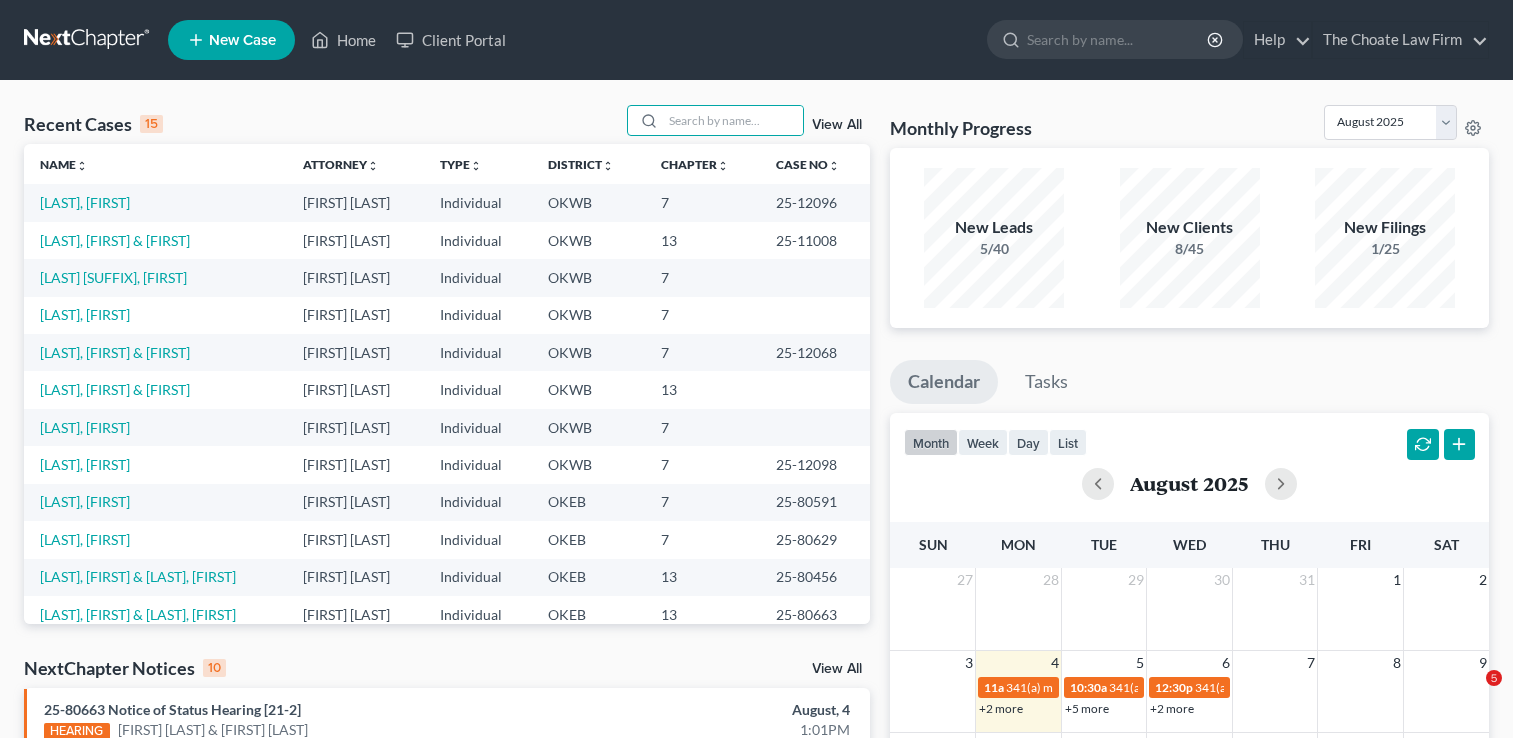 scroll, scrollTop: 0, scrollLeft: 0, axis: both 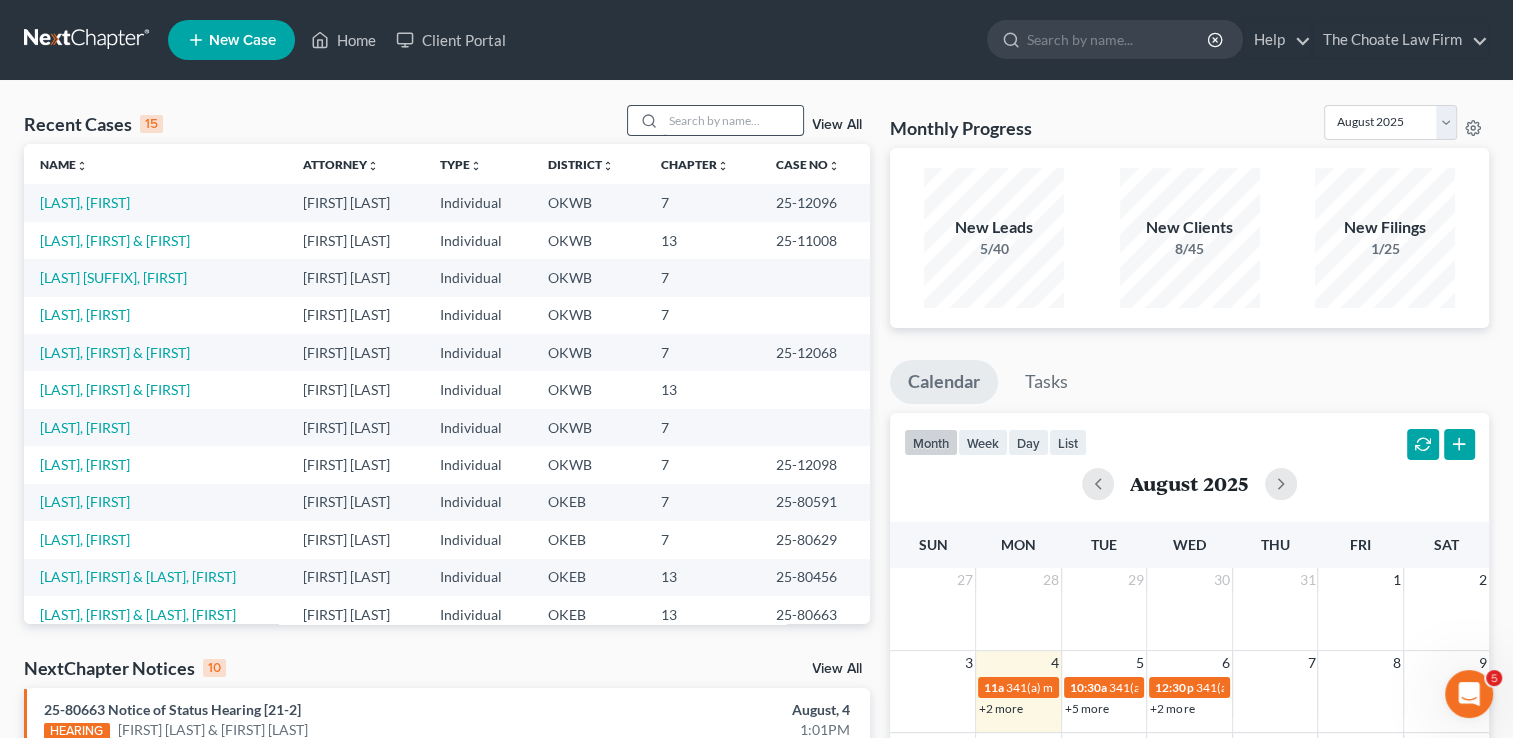 click at bounding box center [733, 120] 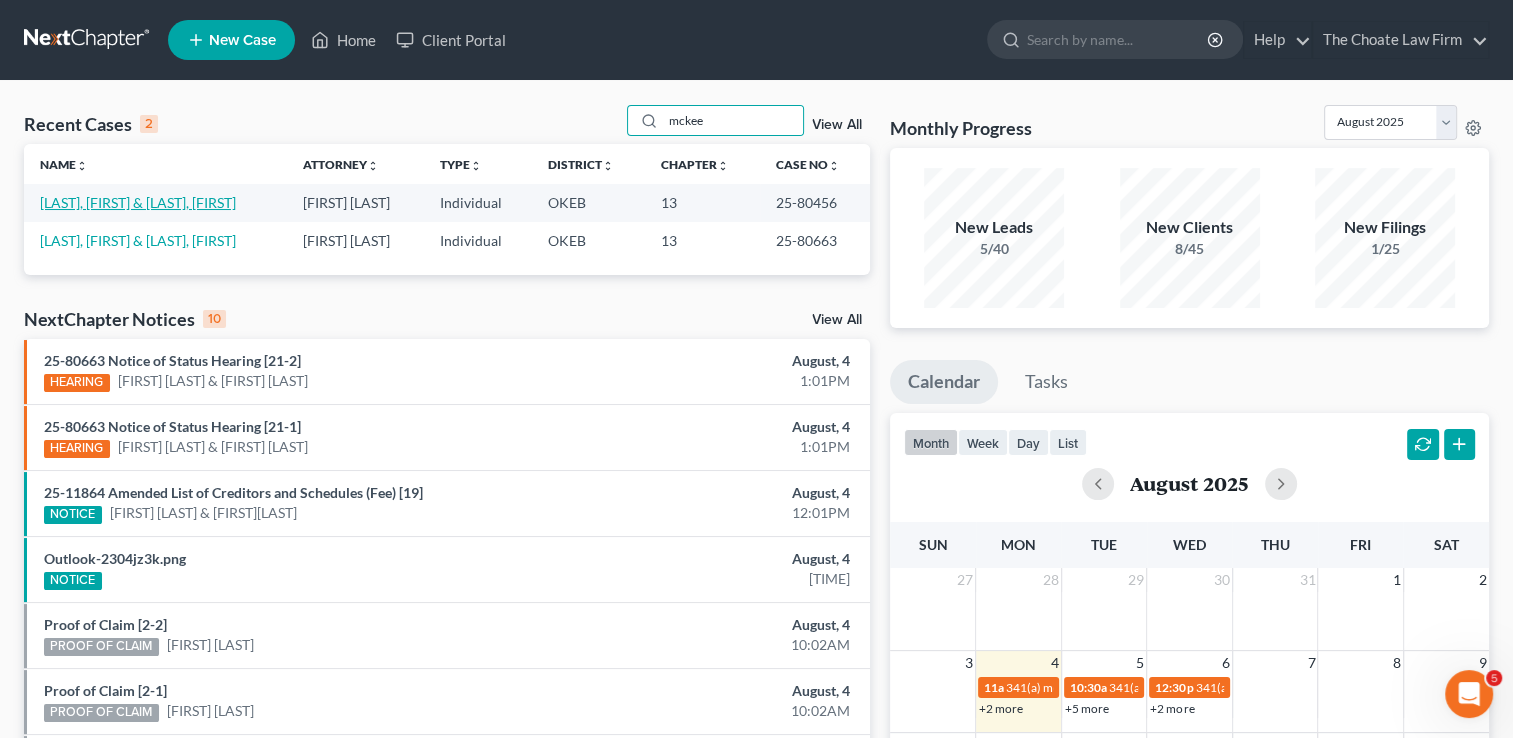 type on "mckee" 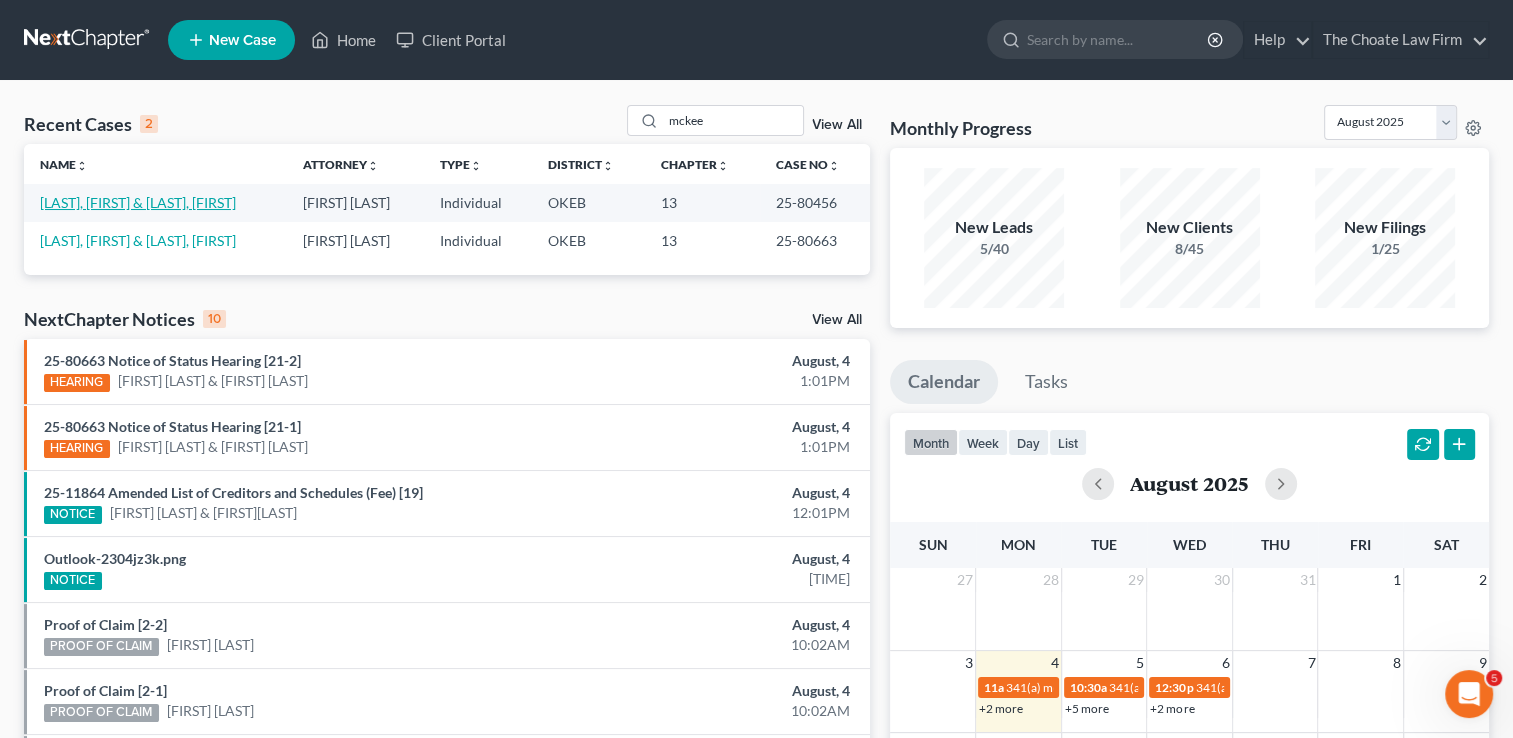 click on "[LAST], [FIRST] & [LAST], [FIRST]" at bounding box center (138, 202) 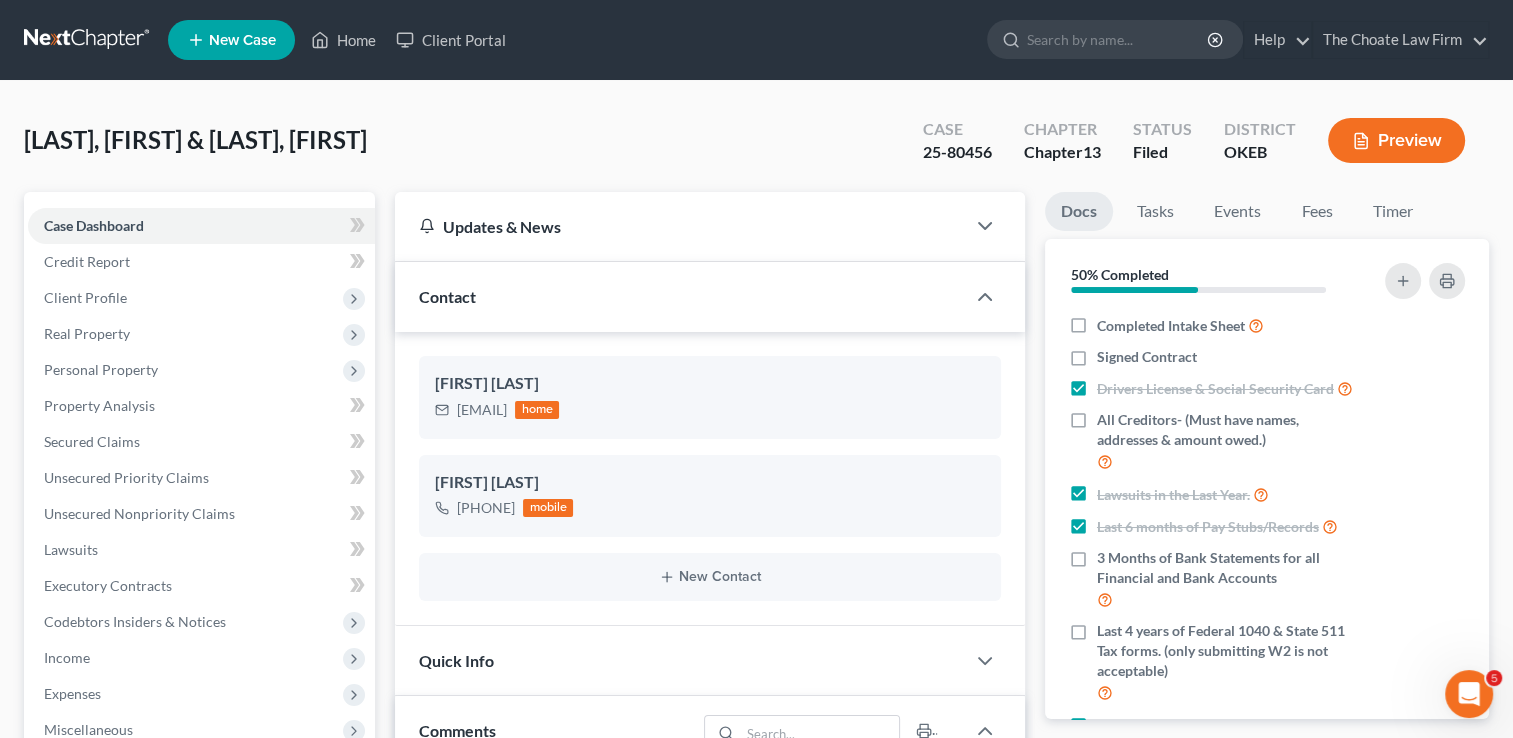 scroll, scrollTop: 1126, scrollLeft: 0, axis: vertical 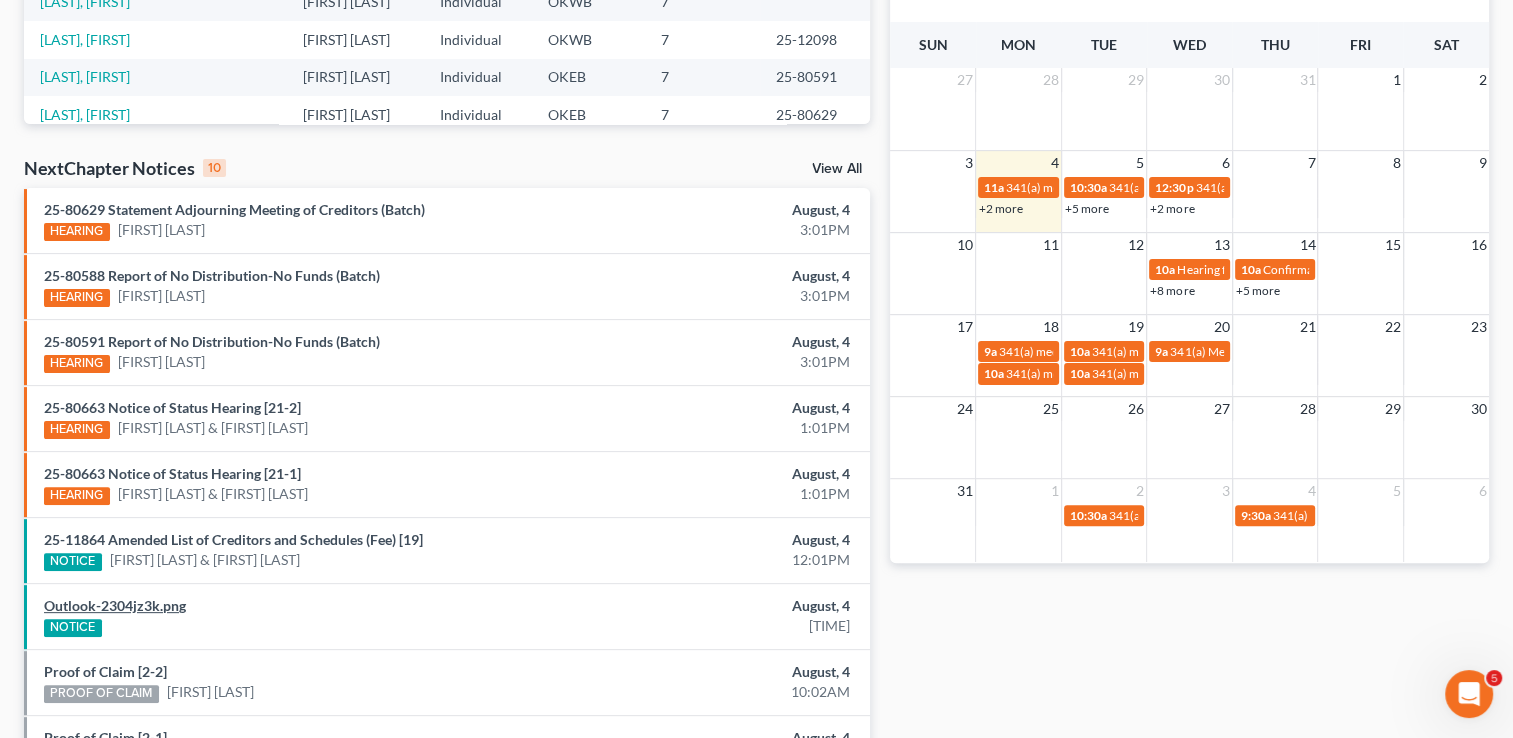 click on "Outlook-2304jz3k.png" at bounding box center [115, 605] 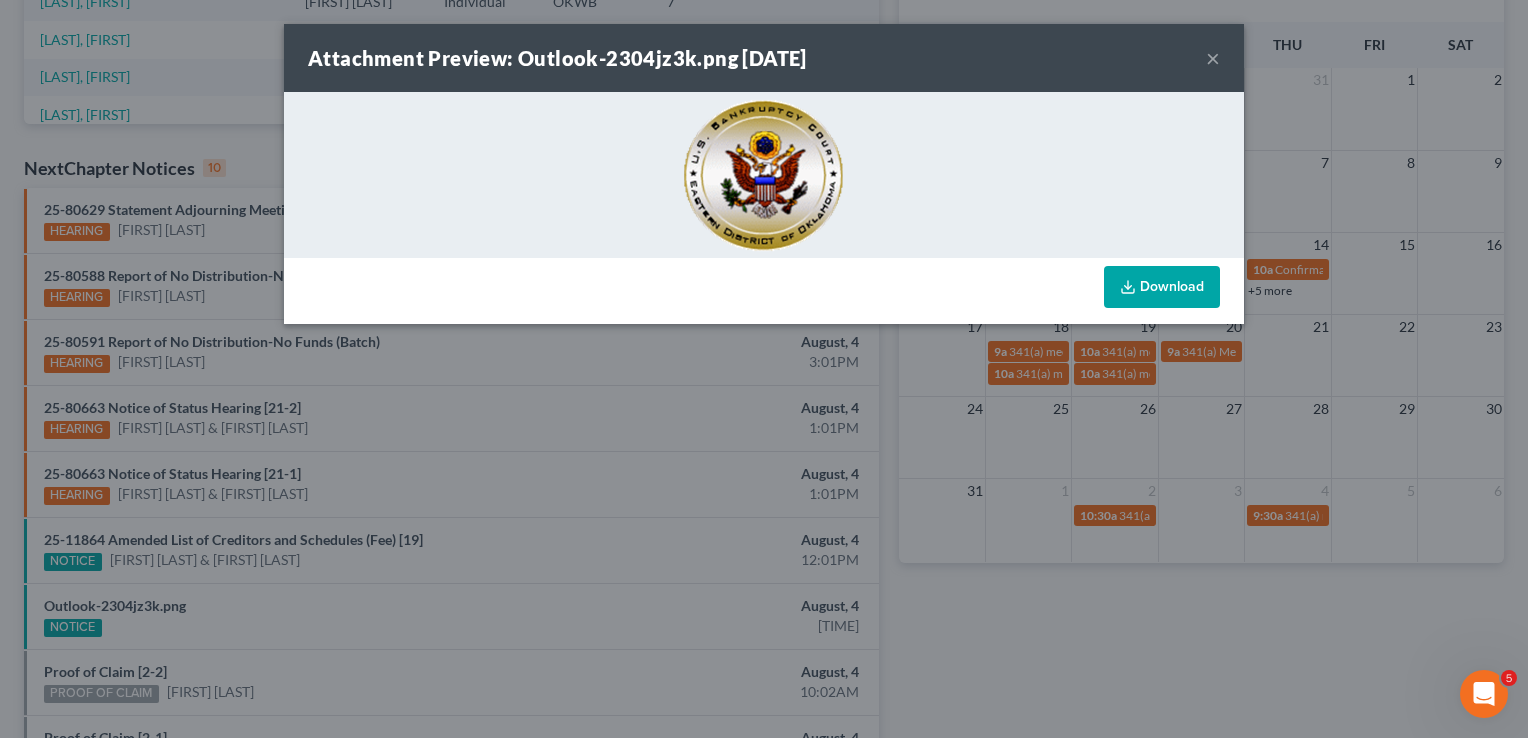 click on "×" at bounding box center [1213, 58] 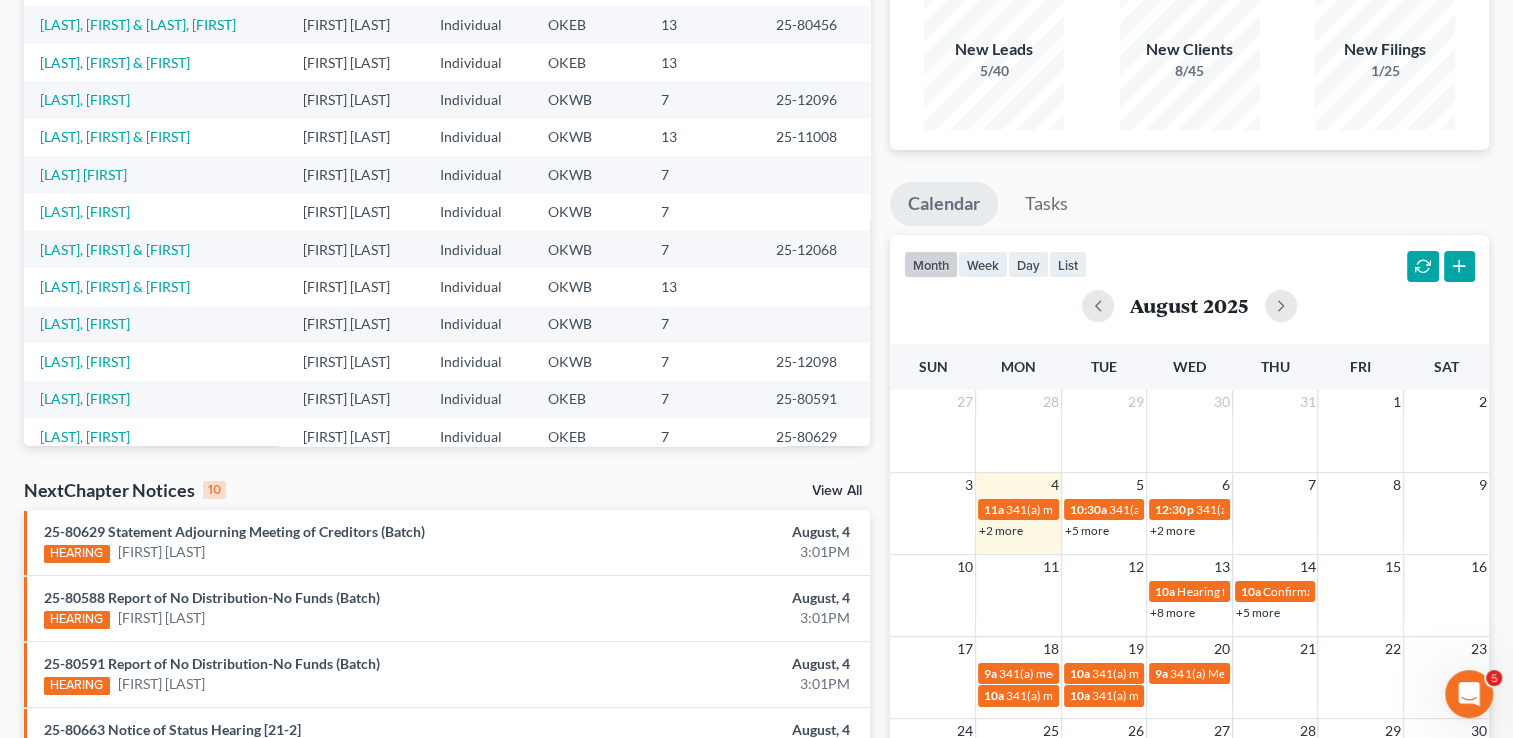 scroll, scrollTop: 0, scrollLeft: 0, axis: both 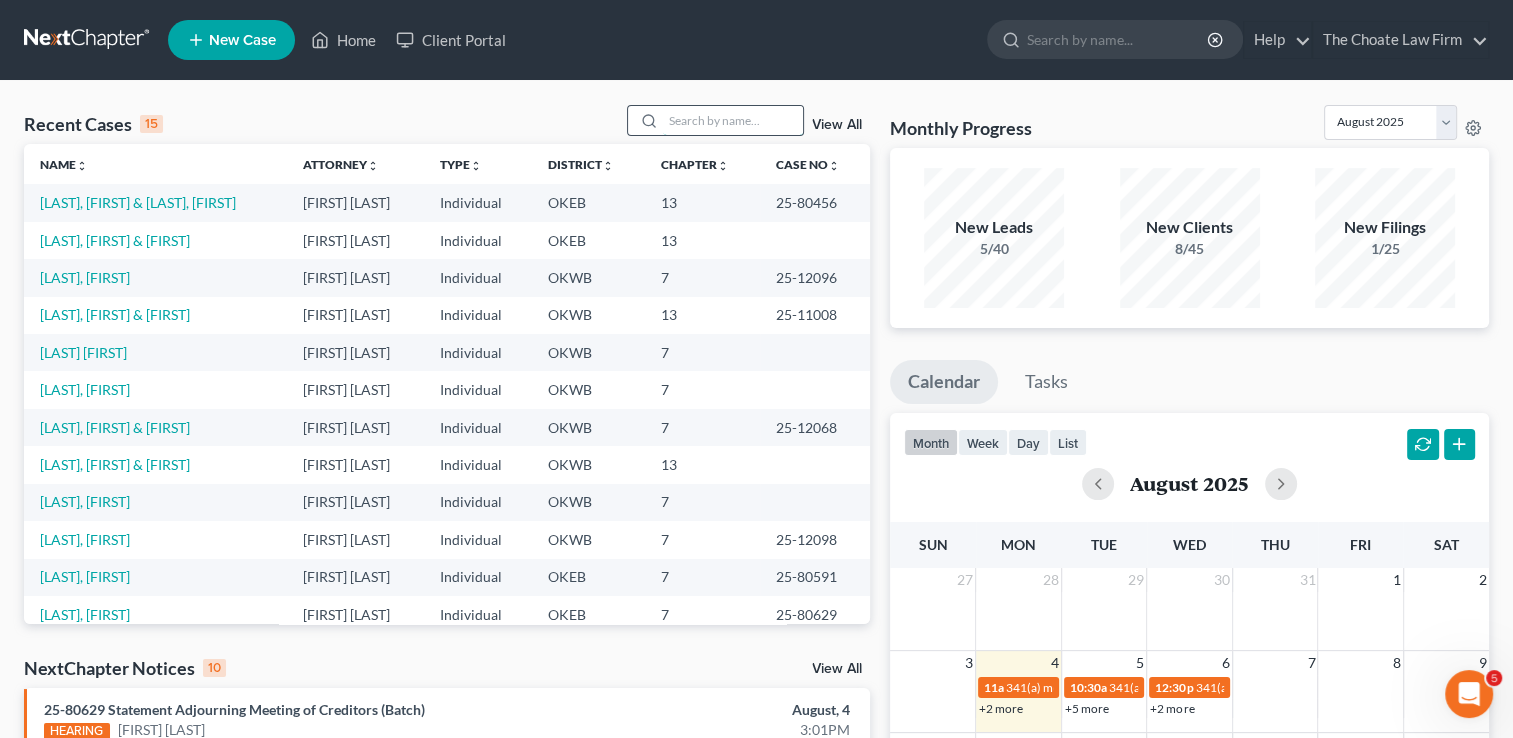 click at bounding box center (733, 120) 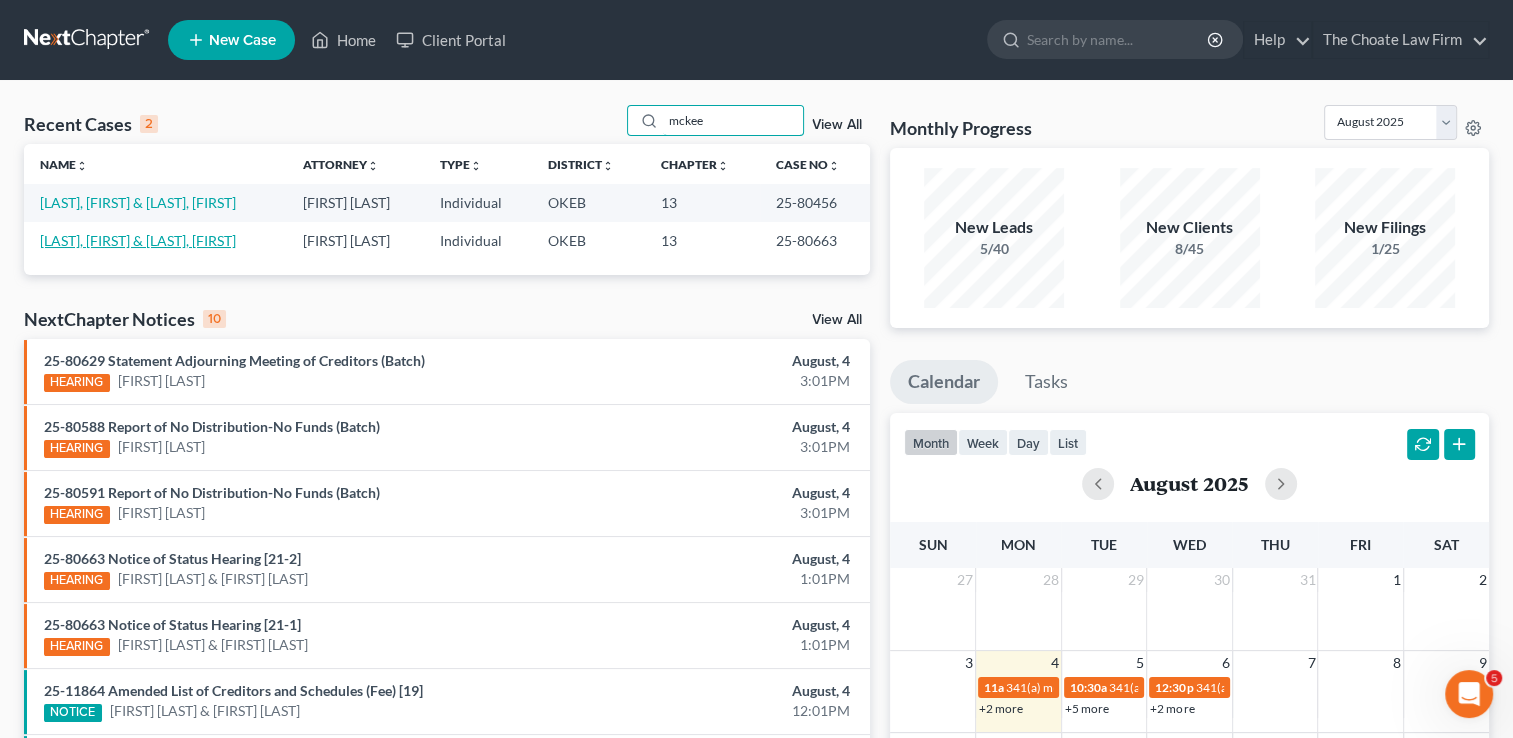 type on "mckee" 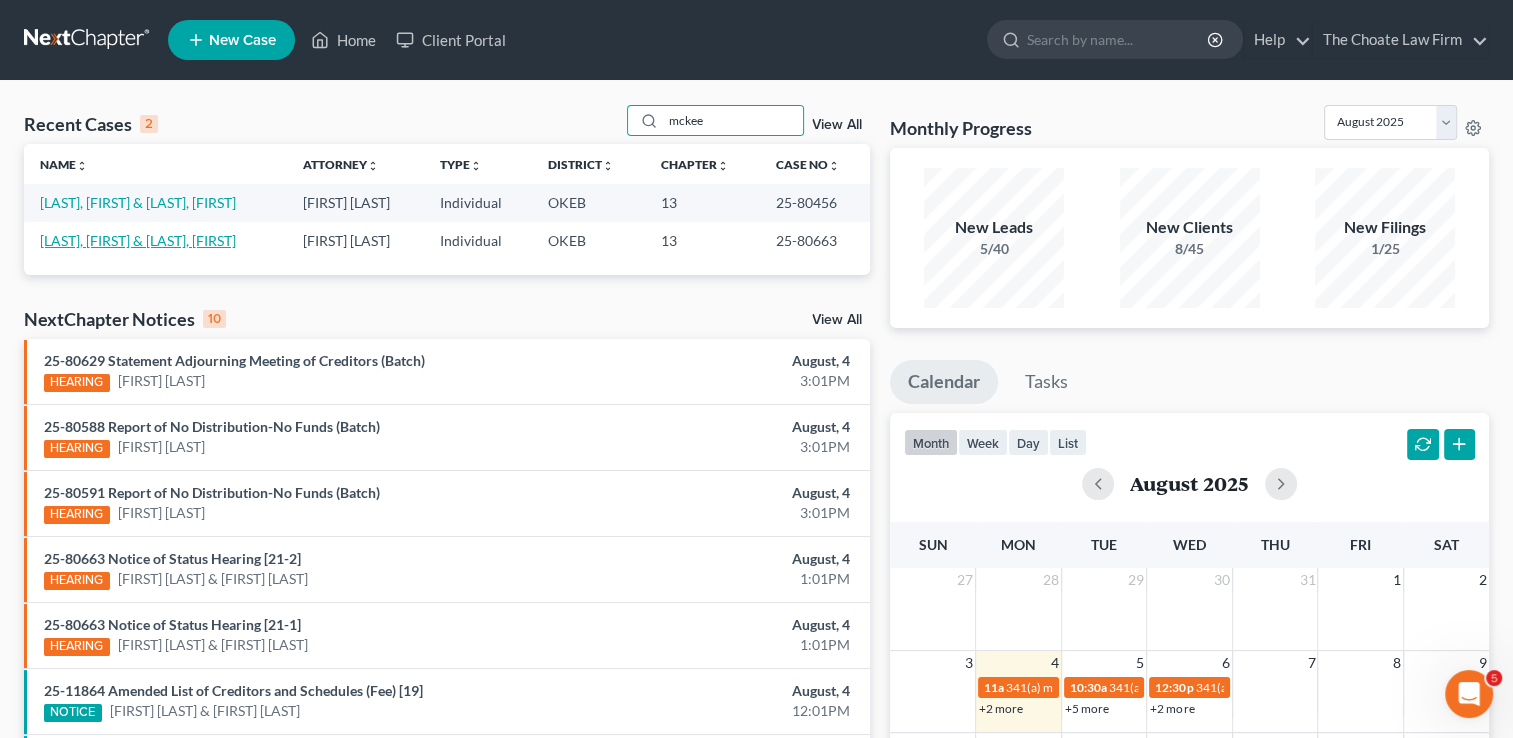 click on "[LAST], [FIRST] & [LAST], [FIRST]" at bounding box center (138, 240) 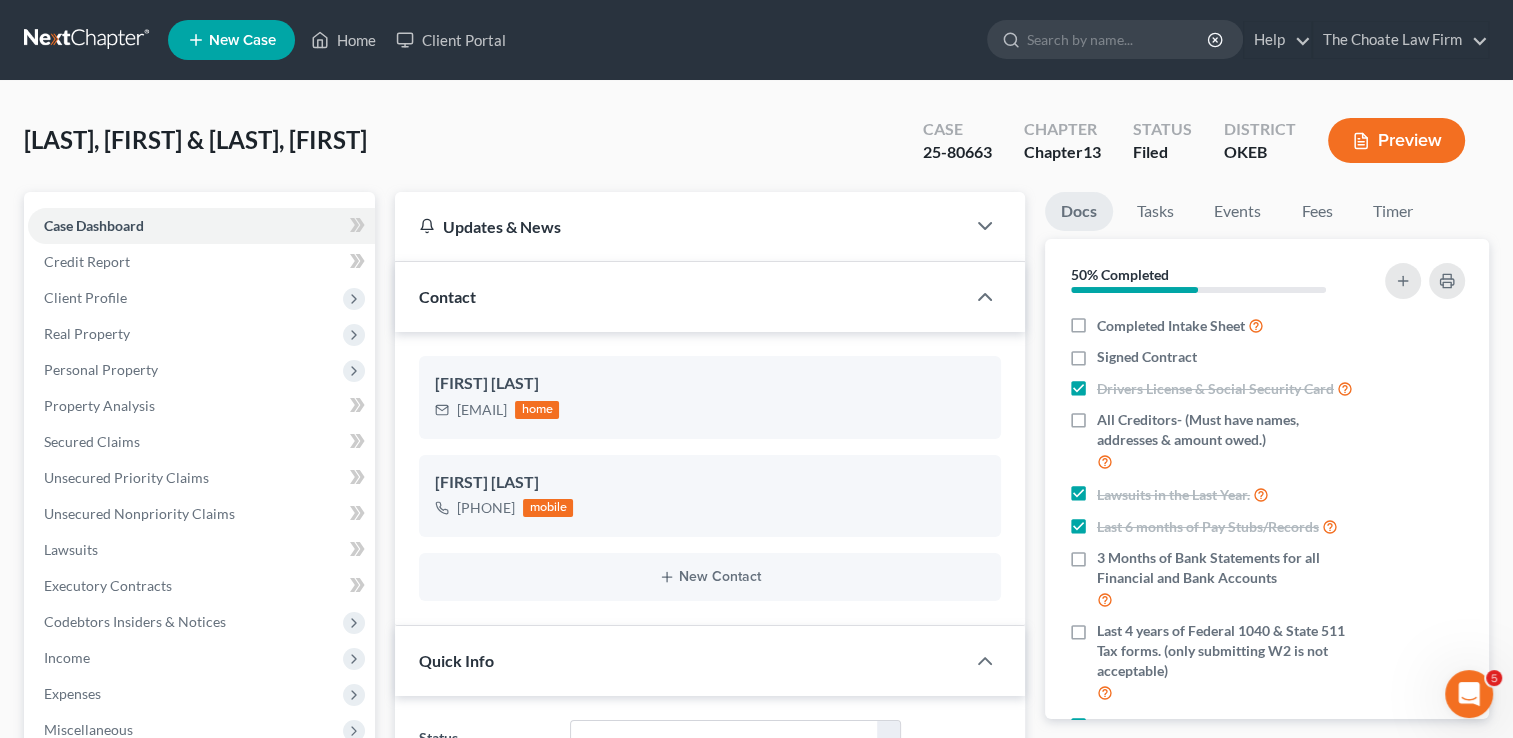 scroll, scrollTop: 1725, scrollLeft: 0, axis: vertical 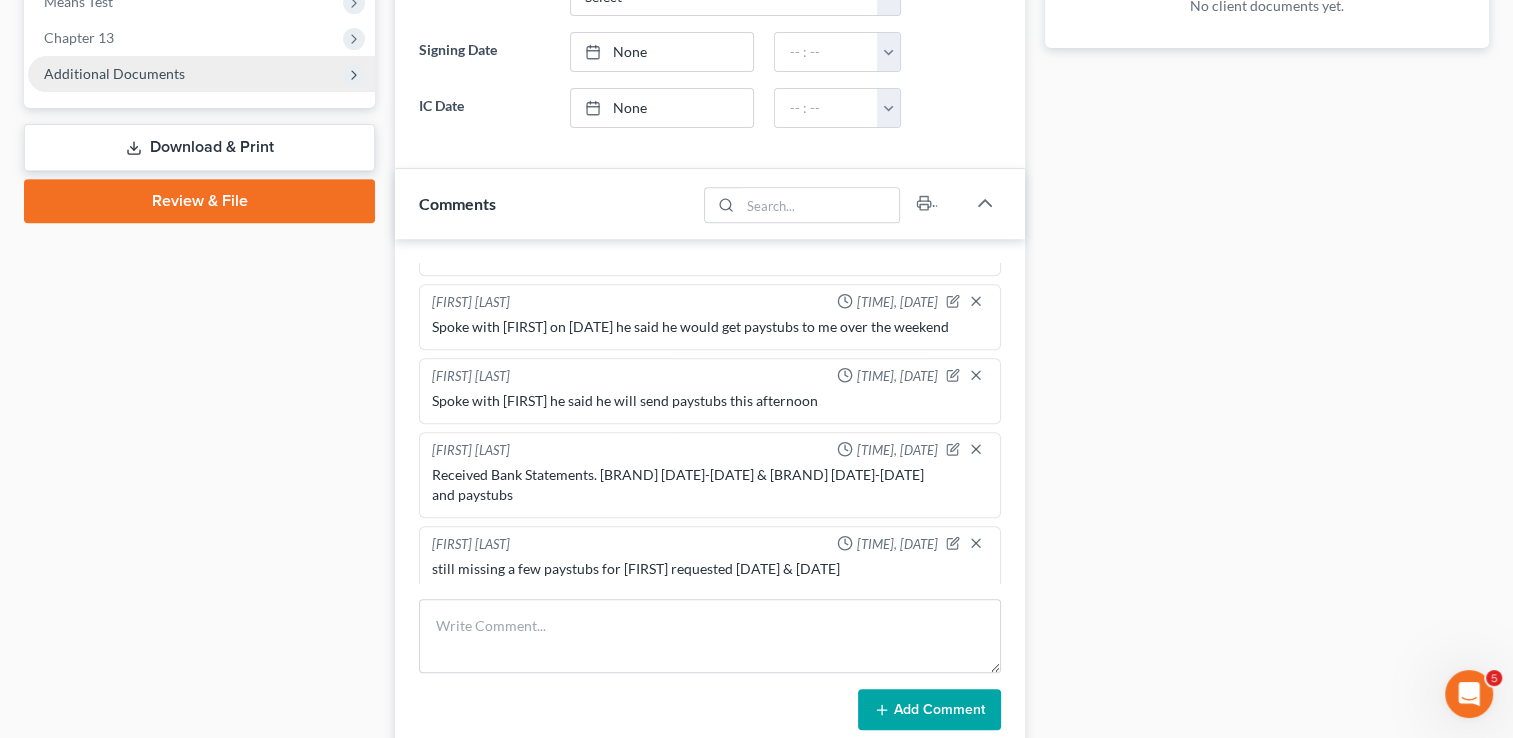 click on "Additional Documents" at bounding box center [114, 73] 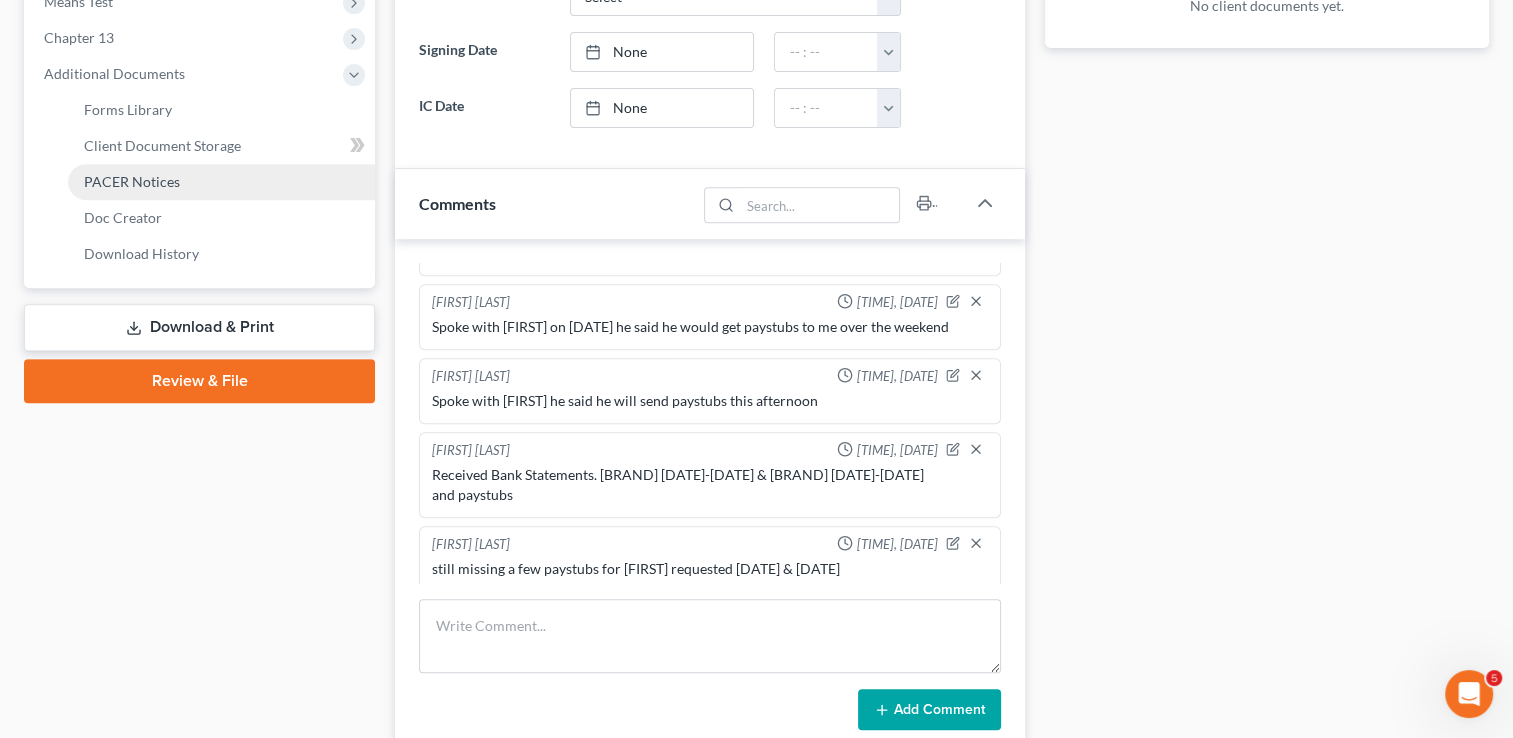 click on "PACER Notices" at bounding box center [221, 182] 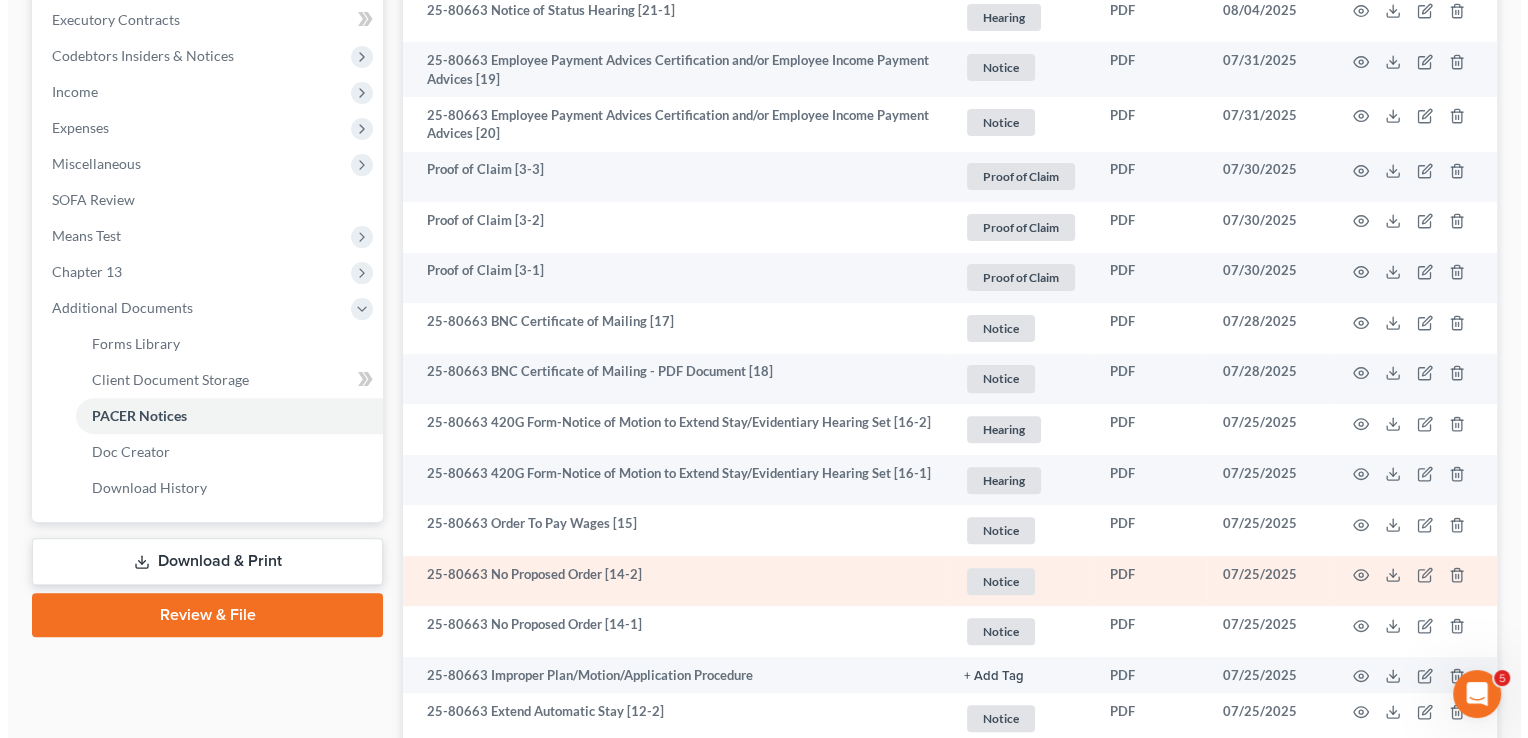 scroll, scrollTop: 600, scrollLeft: 0, axis: vertical 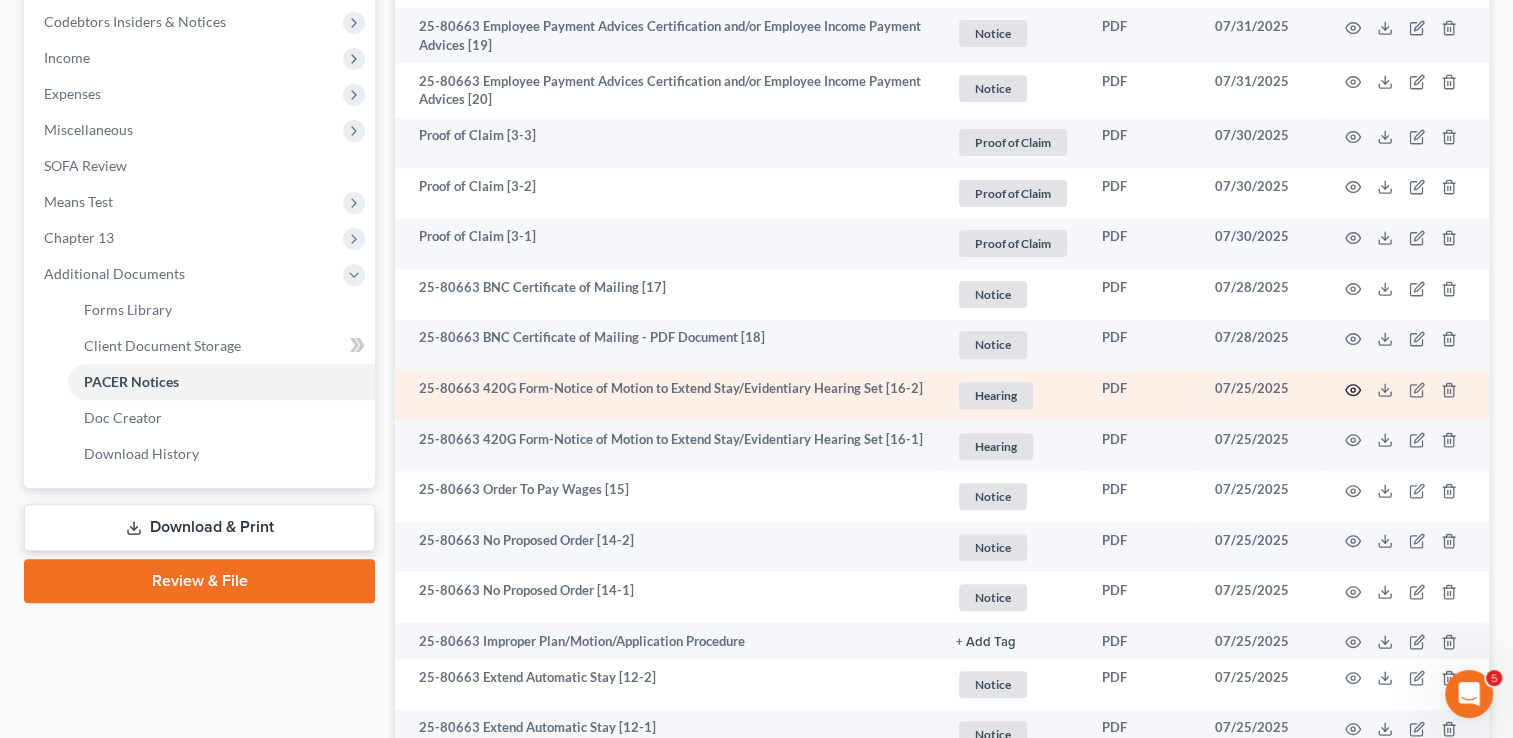 click 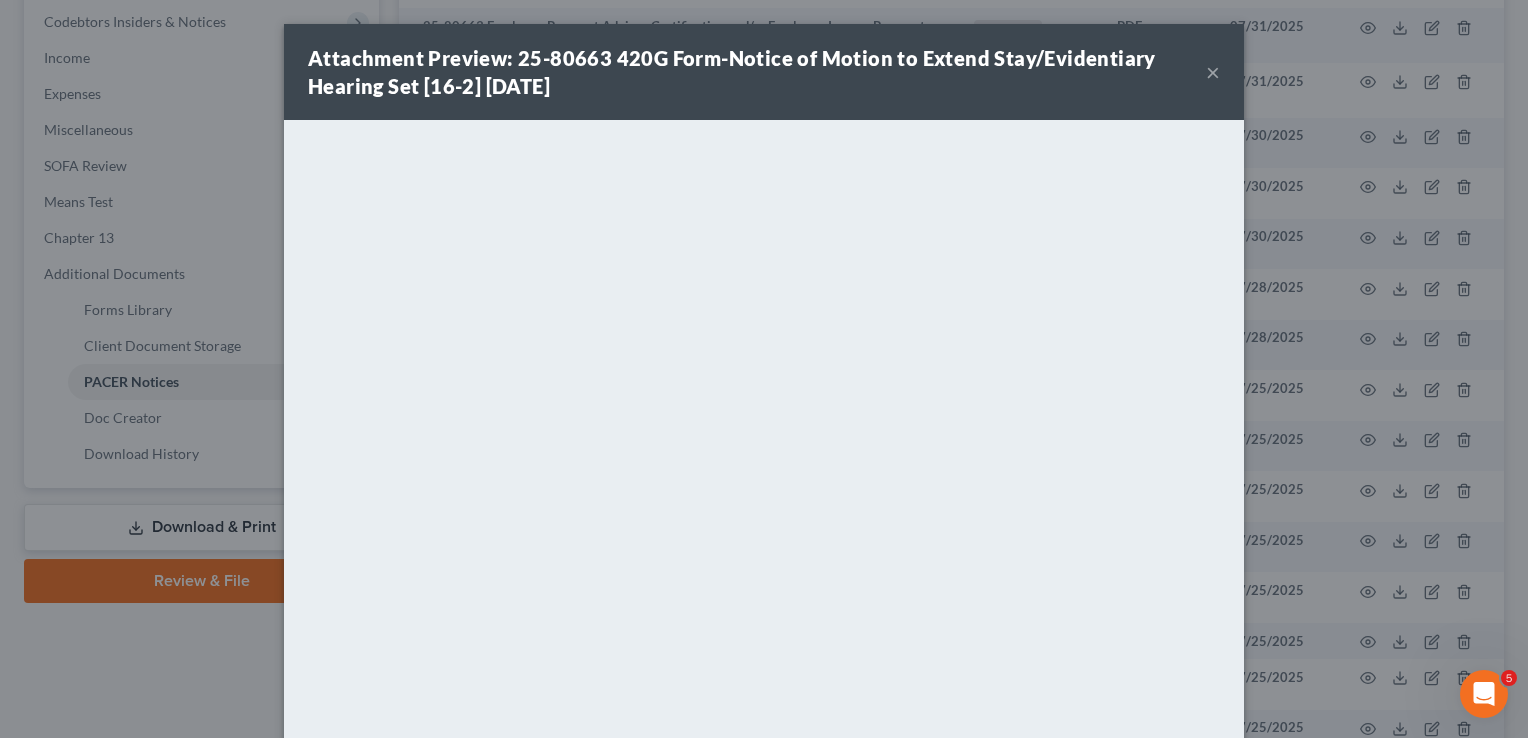 click on "×" at bounding box center (1213, 72) 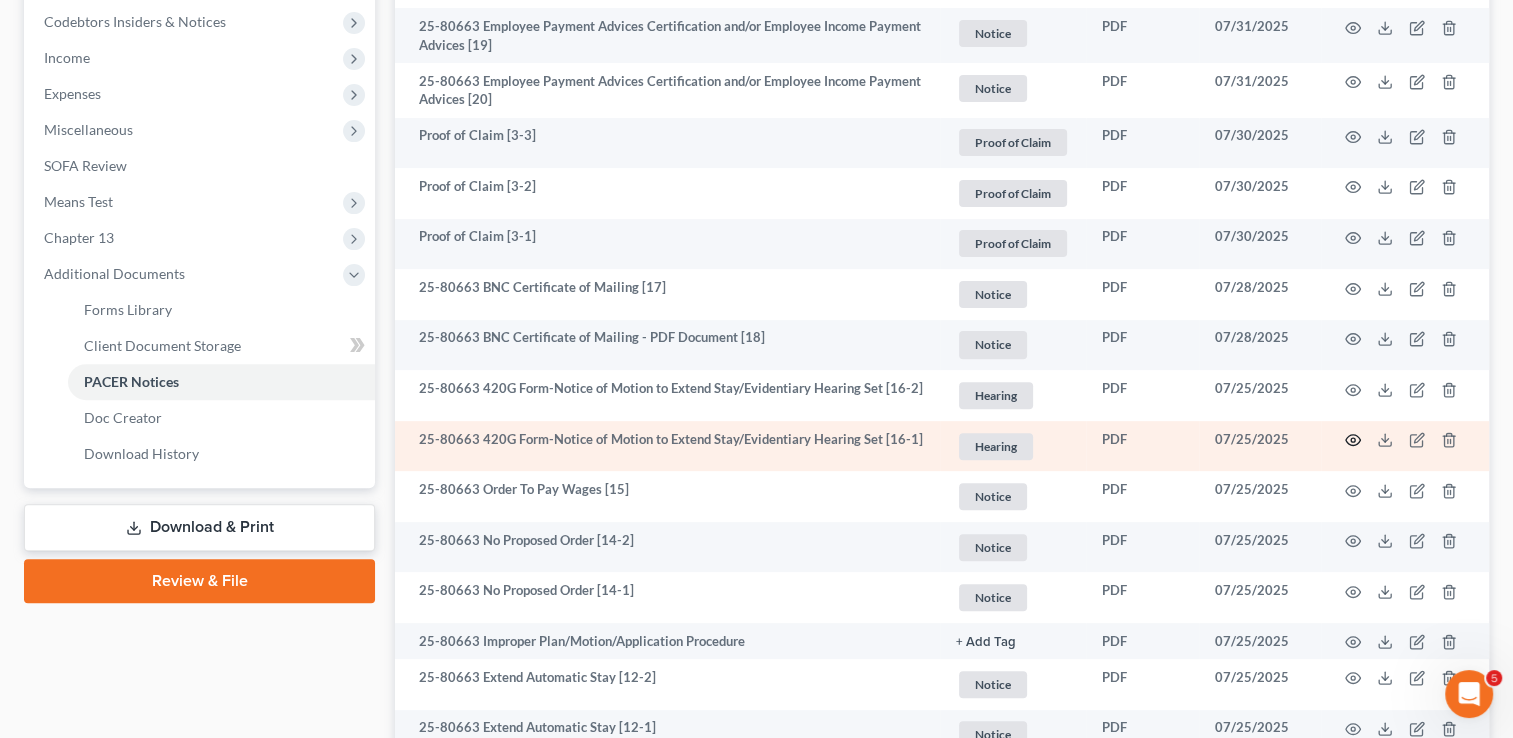 click 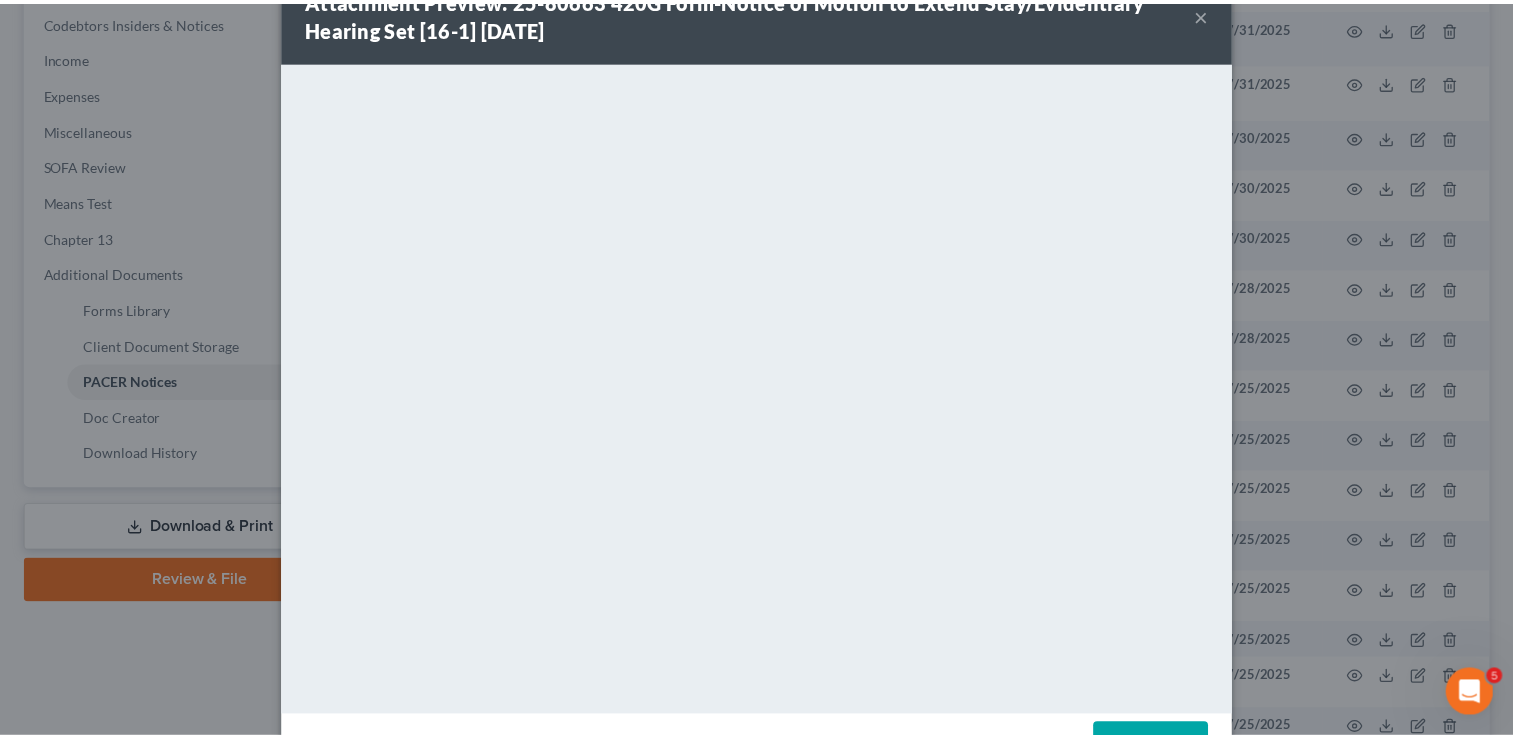 scroll, scrollTop: 0, scrollLeft: 0, axis: both 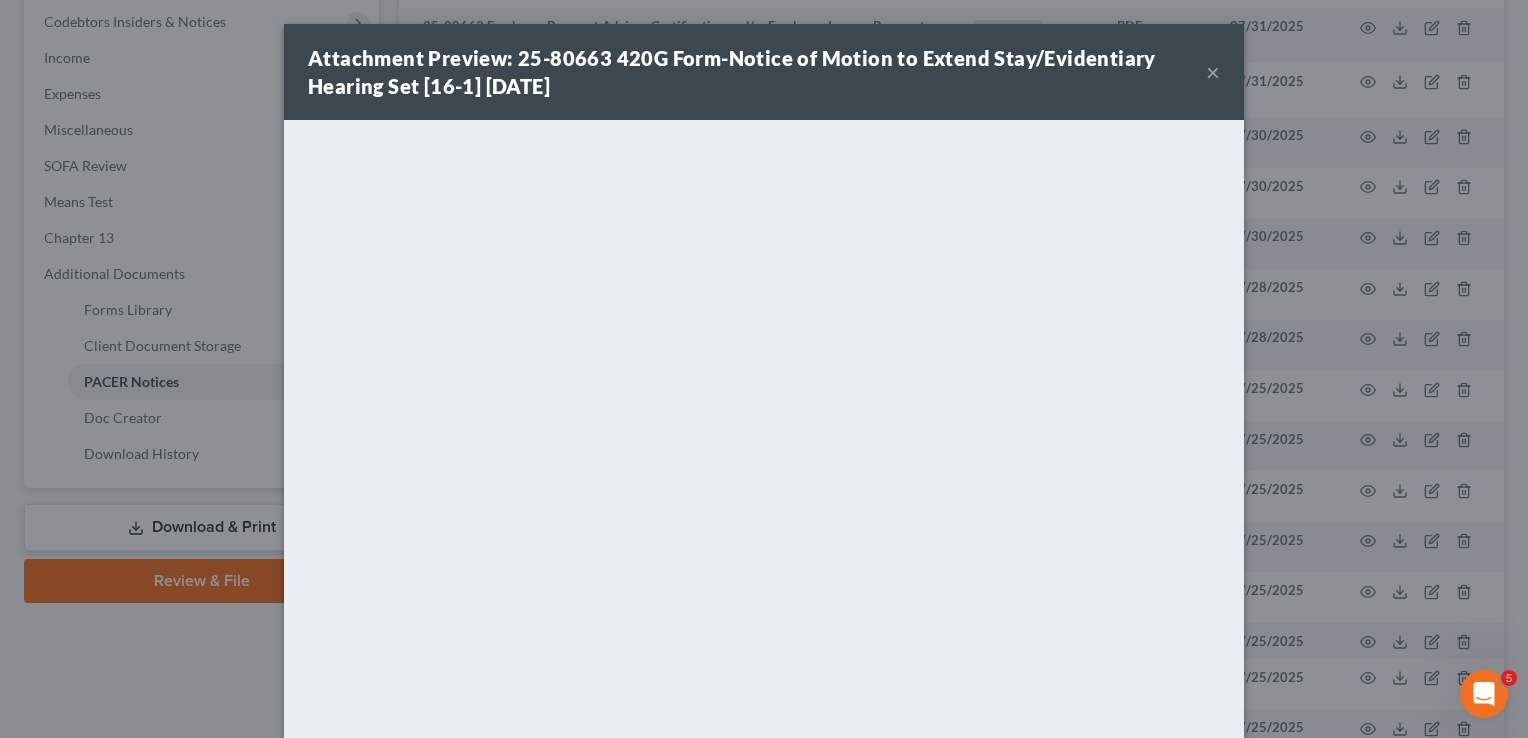 click on "×" at bounding box center (1213, 72) 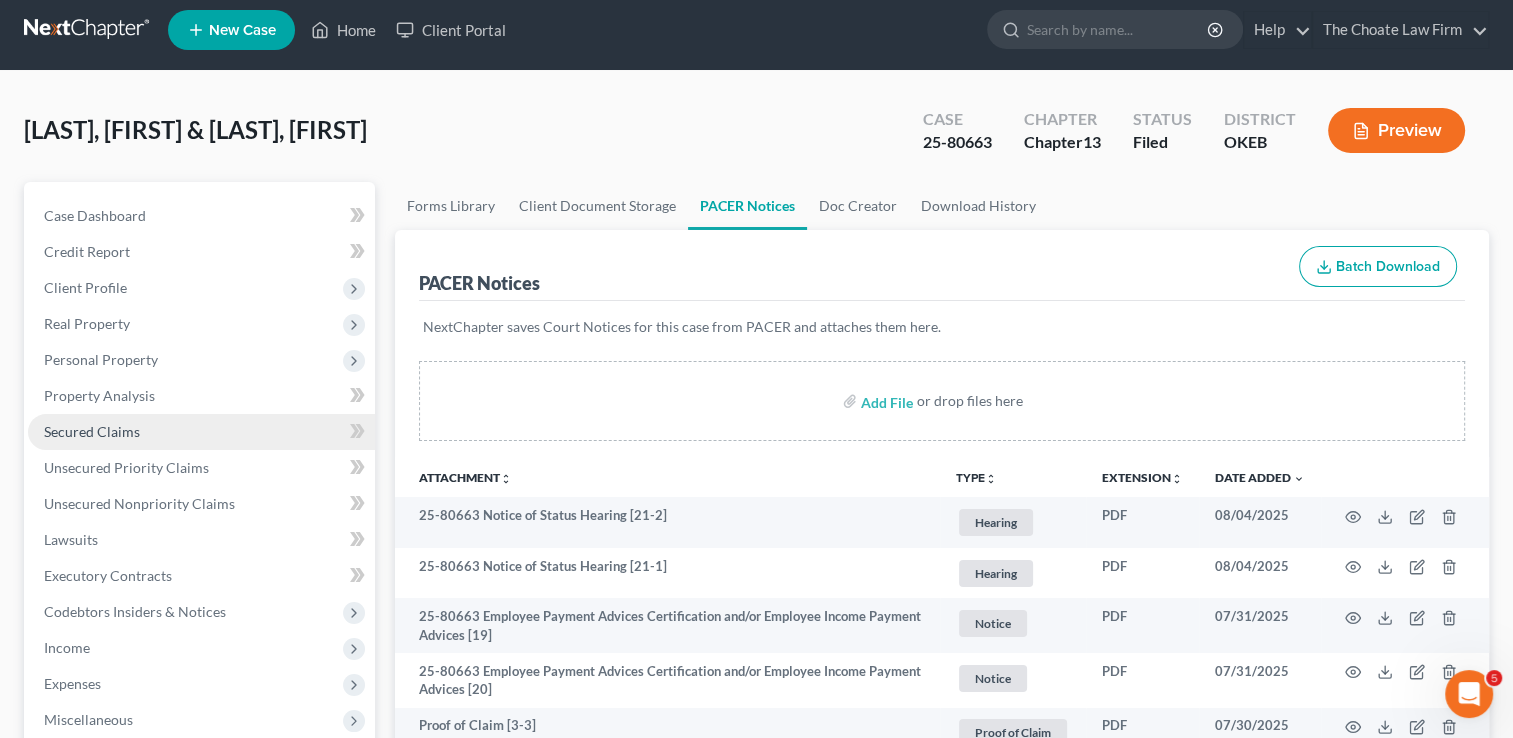 scroll, scrollTop: 0, scrollLeft: 0, axis: both 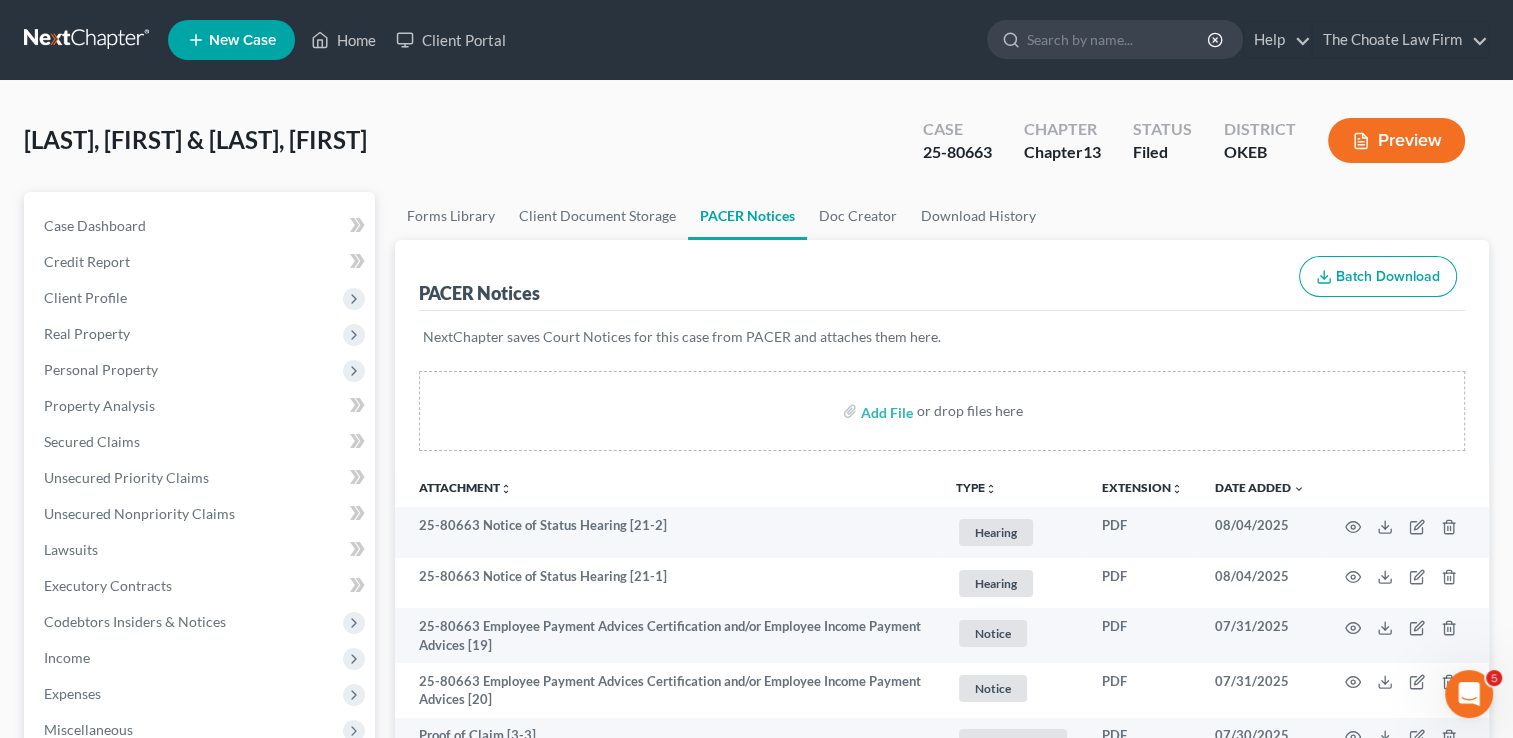 click at bounding box center [88, 40] 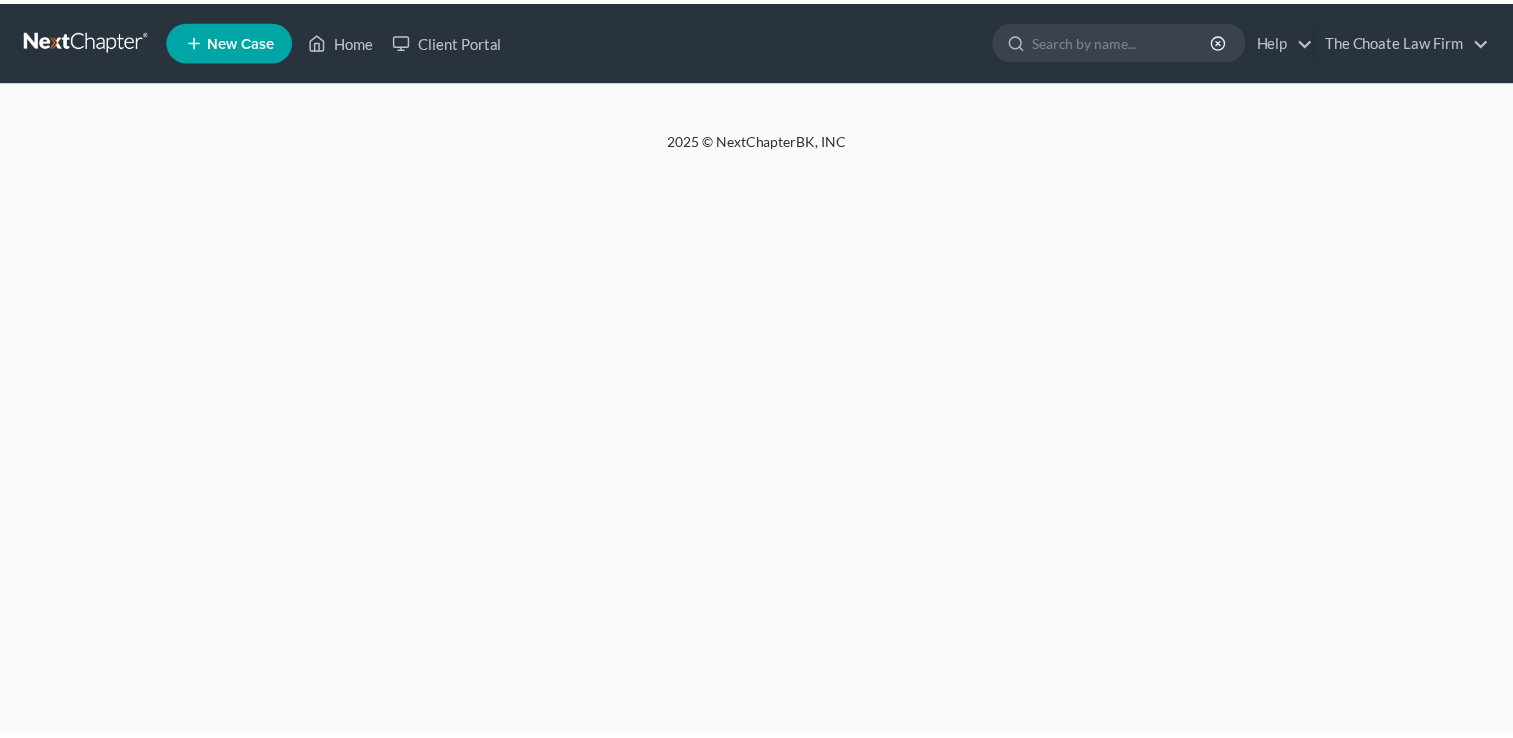 scroll, scrollTop: 0, scrollLeft: 0, axis: both 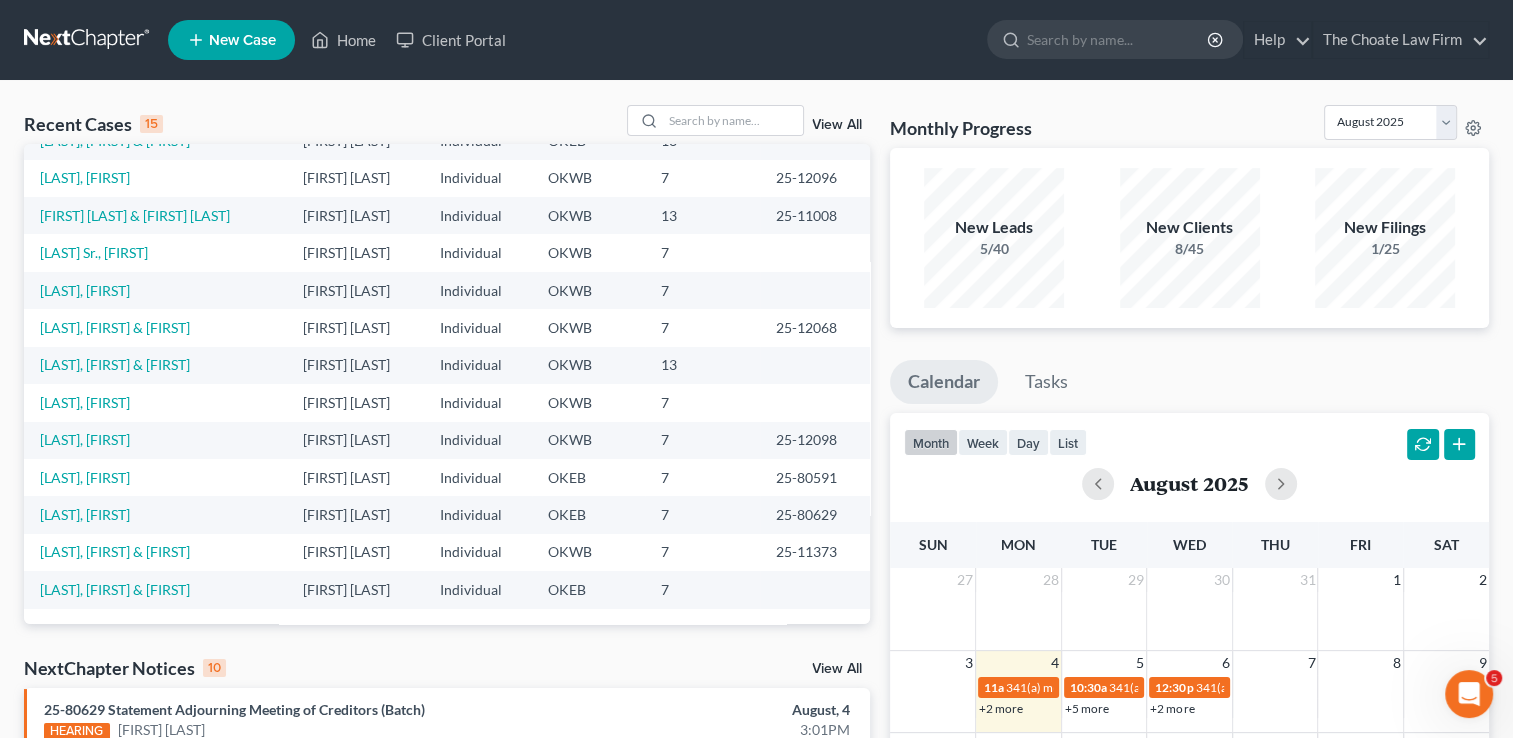 click on "View All" at bounding box center (837, 669) 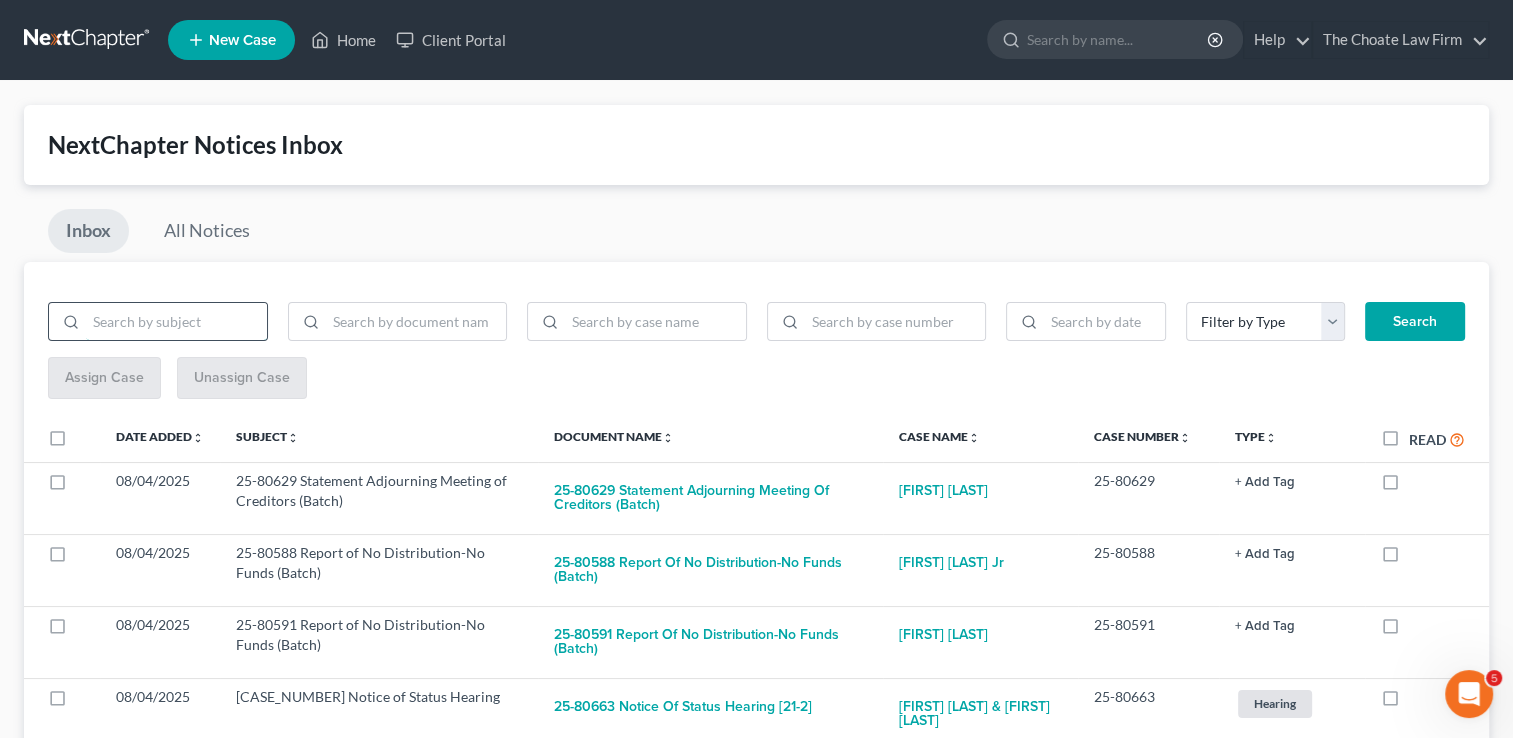 click at bounding box center [176, 322] 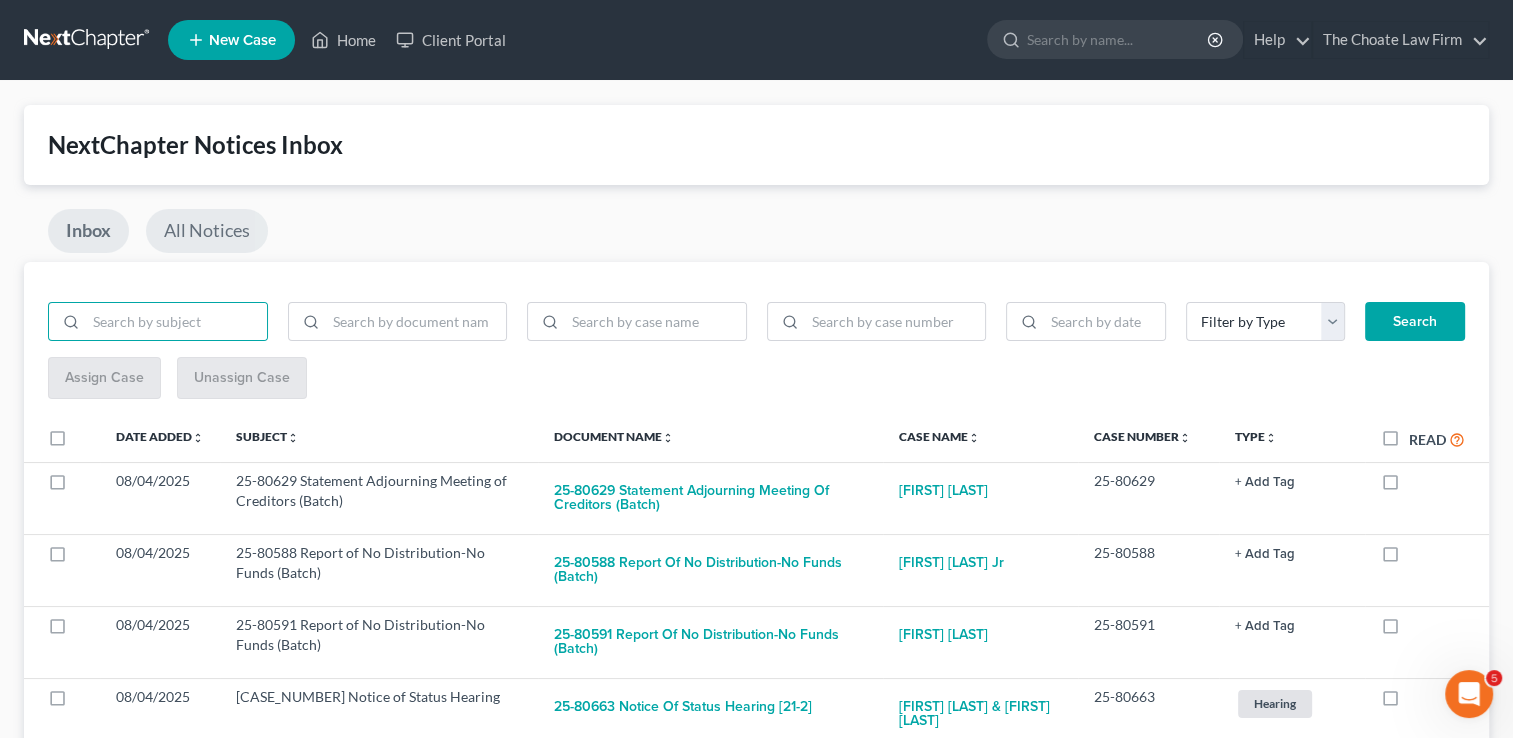 click on "All Notices" at bounding box center [207, 231] 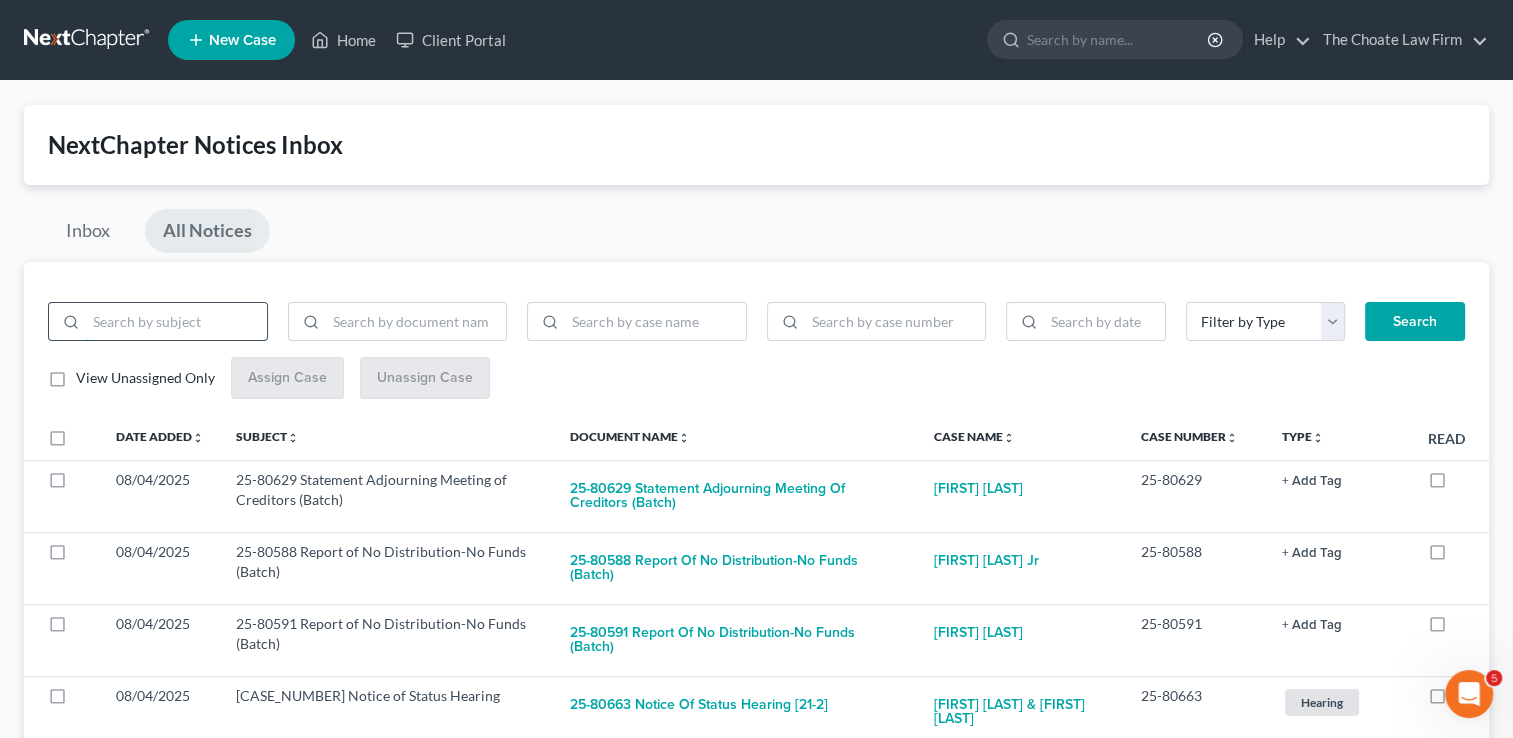 click at bounding box center (176, 322) 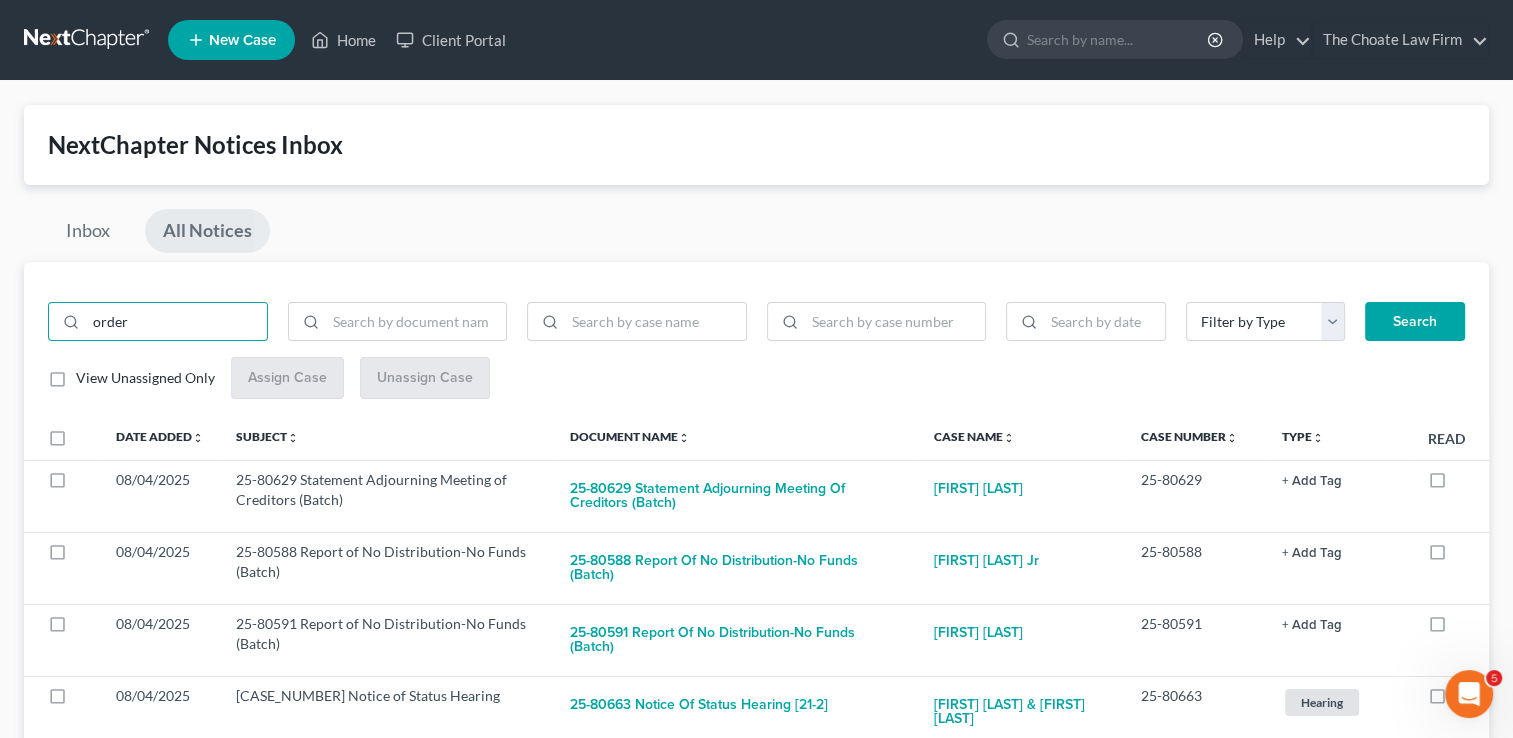 click on "Search" at bounding box center (1415, 322) 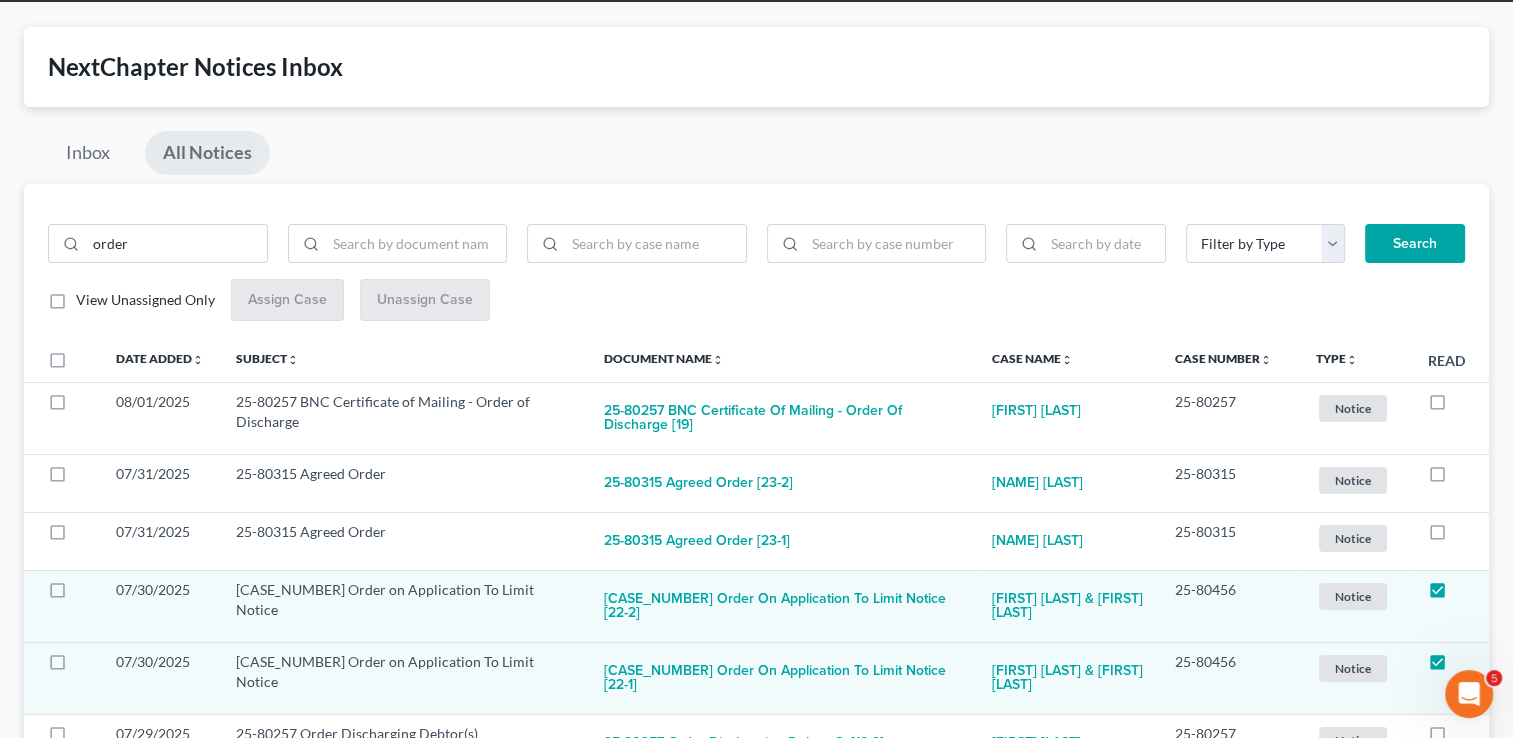scroll, scrollTop: 0, scrollLeft: 0, axis: both 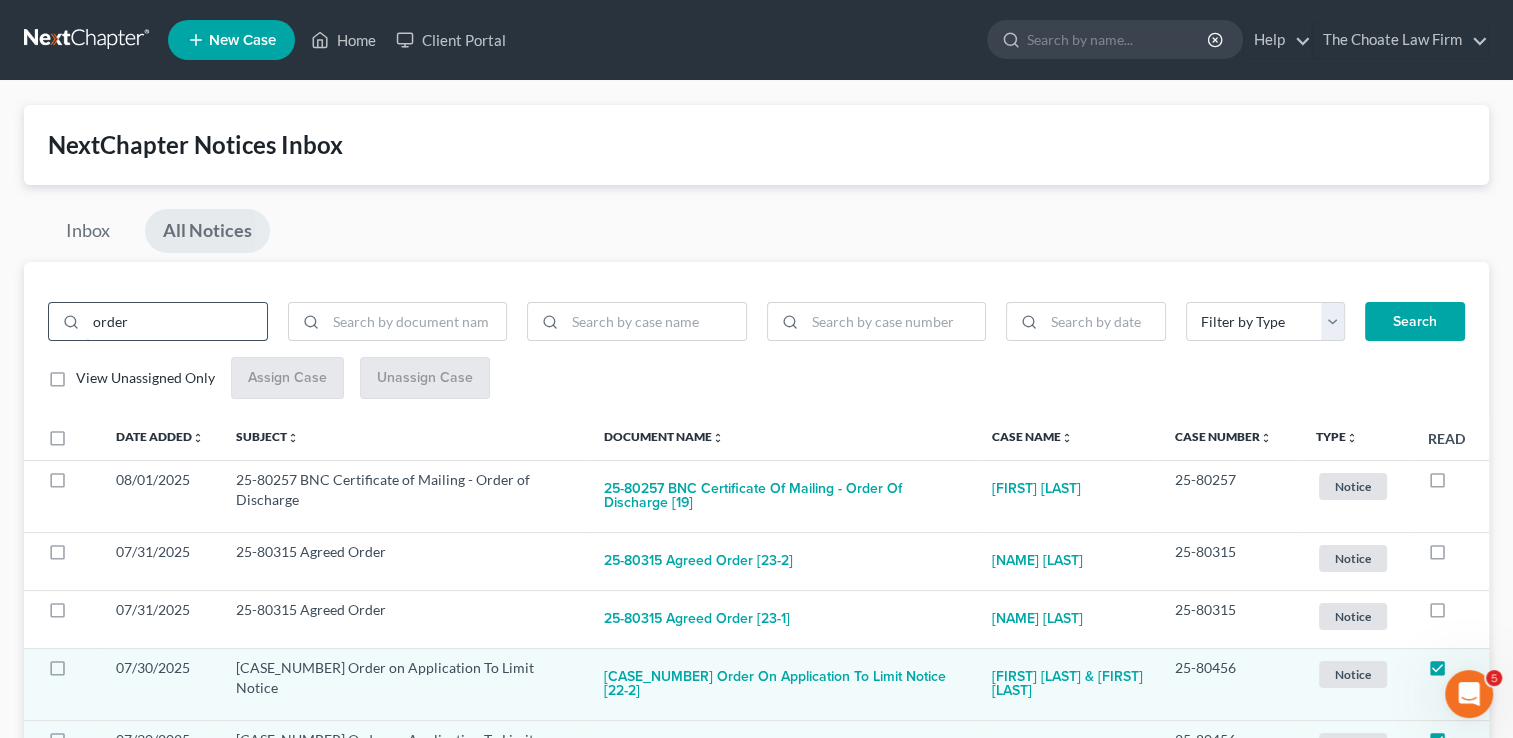 drag, startPoint x: 140, startPoint y: 323, endPoint x: 70, endPoint y: 321, distance: 70.028564 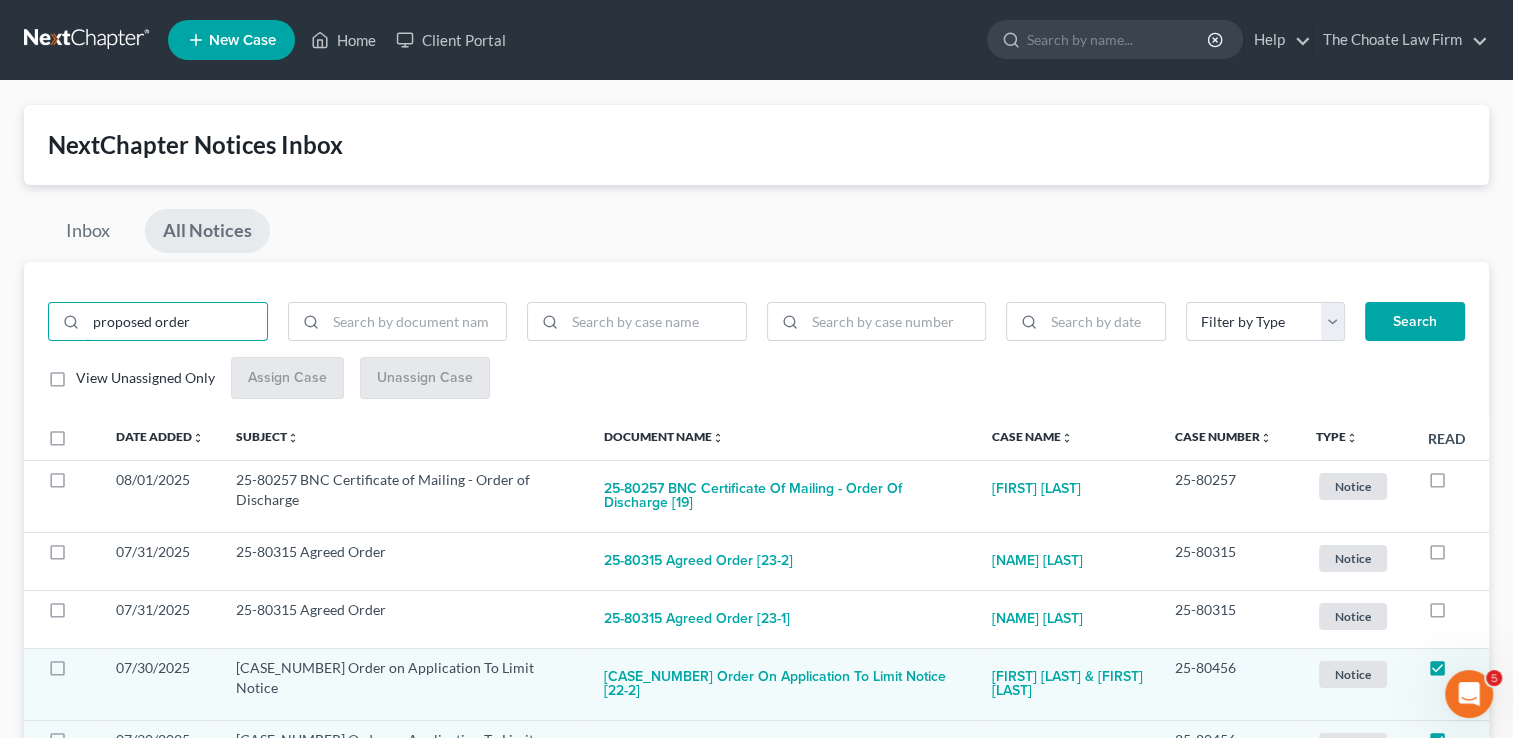 type on "proposed order" 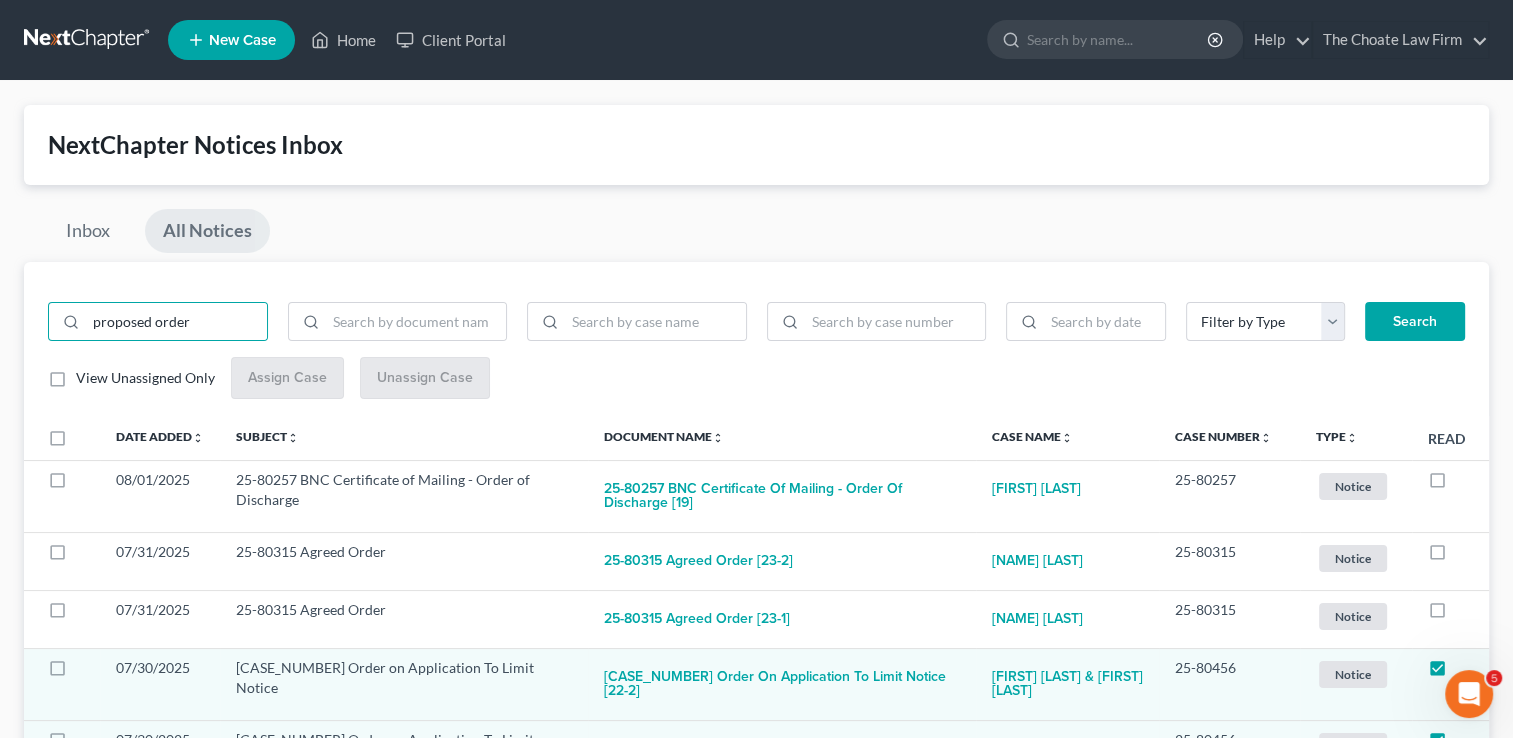 click on "Search" at bounding box center (1415, 322) 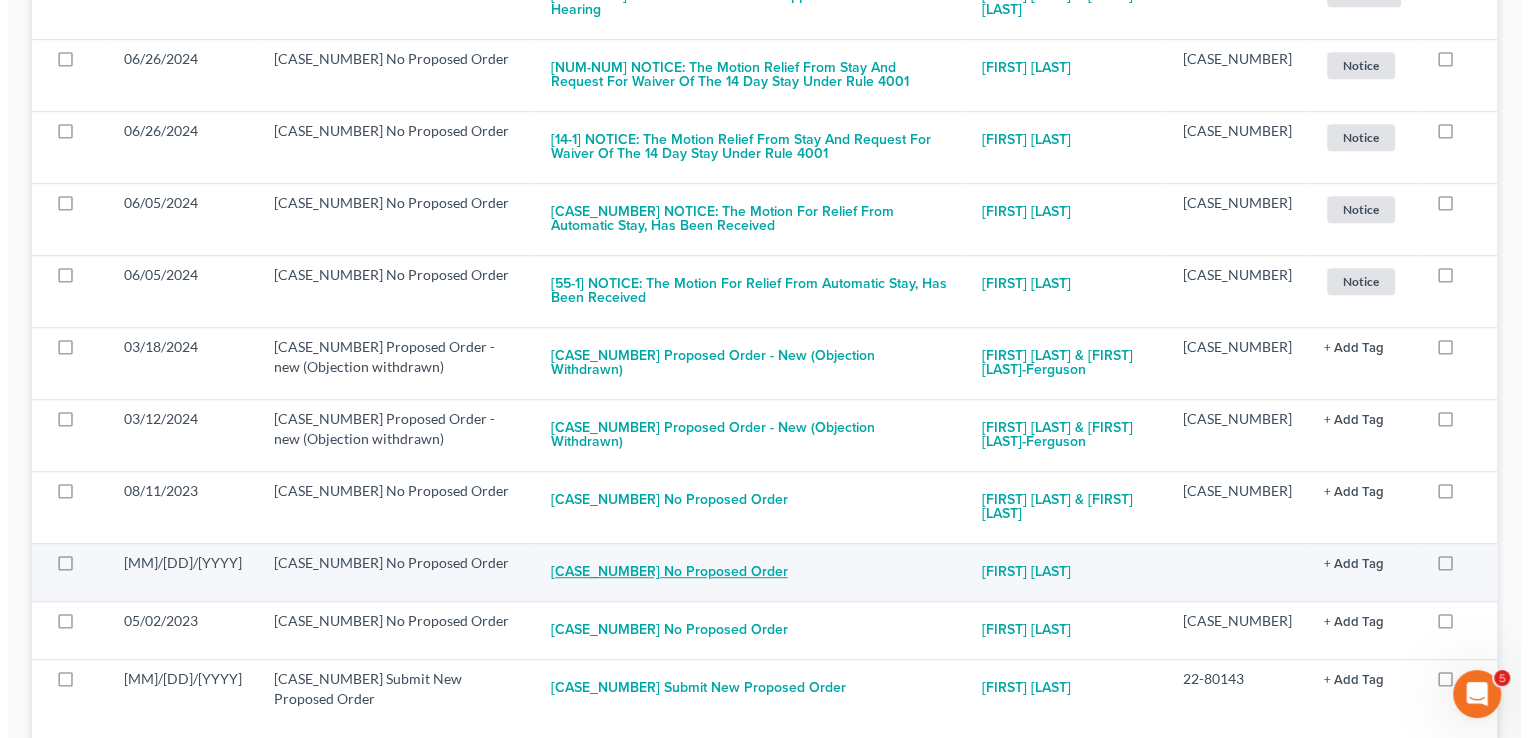 scroll, scrollTop: 1189, scrollLeft: 0, axis: vertical 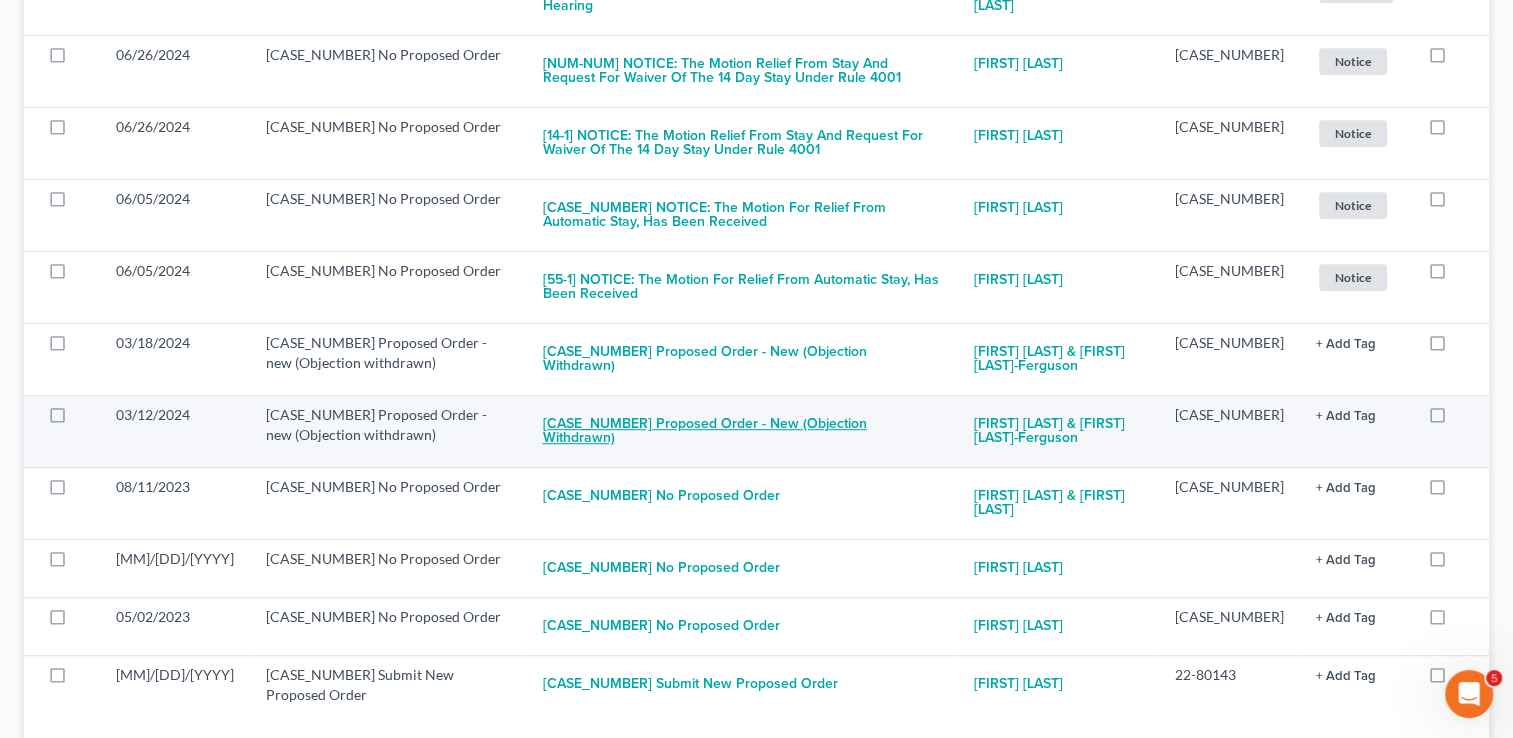 click on "23-80639 Proposed Order - new (Objection withdrawn)" at bounding box center (742, 432) 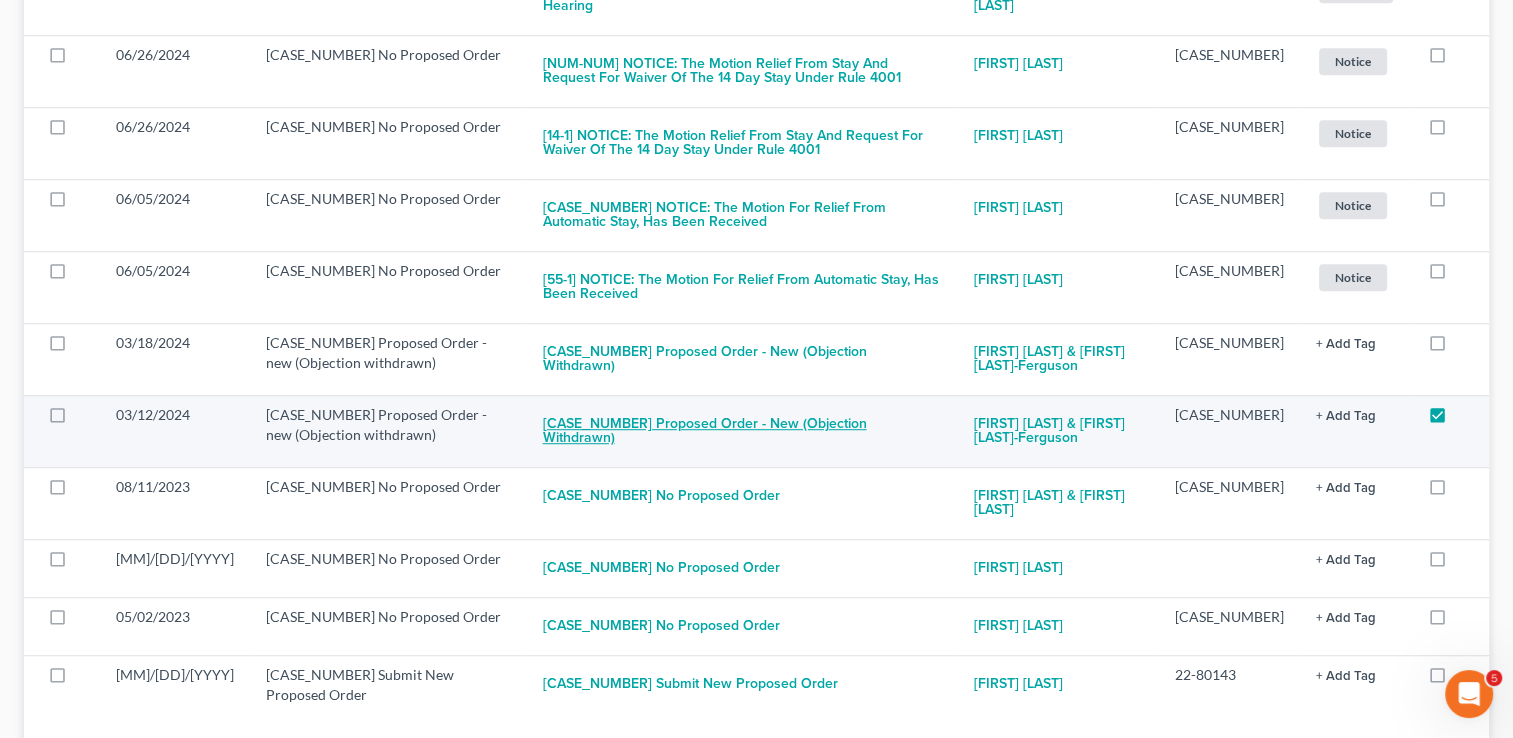 checkbox on "true" 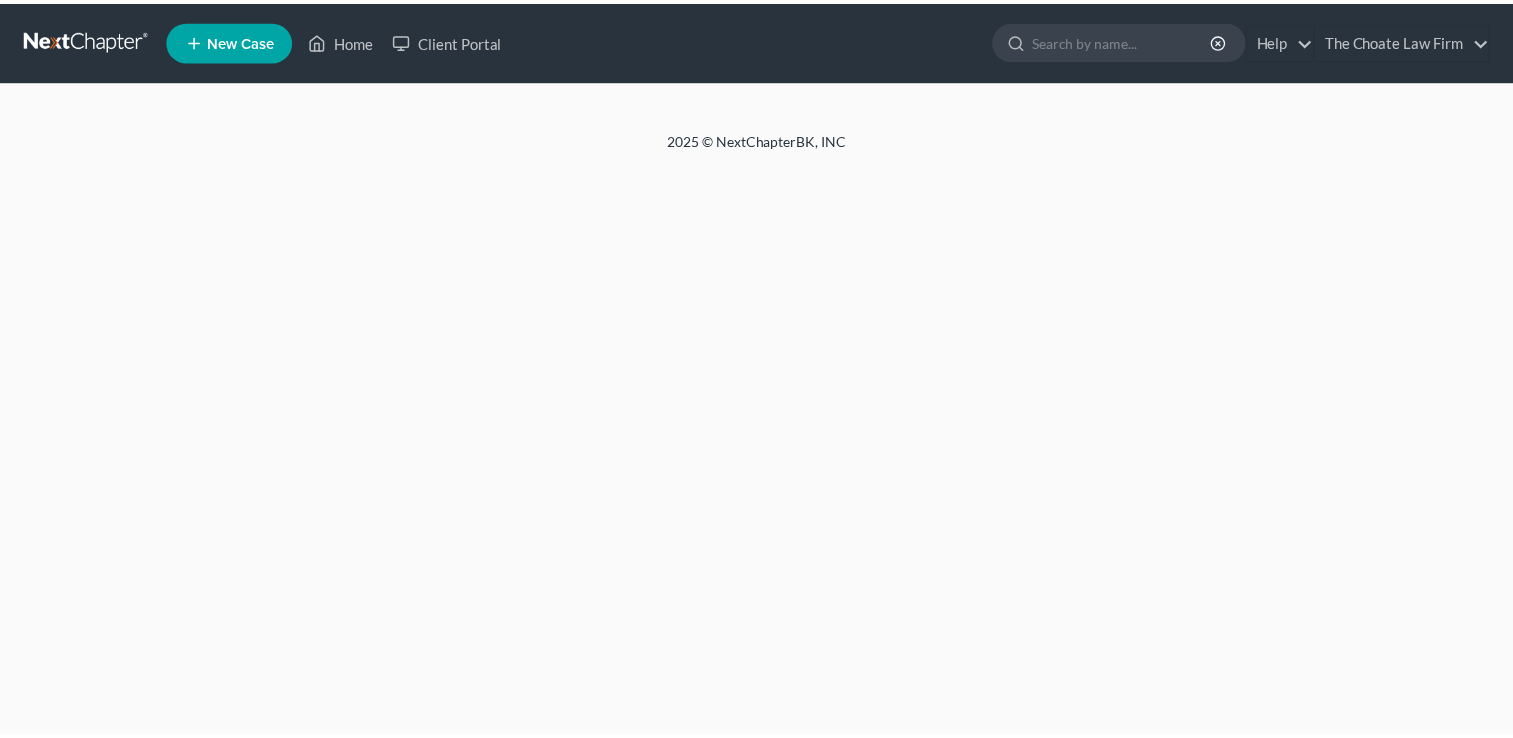 scroll, scrollTop: 0, scrollLeft: 0, axis: both 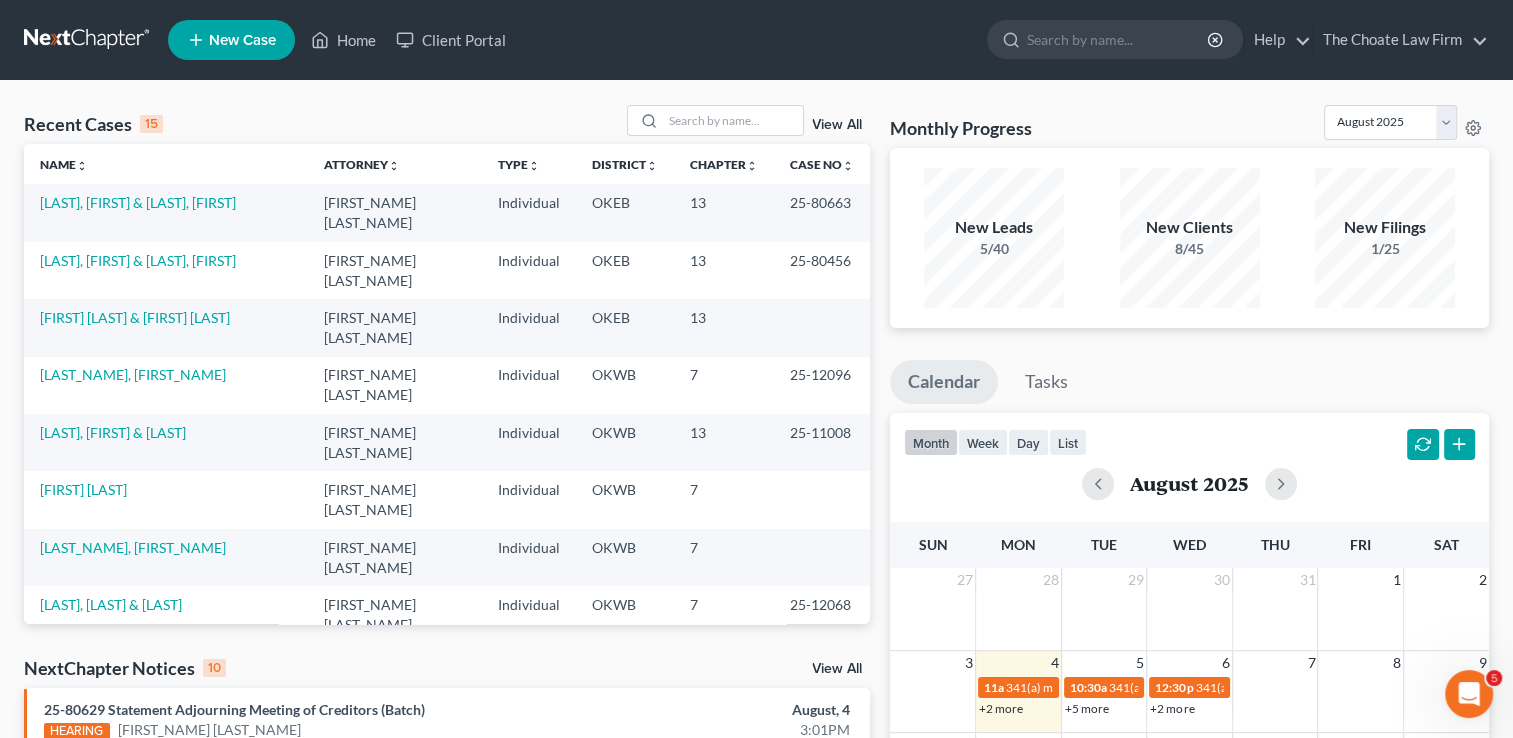 click on "25-11008" at bounding box center [822, 442] 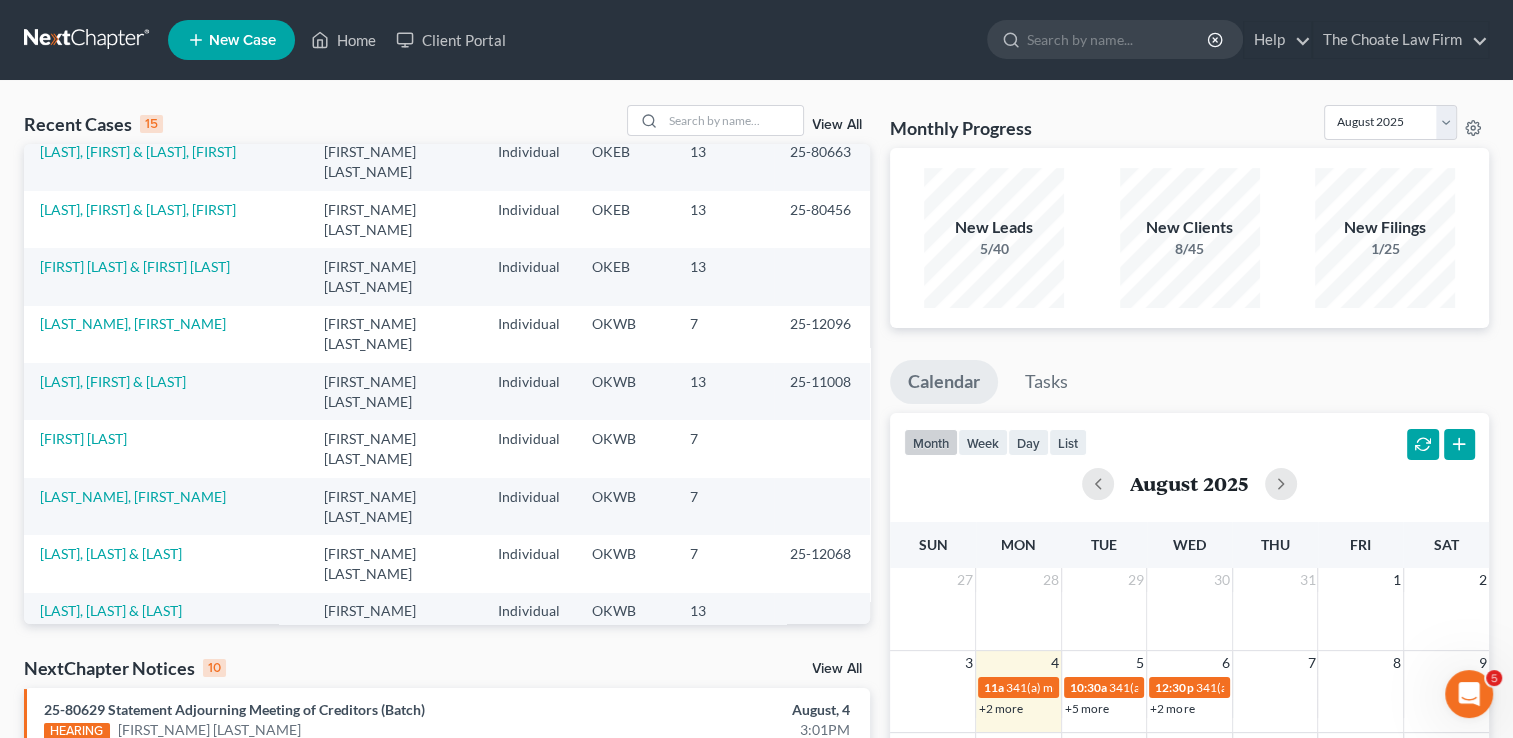 scroll, scrollTop: 137, scrollLeft: 0, axis: vertical 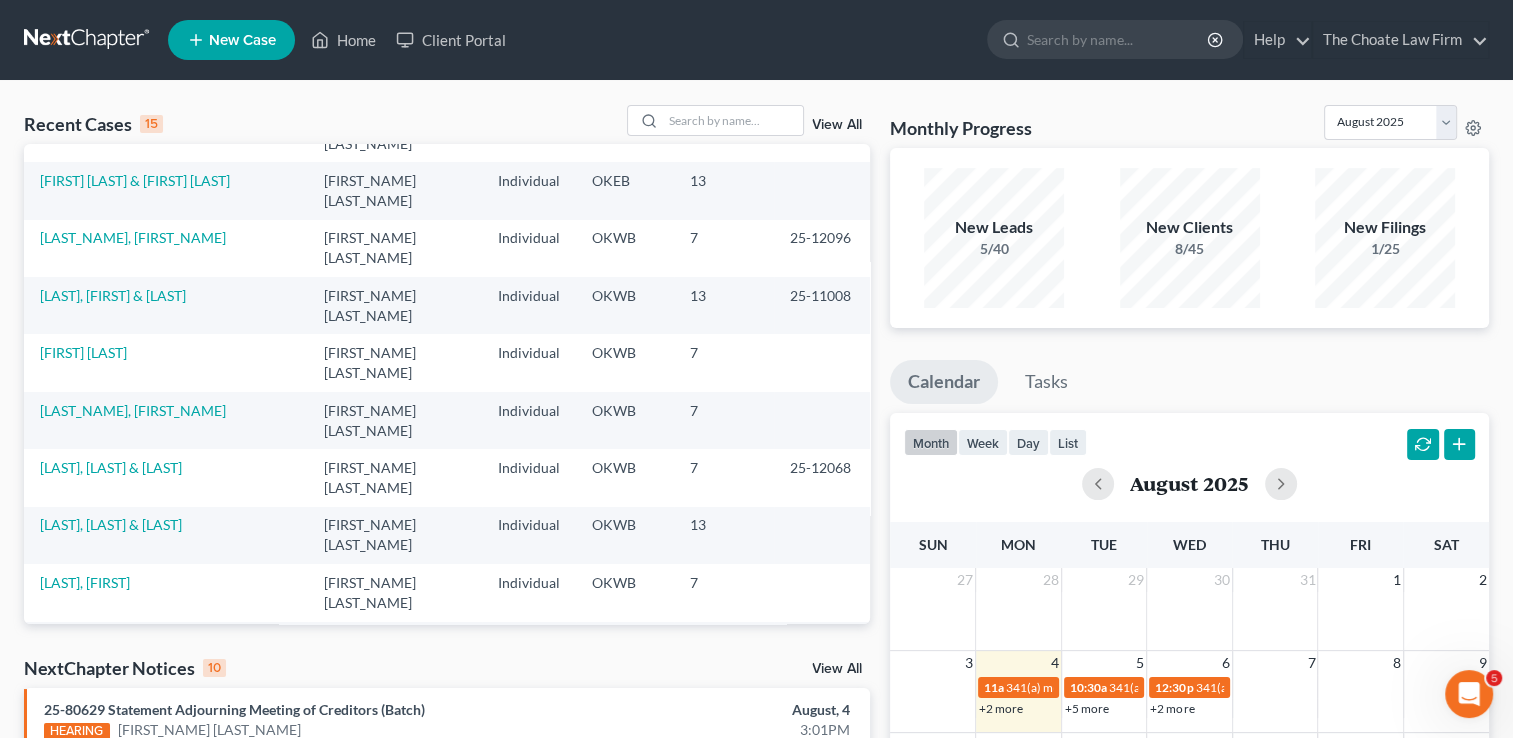 click on "View All" at bounding box center [837, 669] 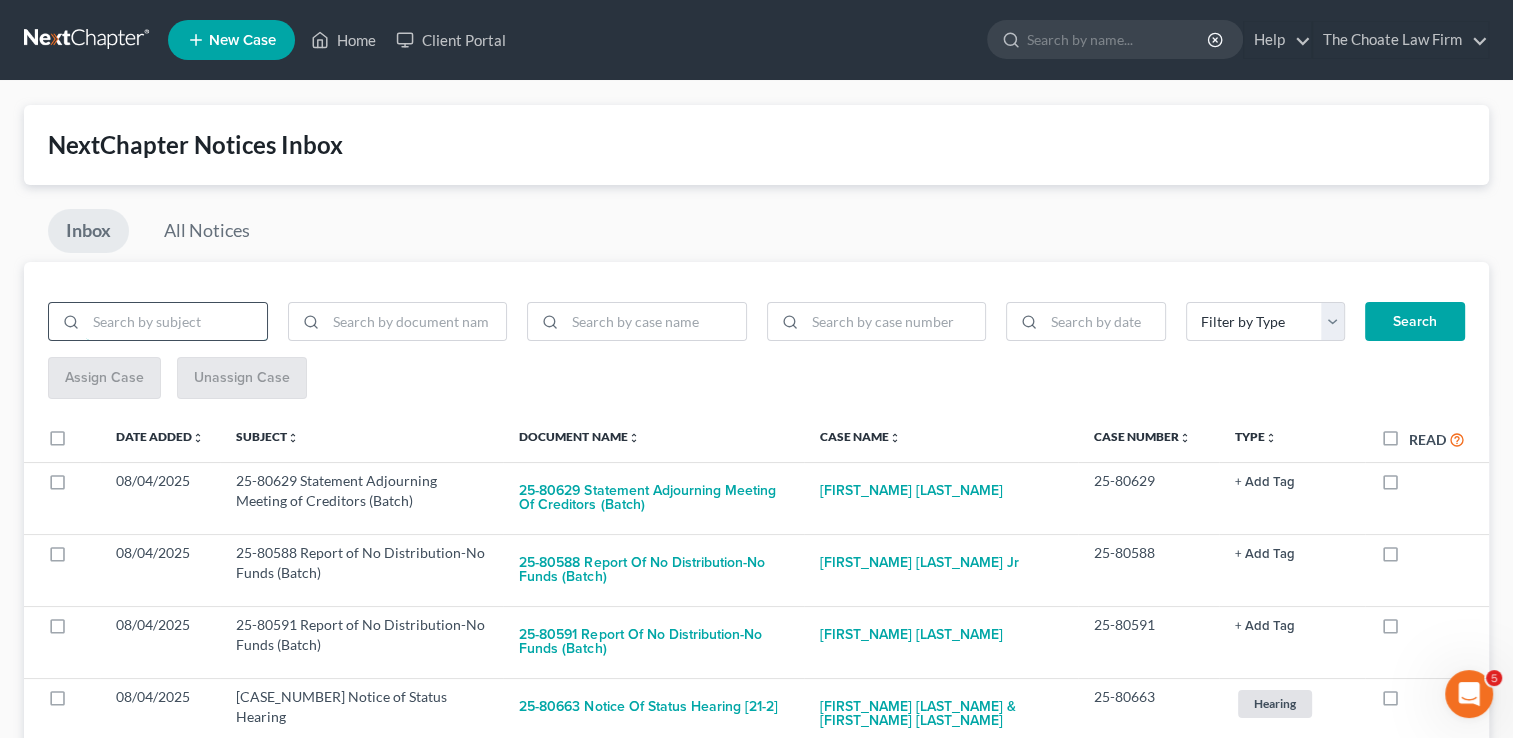 click at bounding box center [176, 322] 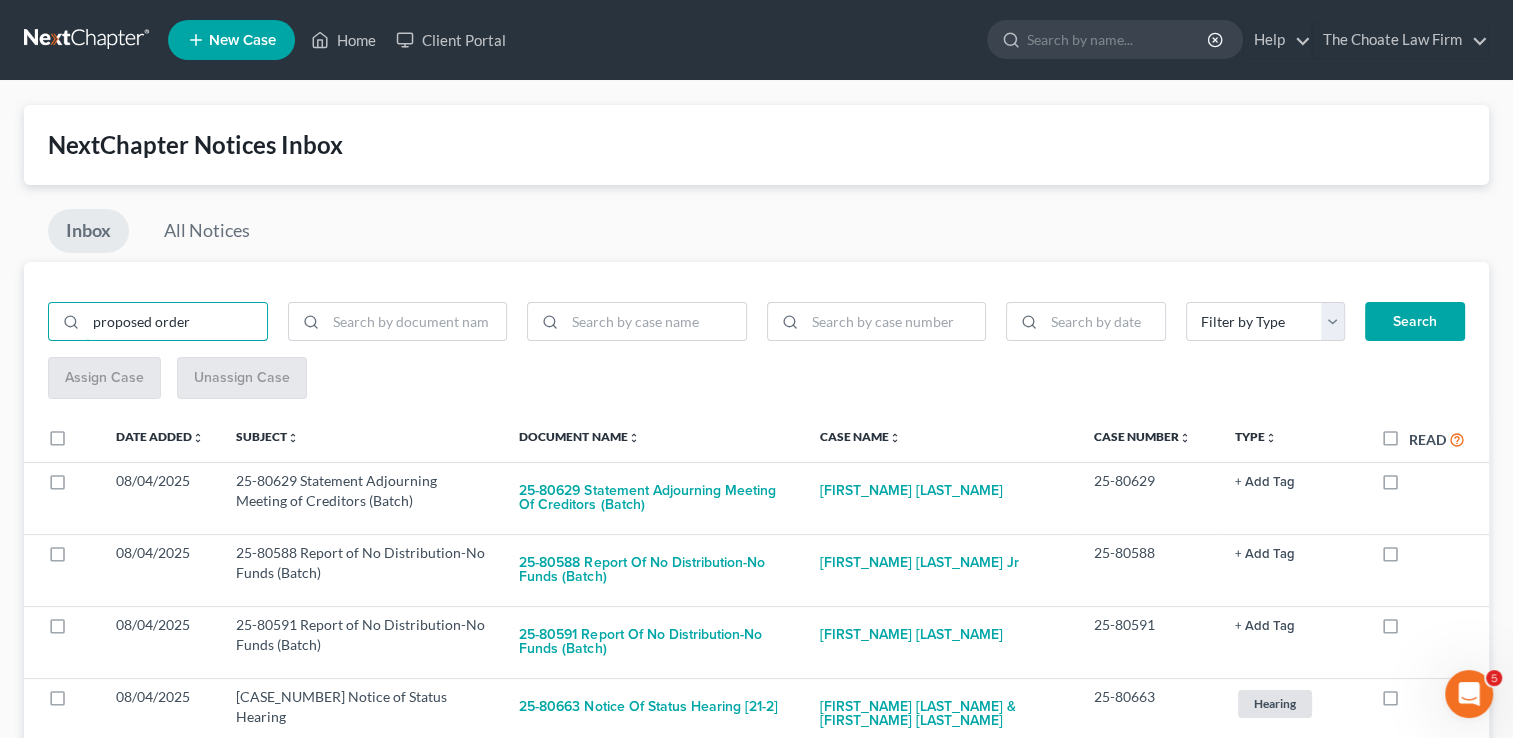type on "proposed order" 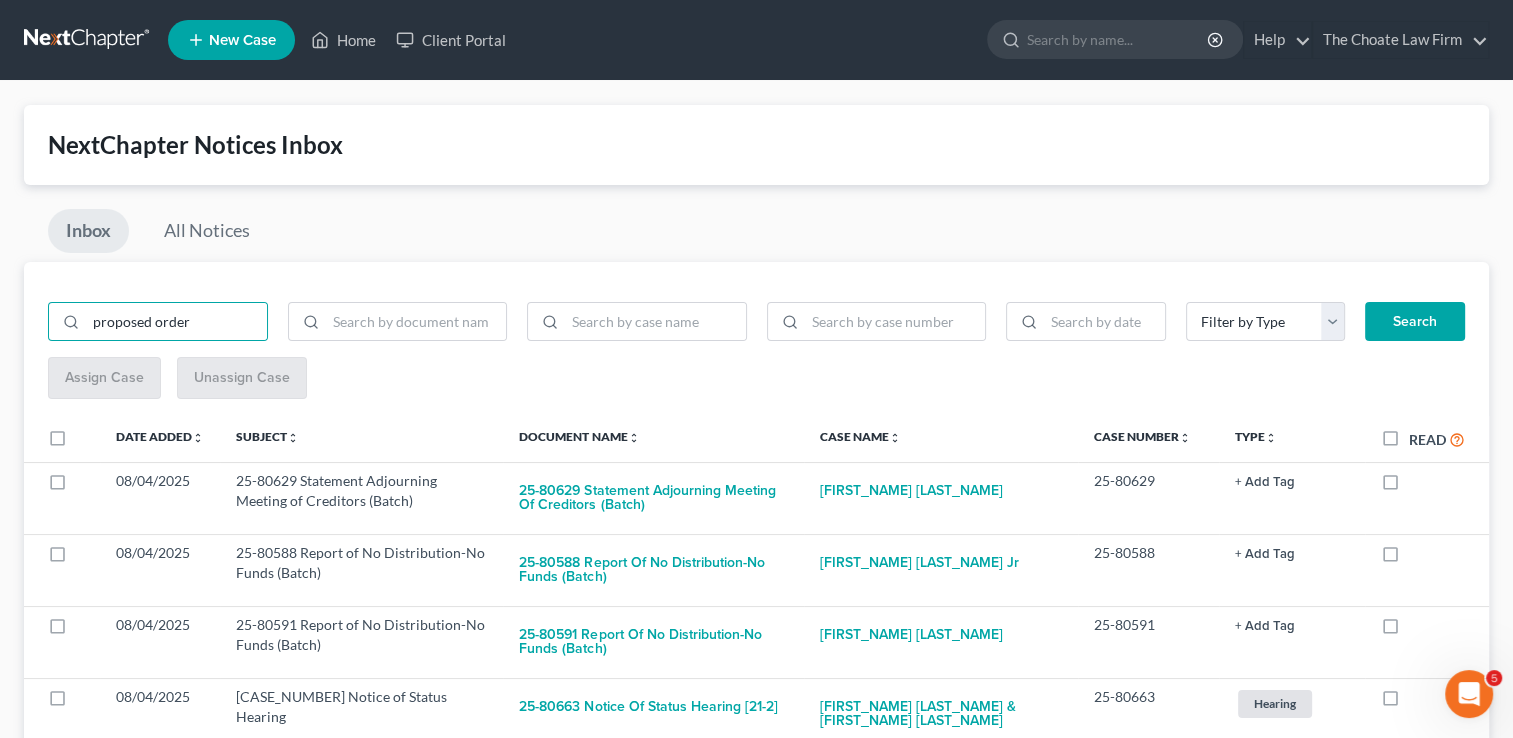 click on "Search" at bounding box center (1415, 322) 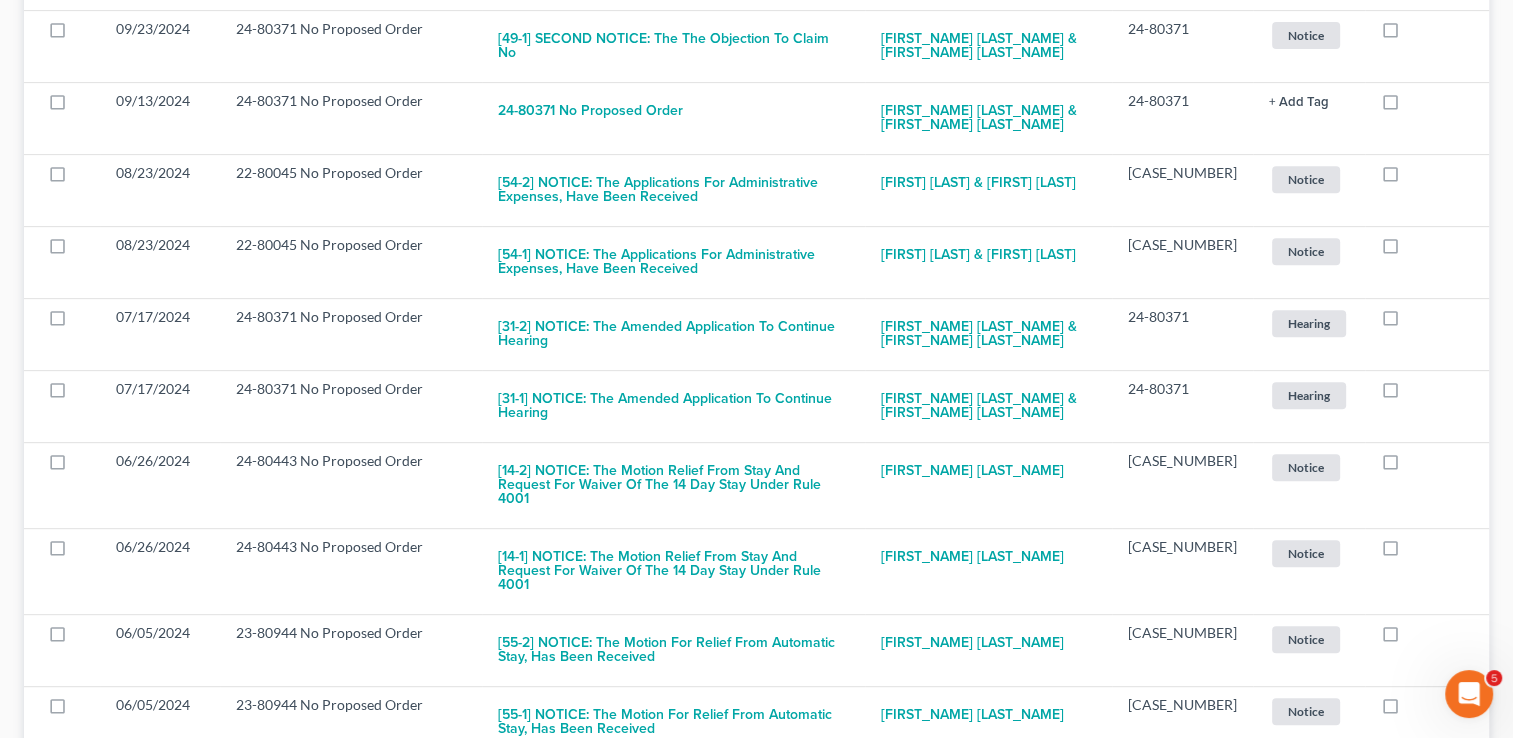 scroll, scrollTop: 1120, scrollLeft: 0, axis: vertical 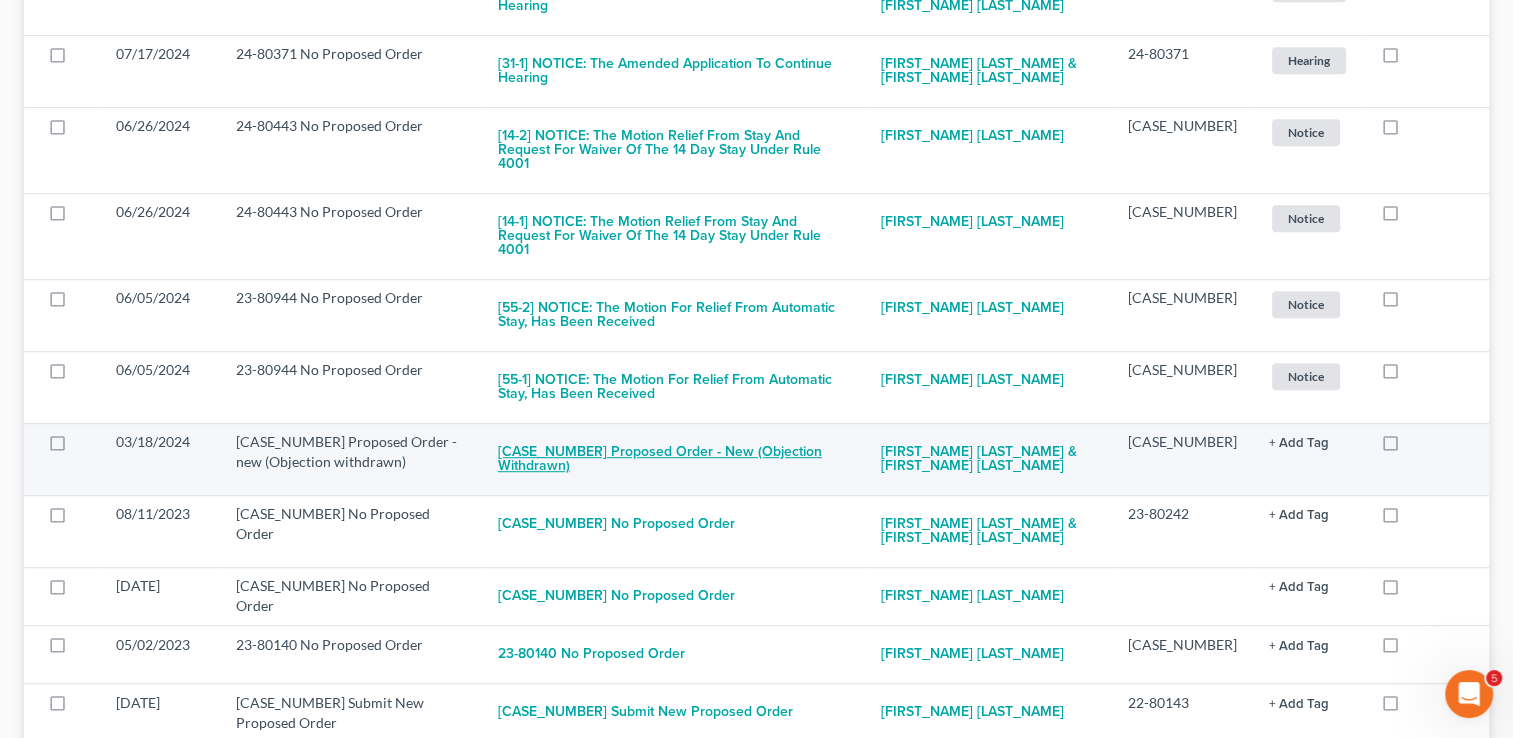 click on "23-80639 Proposed Order - new (Objection withdrawn)" at bounding box center (673, 459) 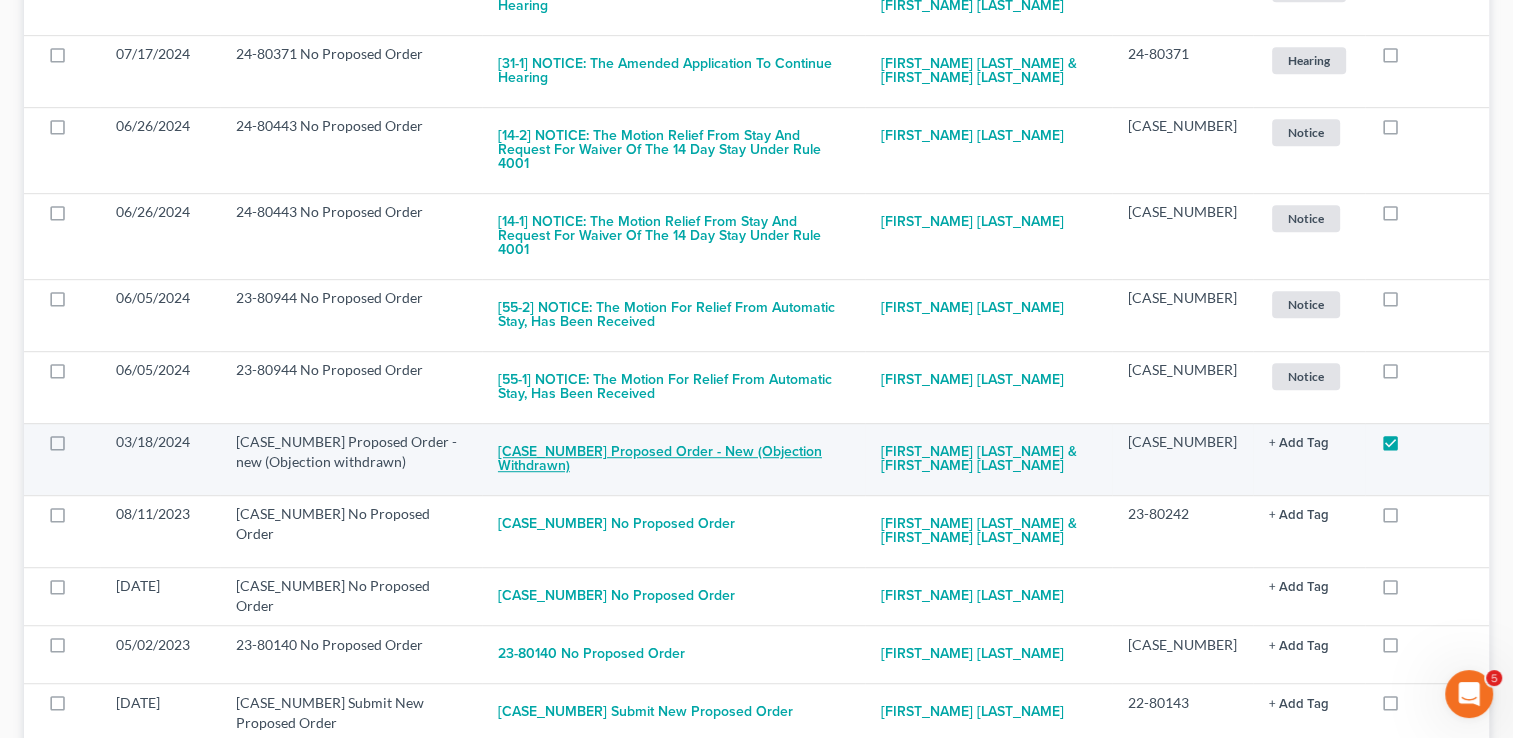 checkbox on "true" 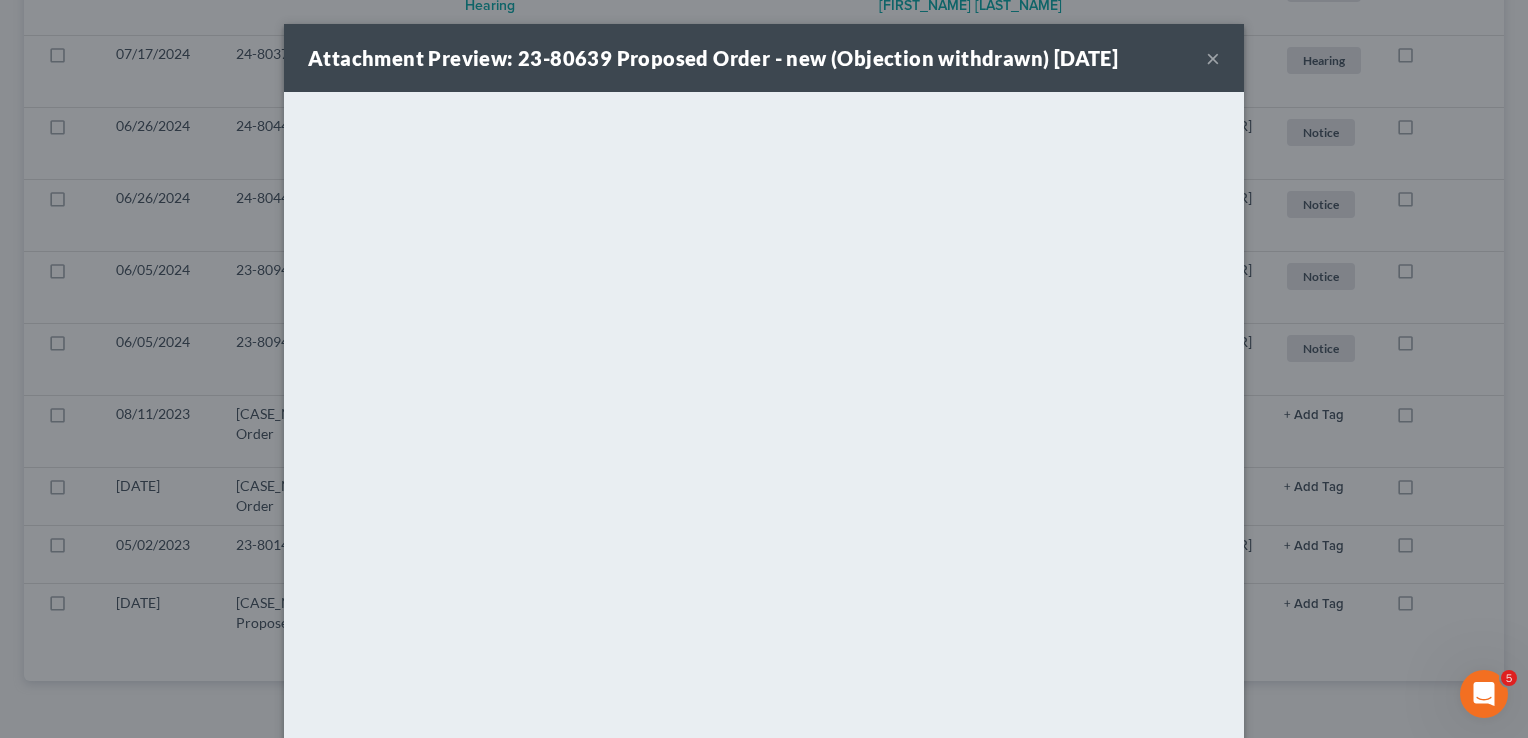 click on "×" at bounding box center (1213, 58) 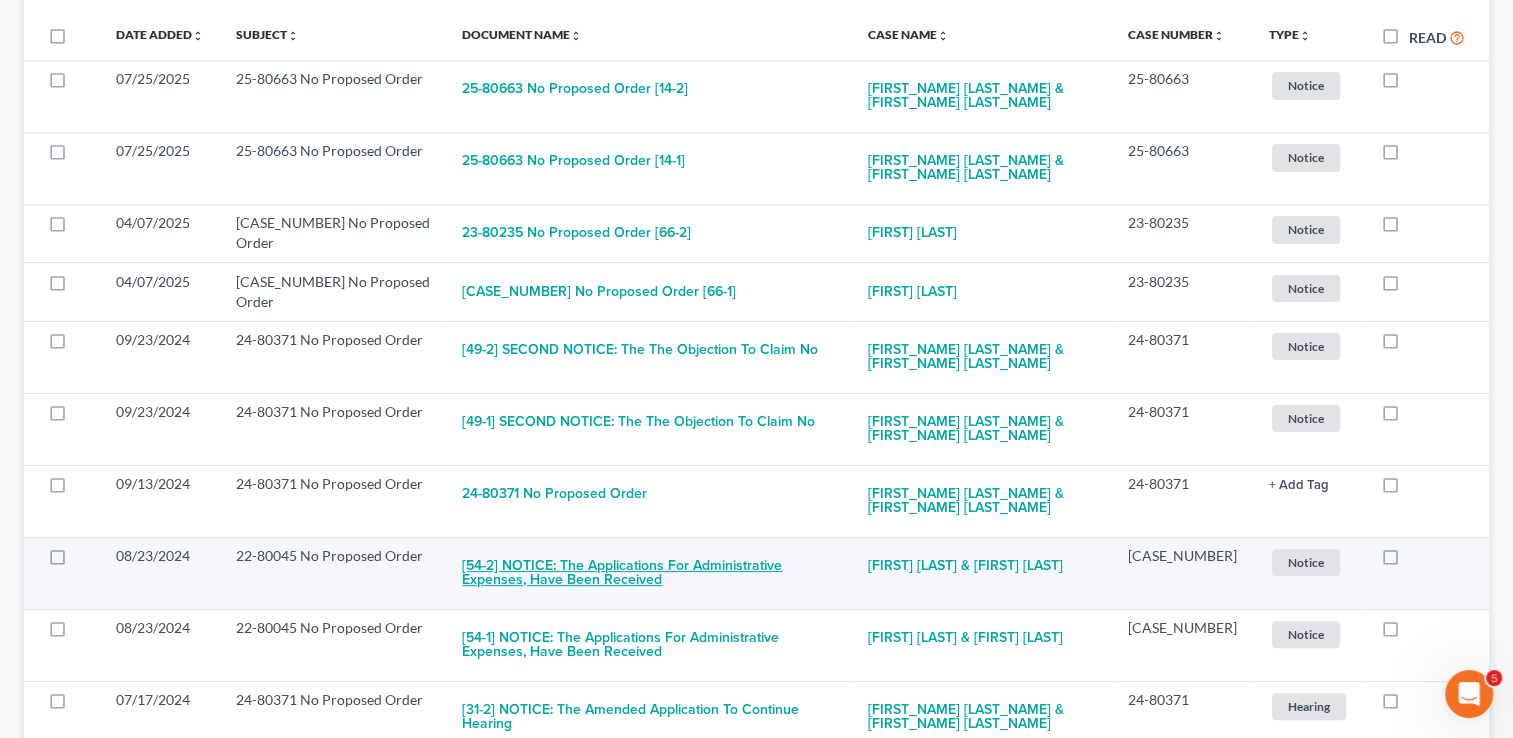 scroll, scrollTop: 420, scrollLeft: 0, axis: vertical 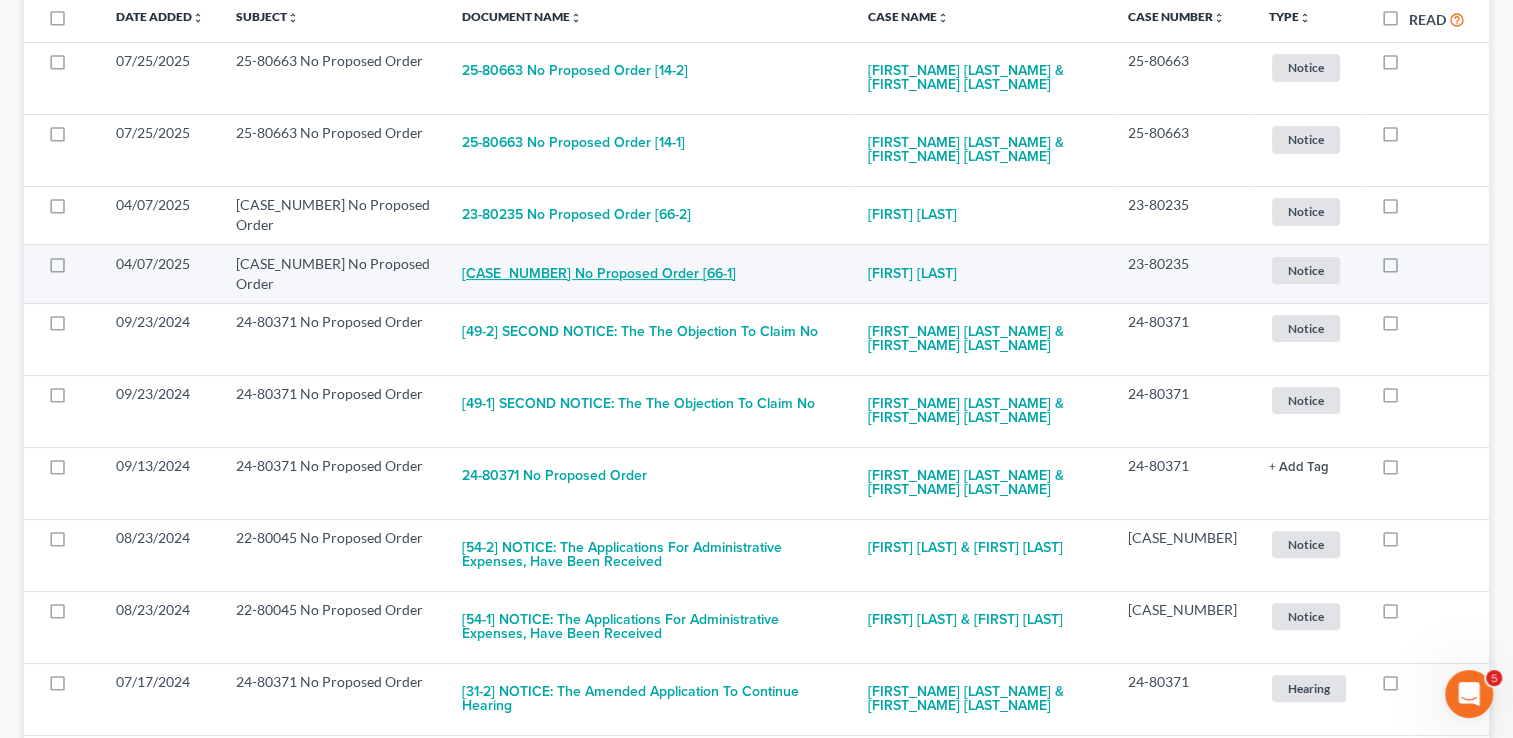 click on "23-80235 No Proposed Order [66-1]" at bounding box center [599, 274] 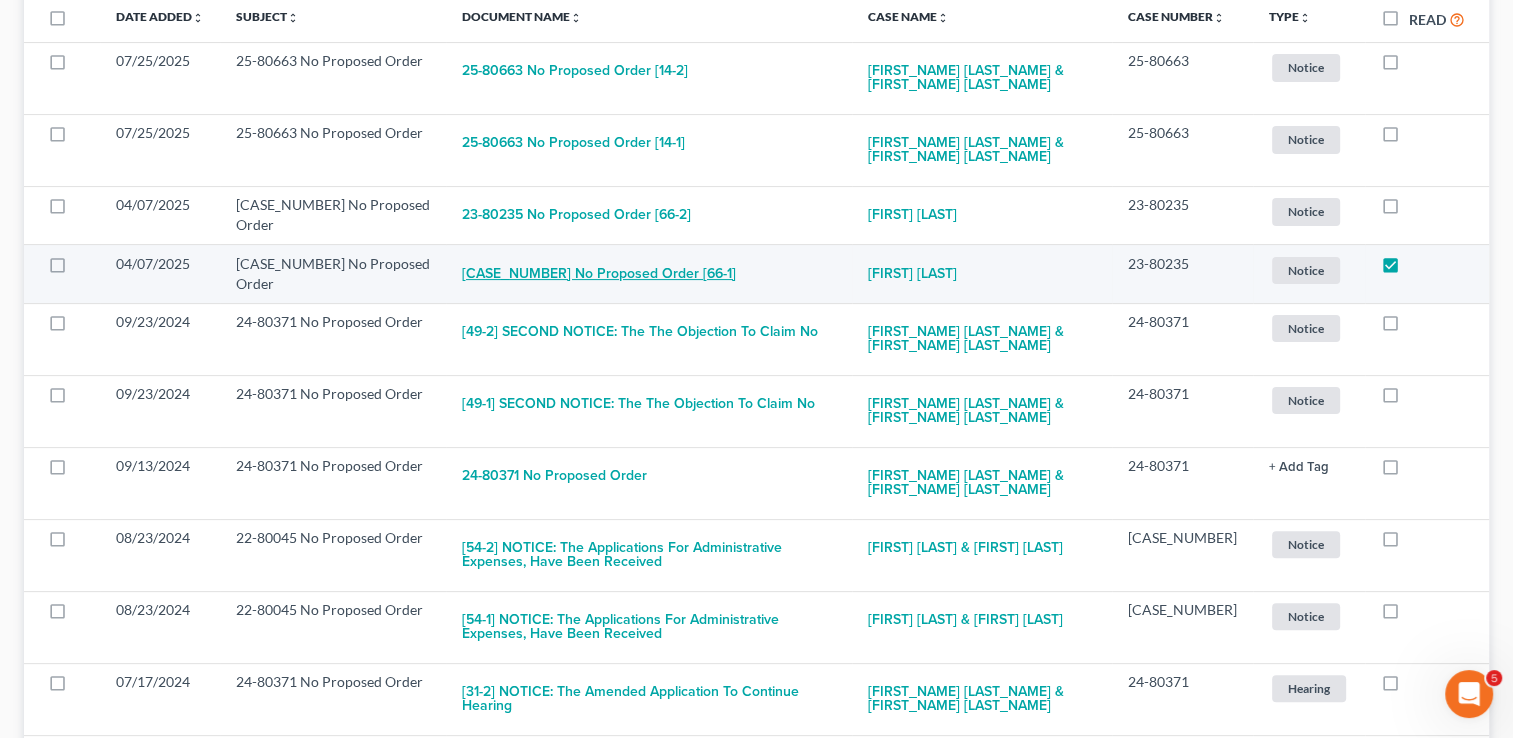 checkbox on "true" 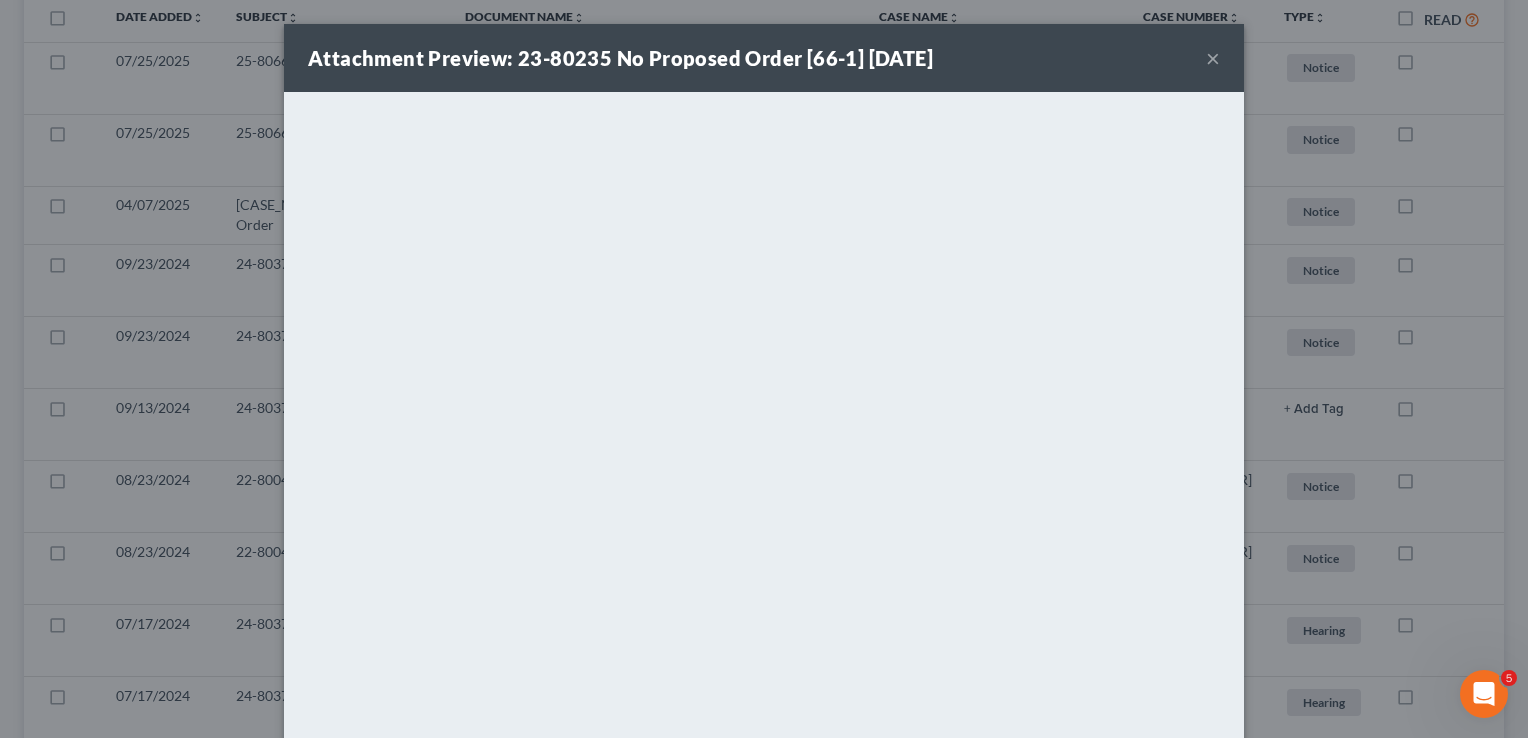 click on "×" at bounding box center (1213, 58) 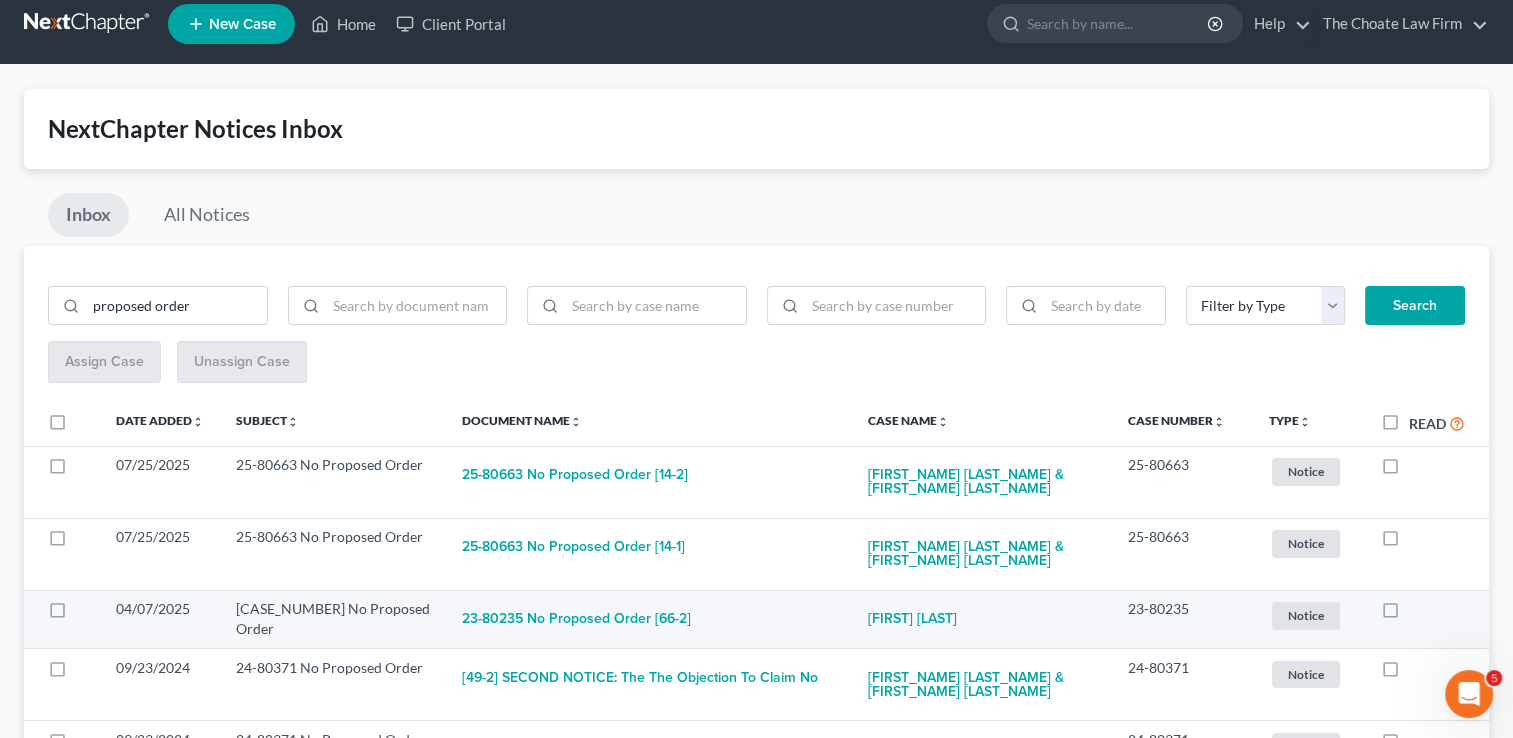 scroll, scrollTop: 0, scrollLeft: 0, axis: both 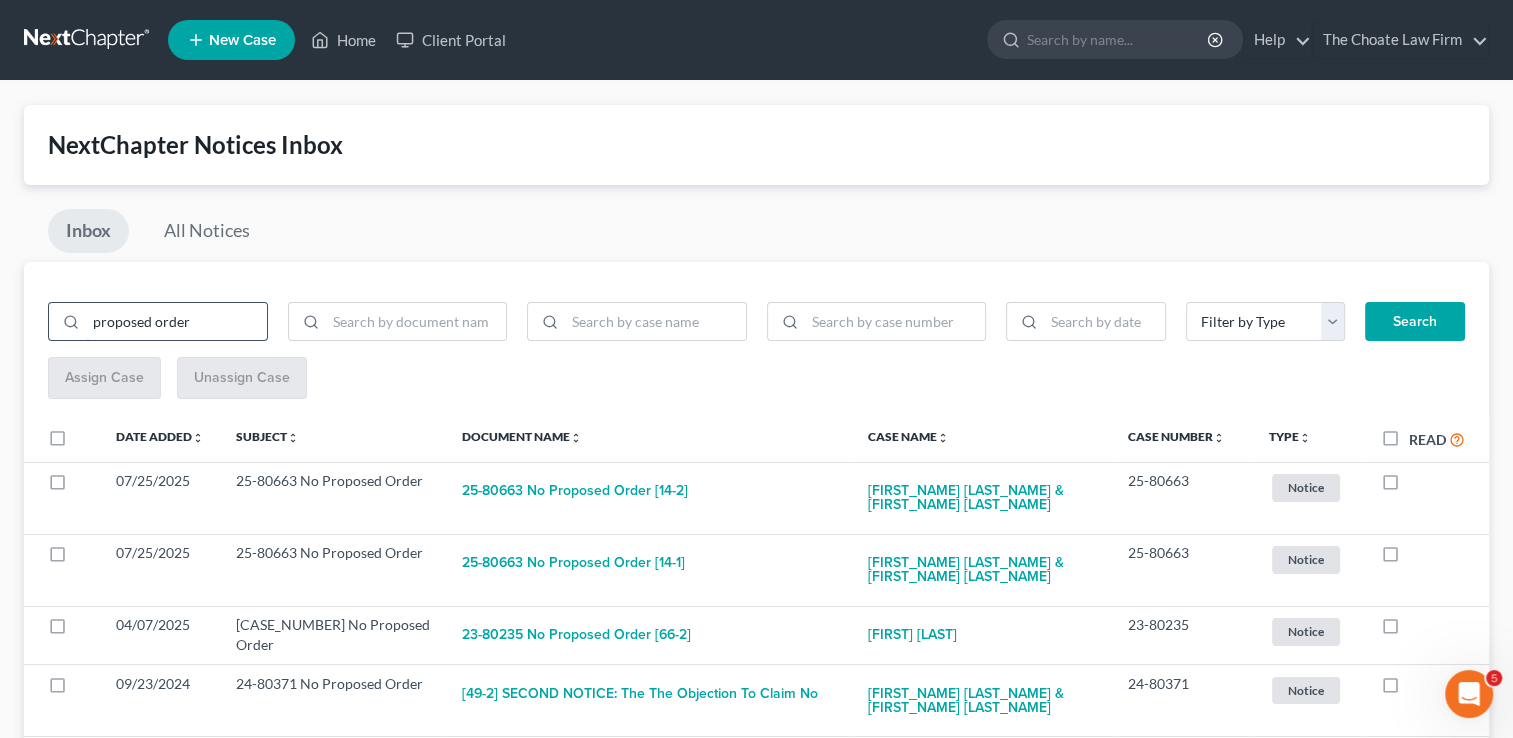 drag, startPoint x: 208, startPoint y: 322, endPoint x: 96, endPoint y: 314, distance: 112.28535 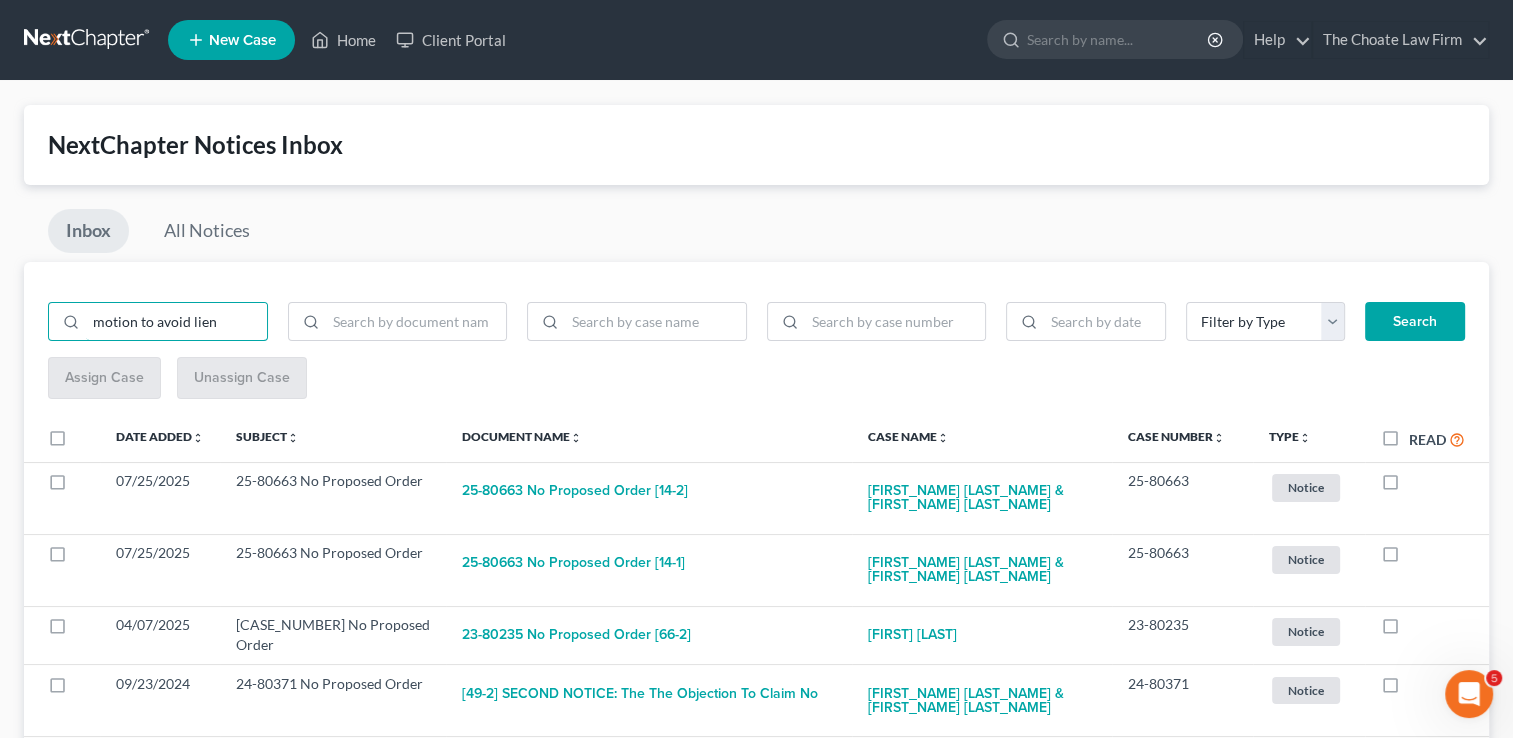 type on "motion to avoid lien" 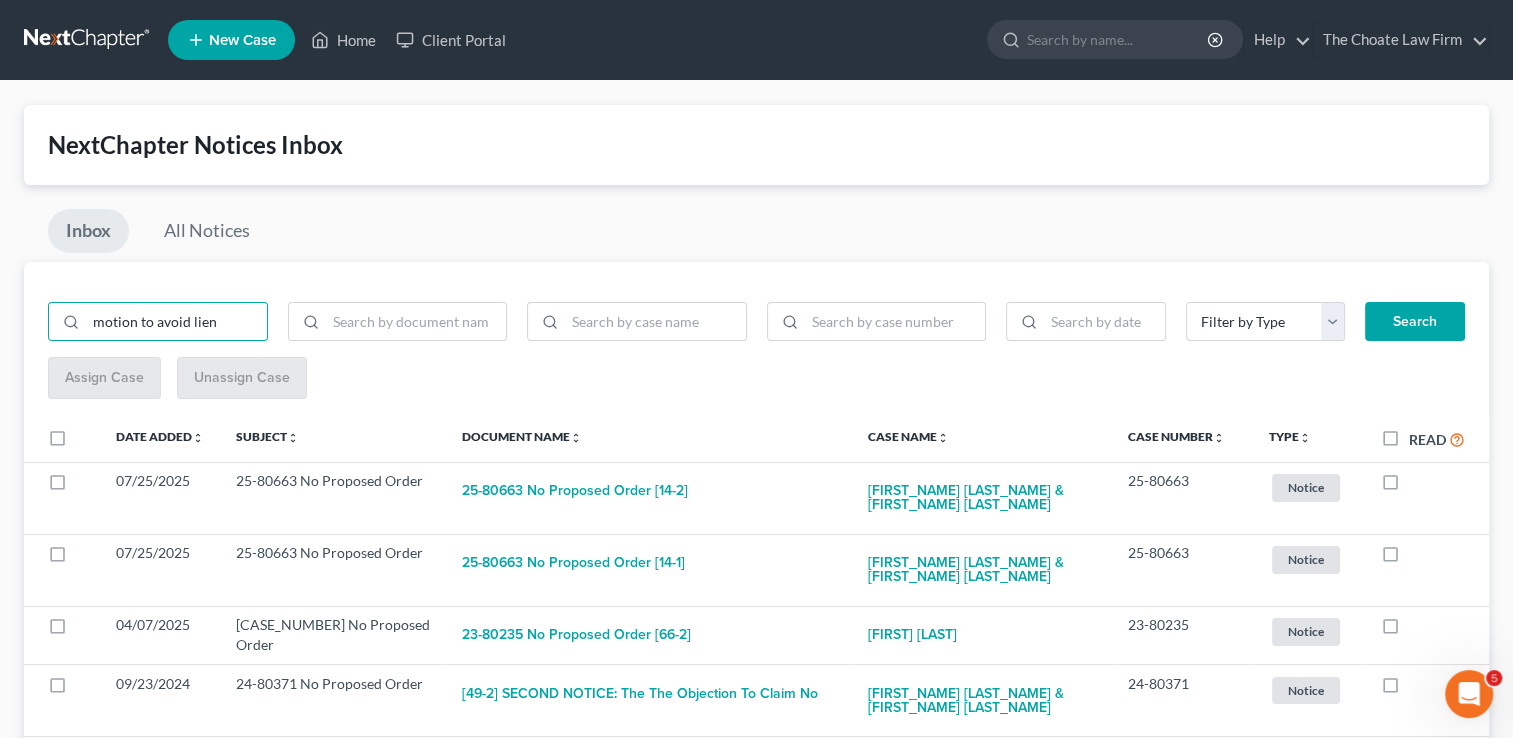click on "Search" at bounding box center [1415, 322] 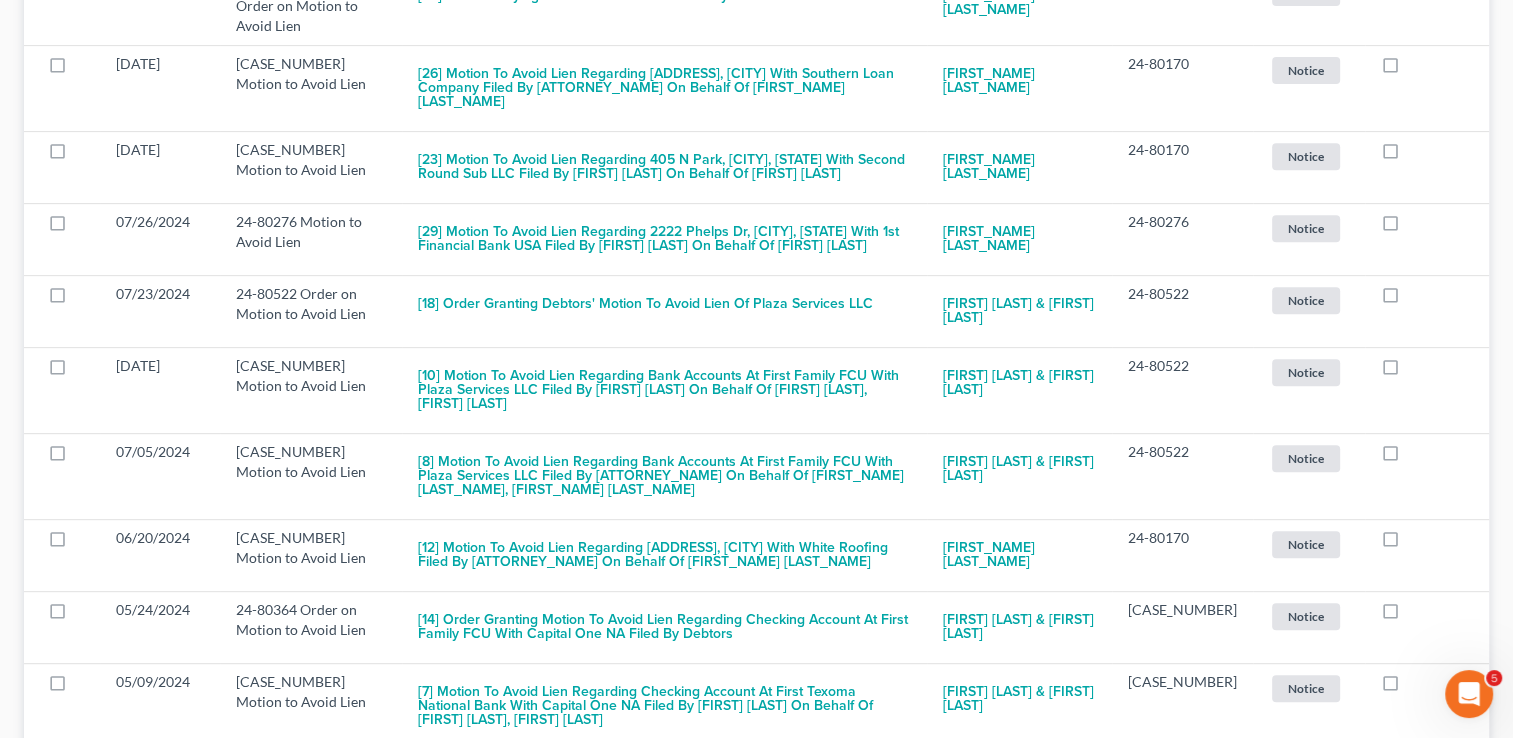 scroll, scrollTop: 0, scrollLeft: 0, axis: both 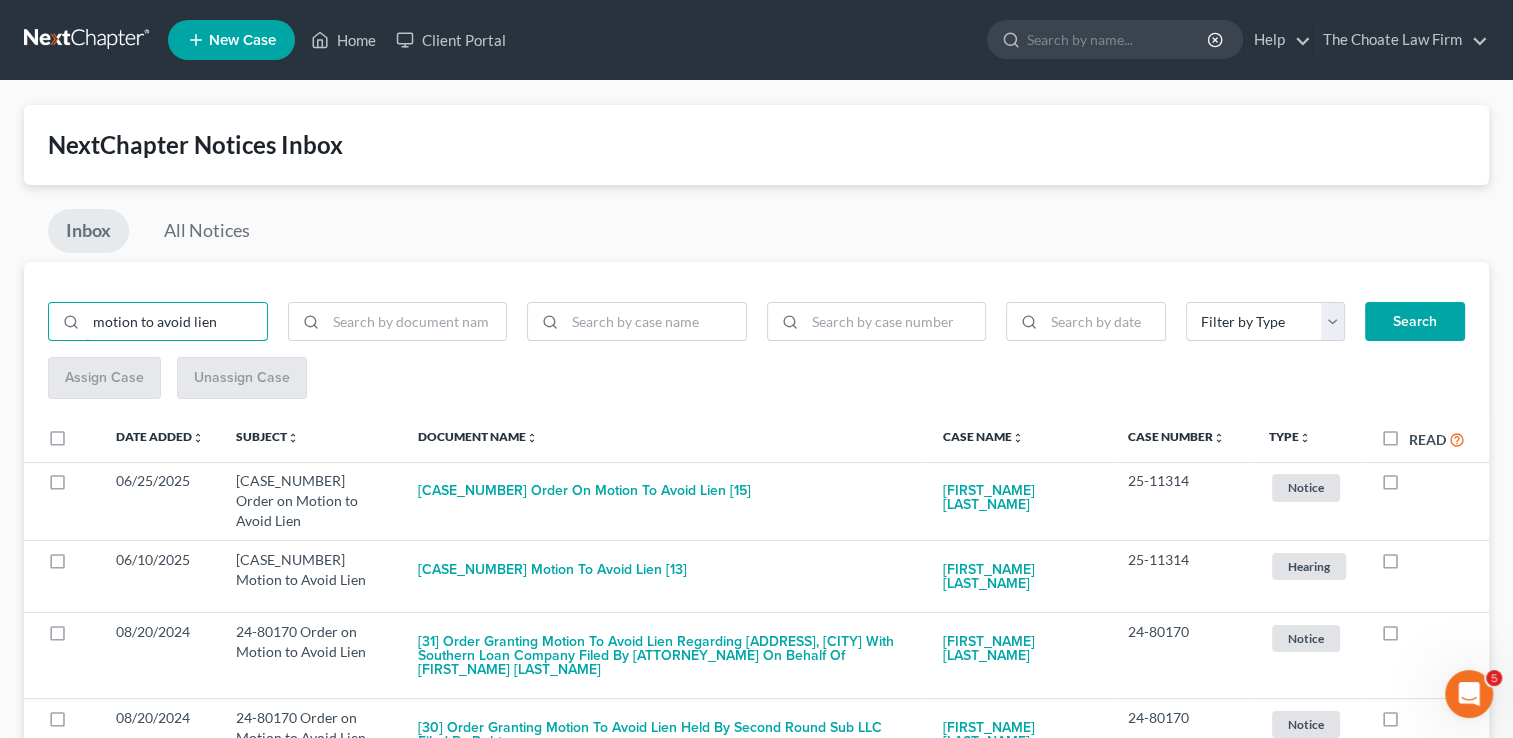 drag, startPoint x: 226, startPoint y: 322, endPoint x: 129, endPoint y: 346, distance: 99.92497 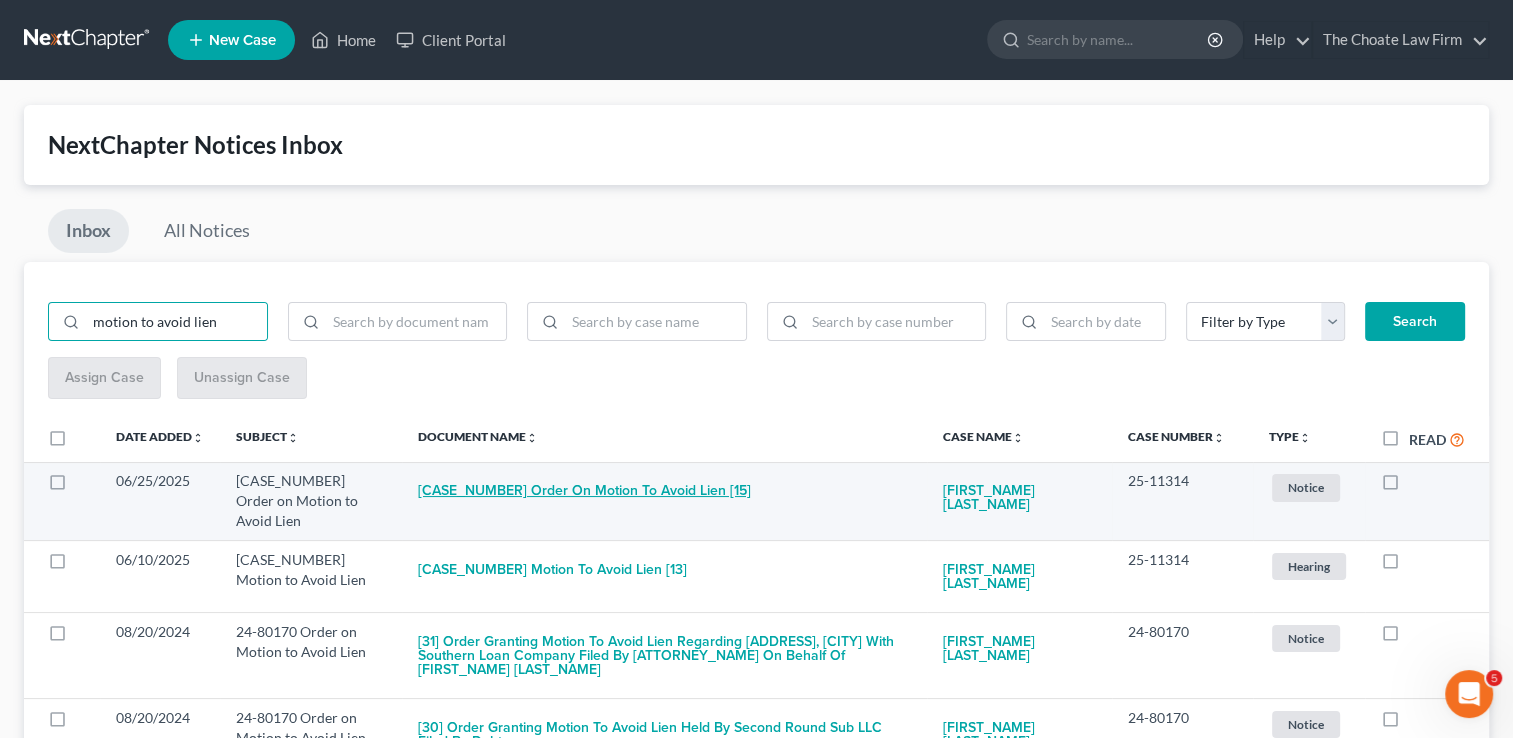 click on "25-11314 Order on Motion to Avoid Lien [15]" at bounding box center [584, 491] 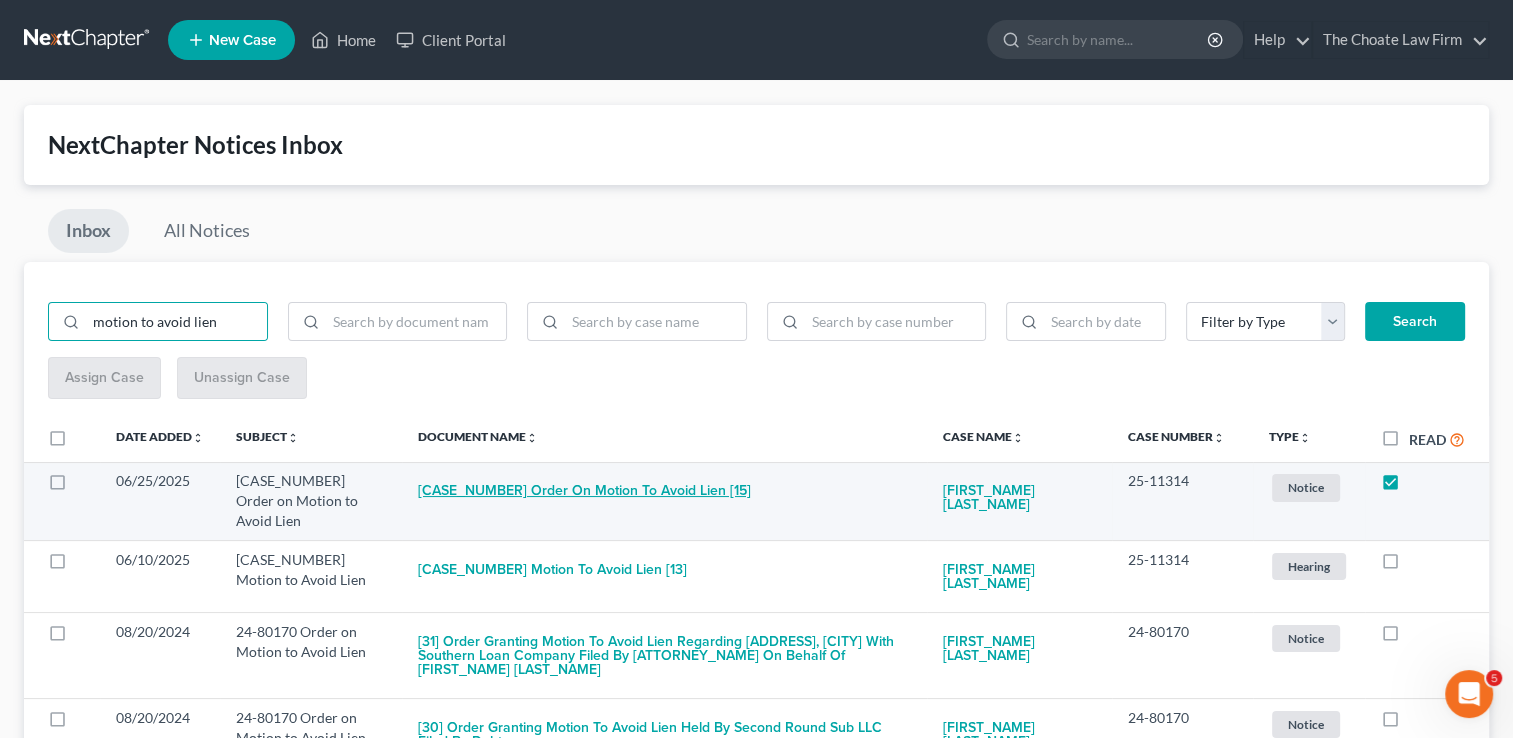 checkbox on "true" 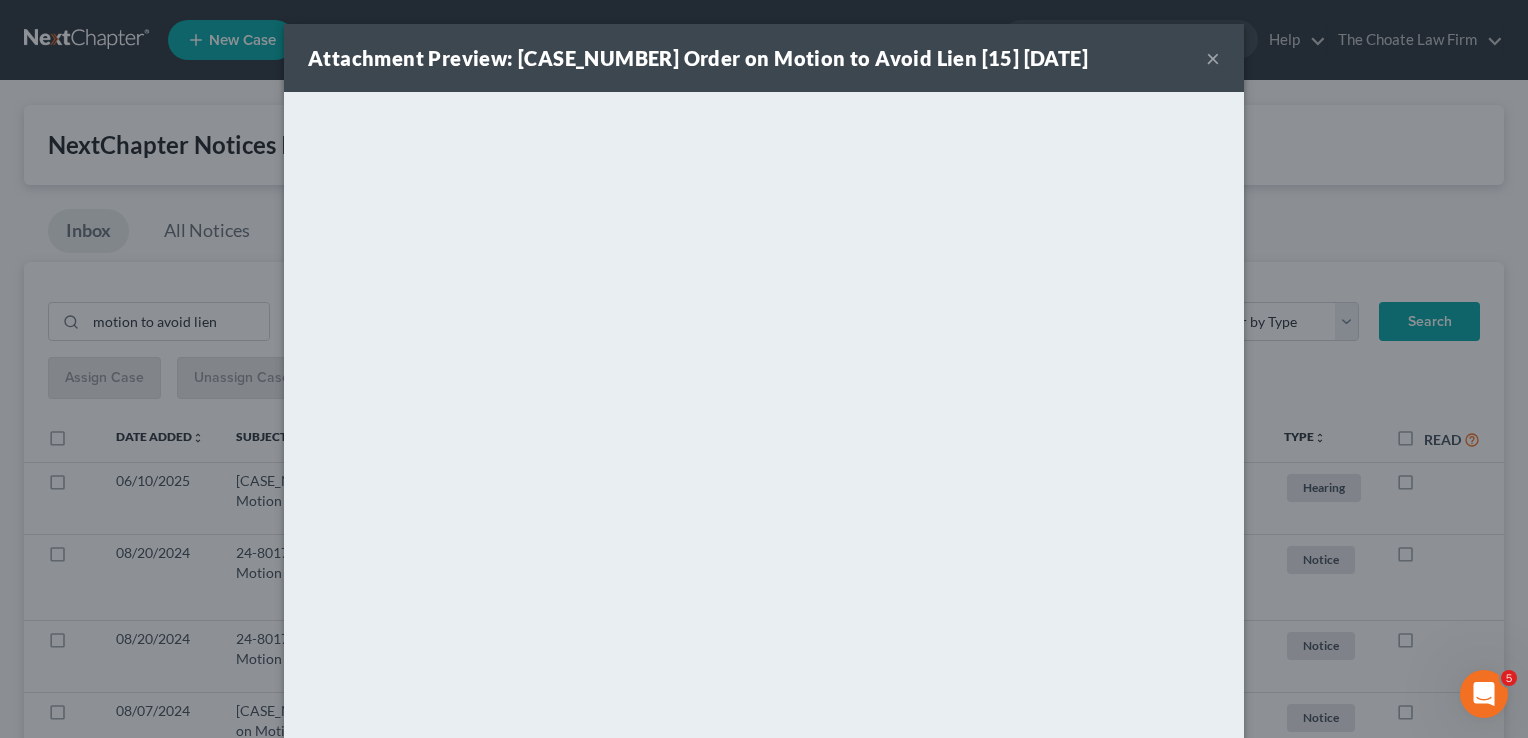 click on "×" at bounding box center (1213, 58) 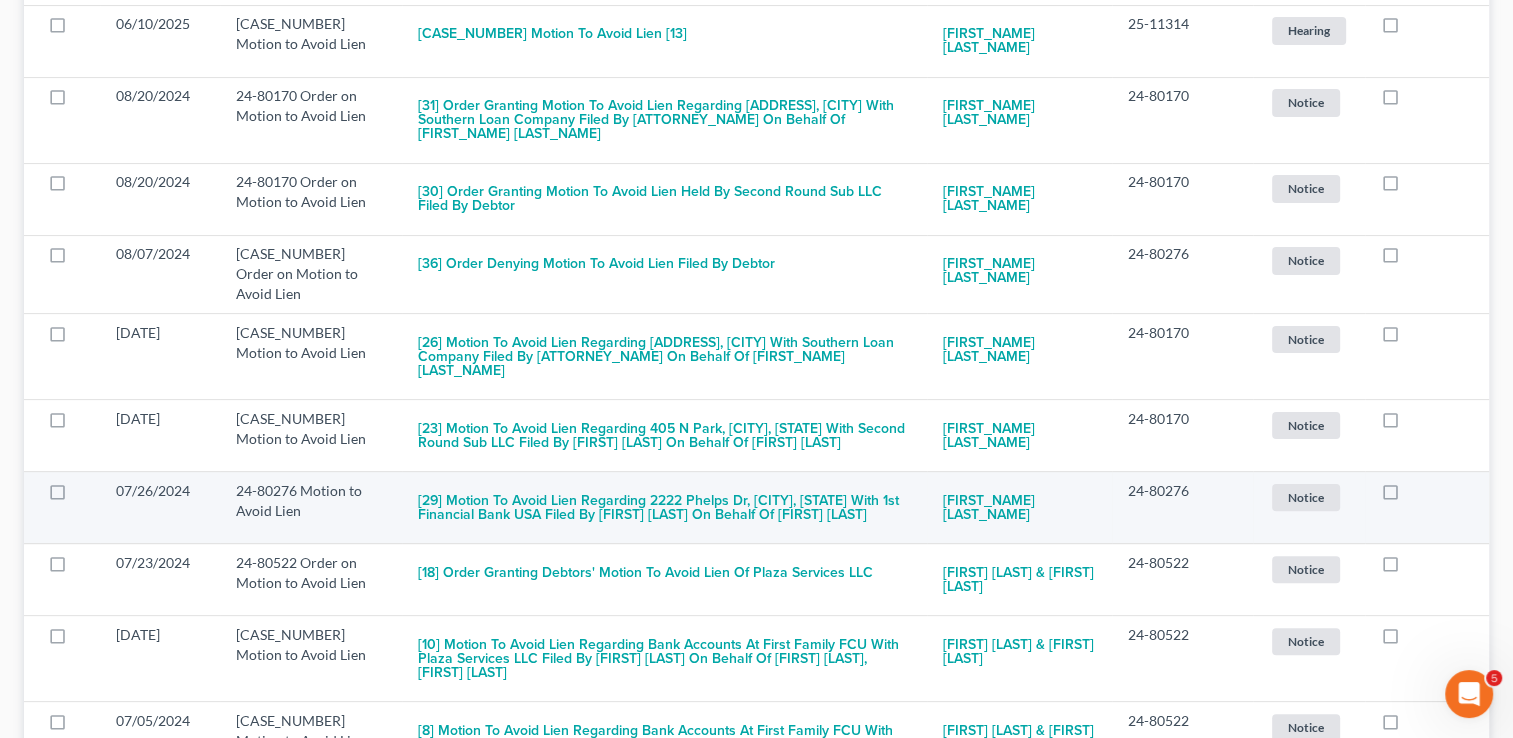 scroll, scrollTop: 600, scrollLeft: 0, axis: vertical 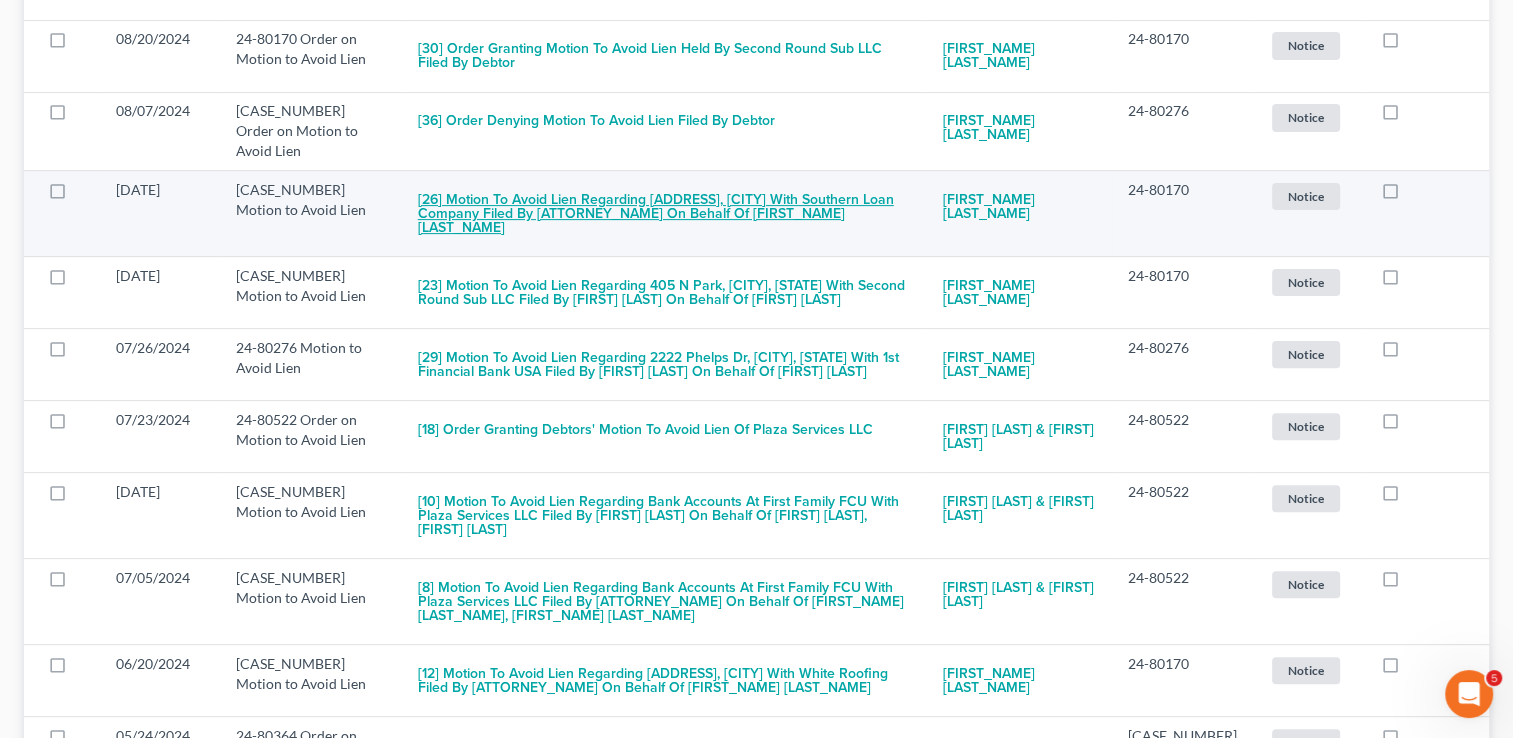 click on "[26] Motion to Avoid Lien regarding 405 N Park, Seminole OK with Southern Loan Company Filed by Paul Choate on behalf of Judy Faye Smith" at bounding box center [664, 214] 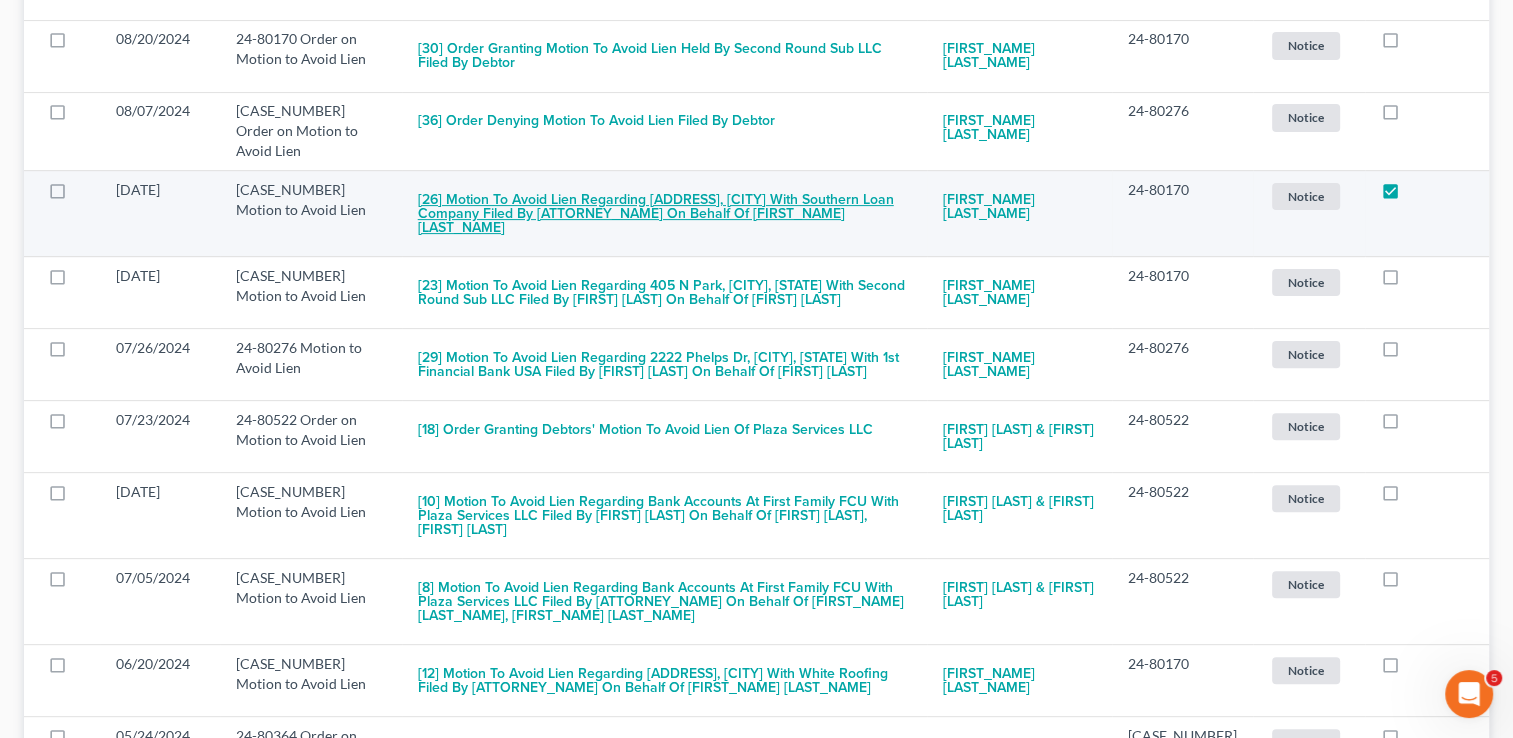 checkbox on "true" 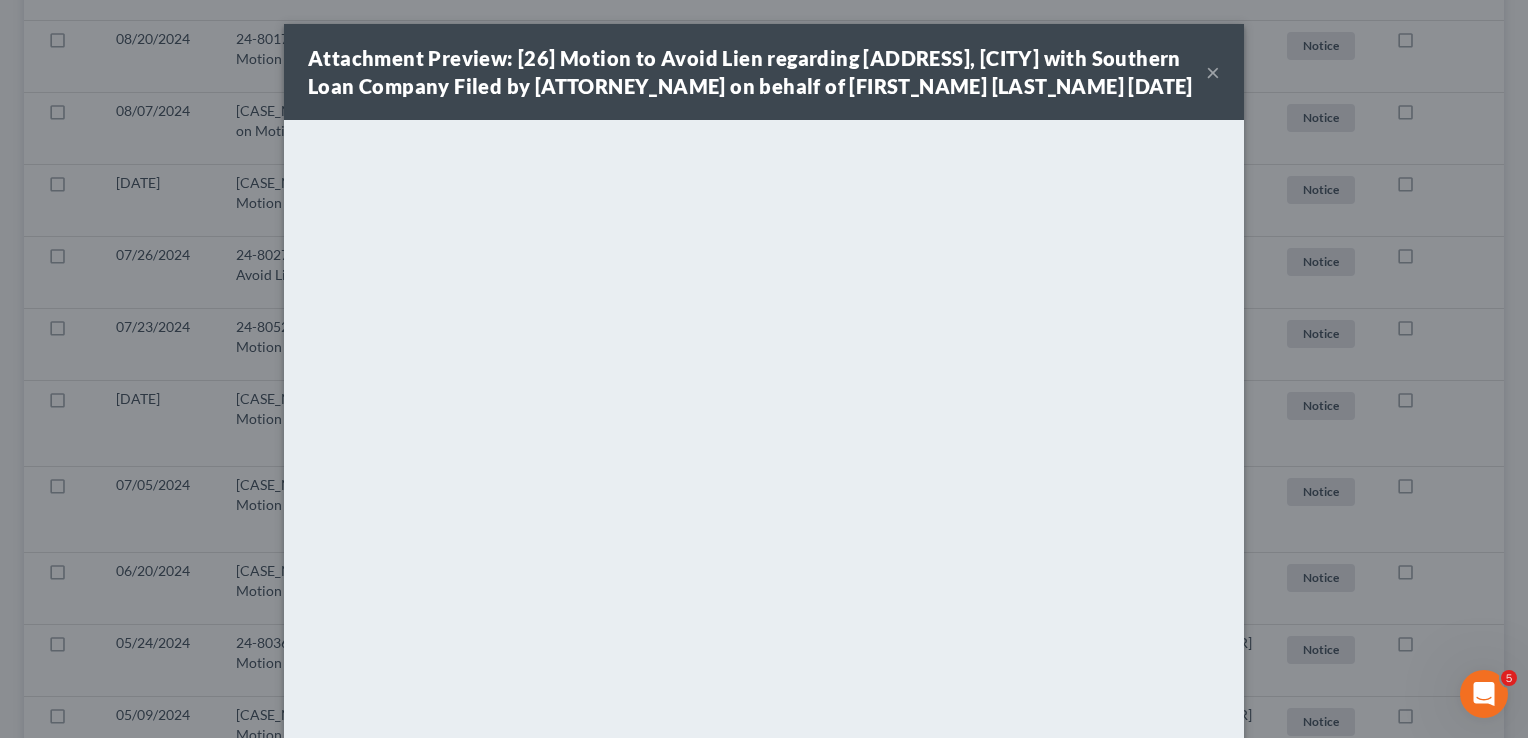 click on "×" at bounding box center [1213, 72] 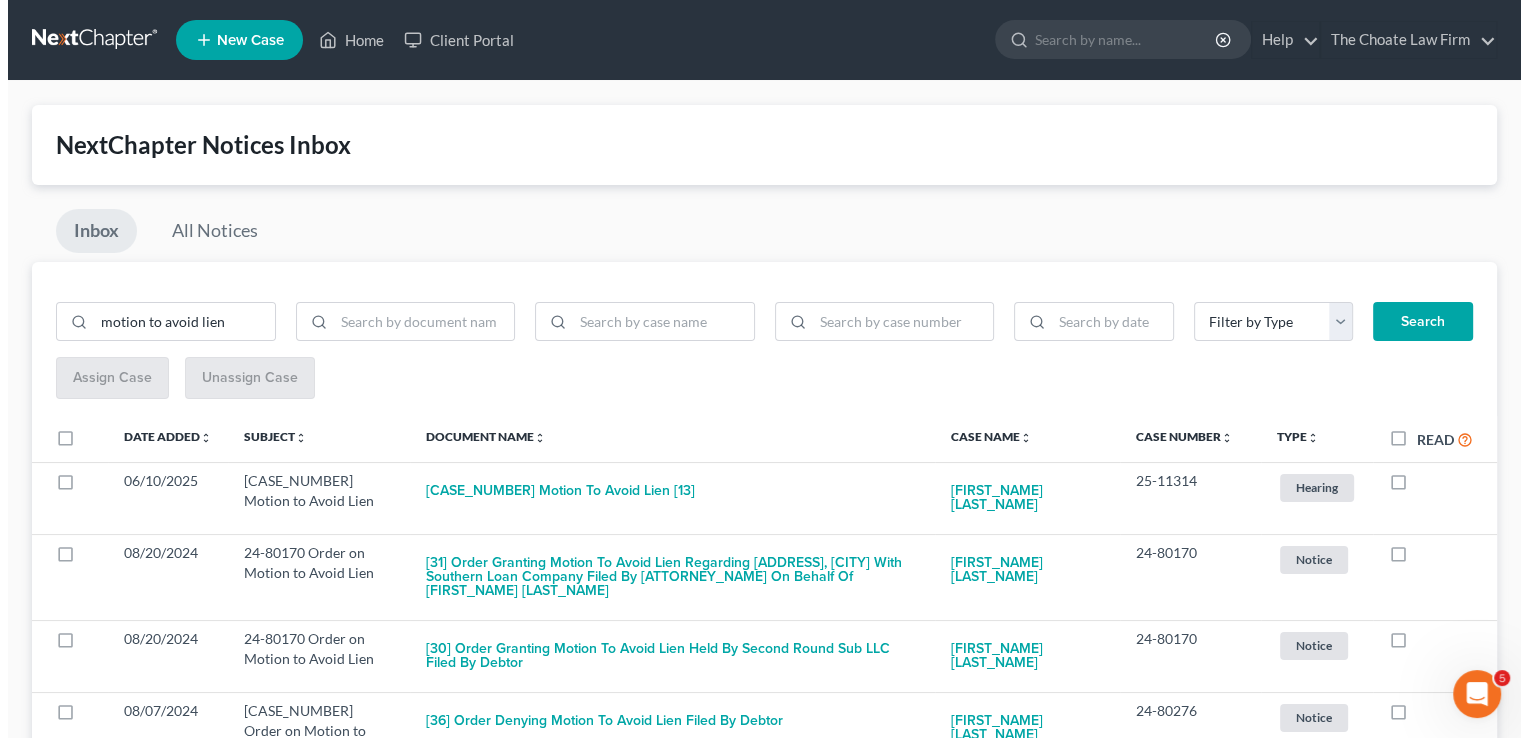 scroll, scrollTop: 0, scrollLeft: 0, axis: both 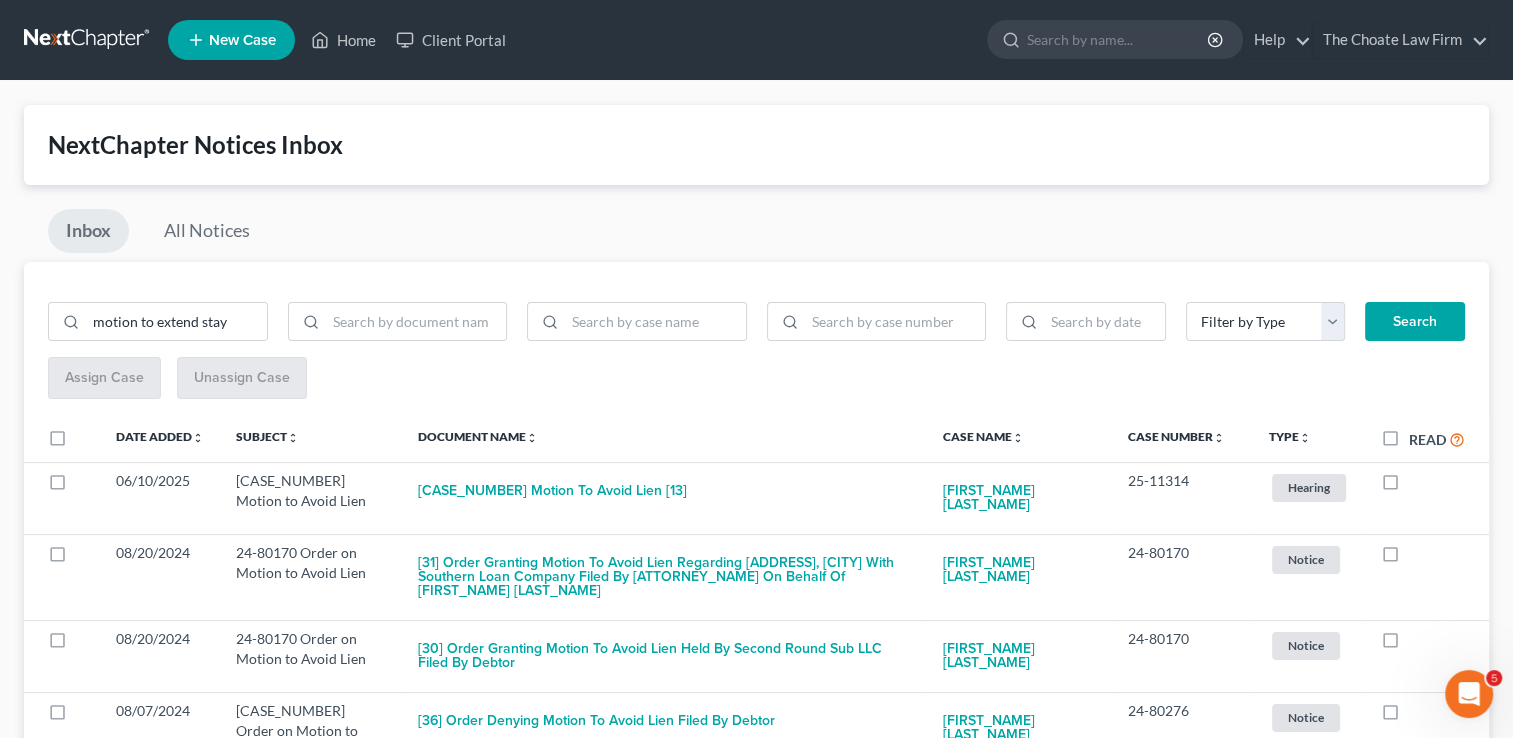 click on "Search" at bounding box center [1415, 322] 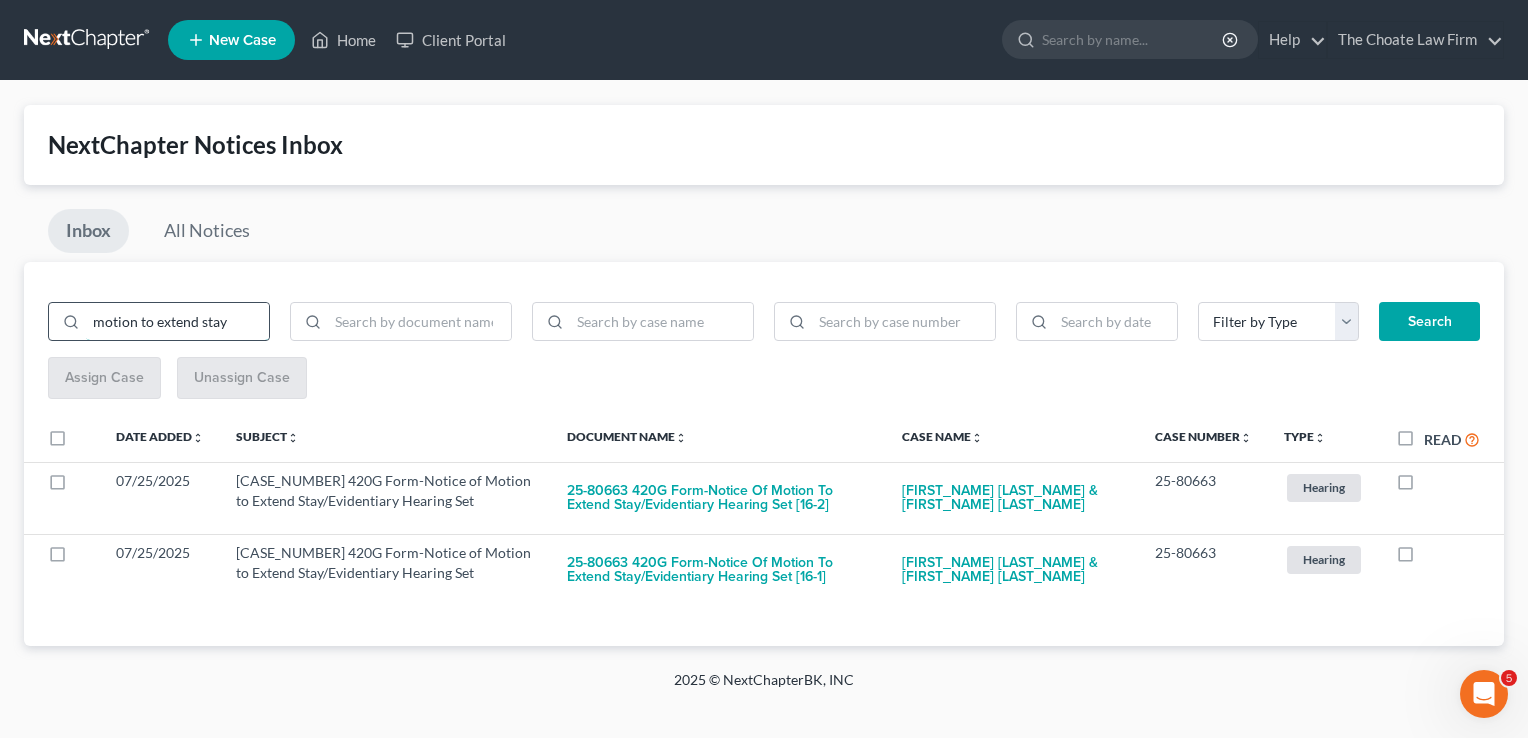 click on "motion to extend stay" at bounding box center (177, 322) 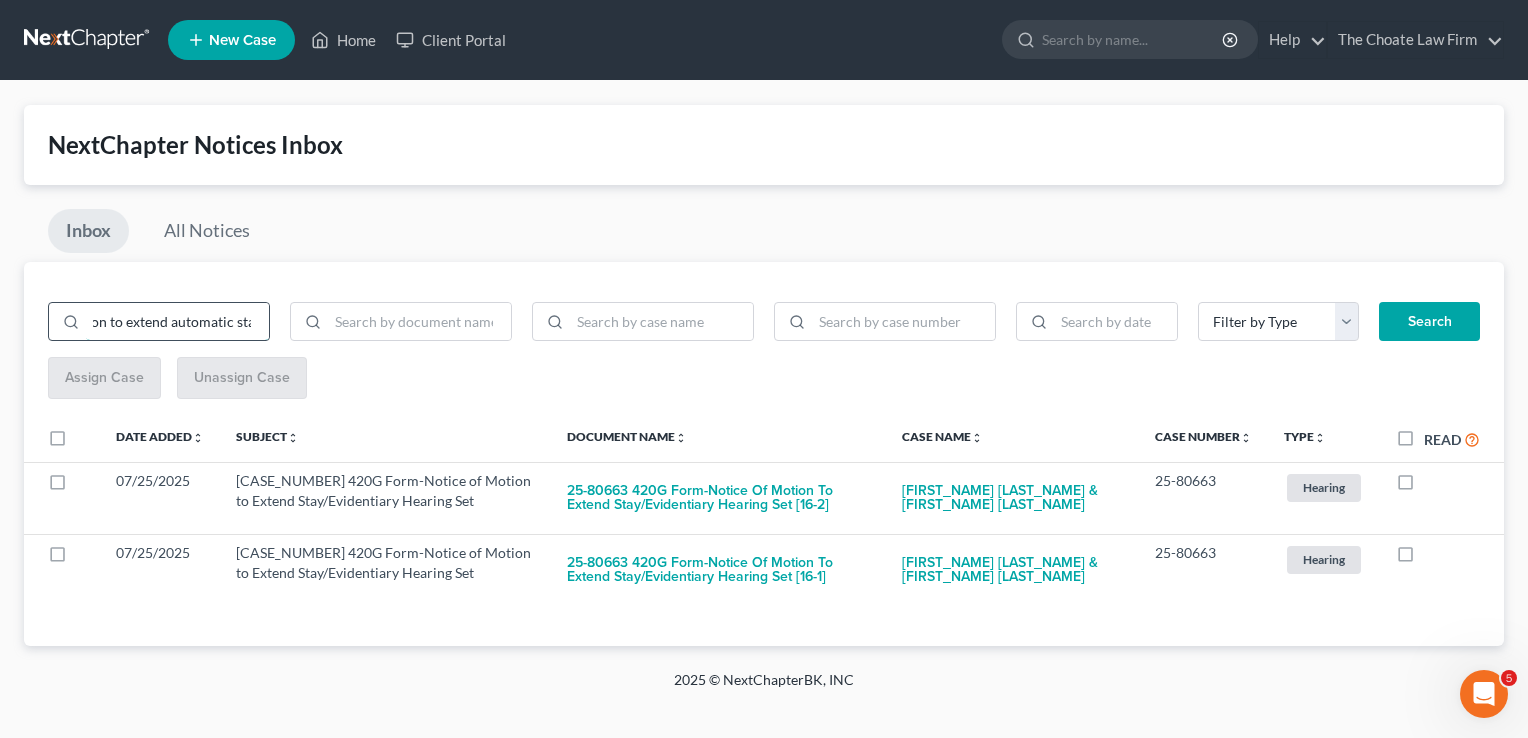 scroll, scrollTop: 0, scrollLeft: 38, axis: horizontal 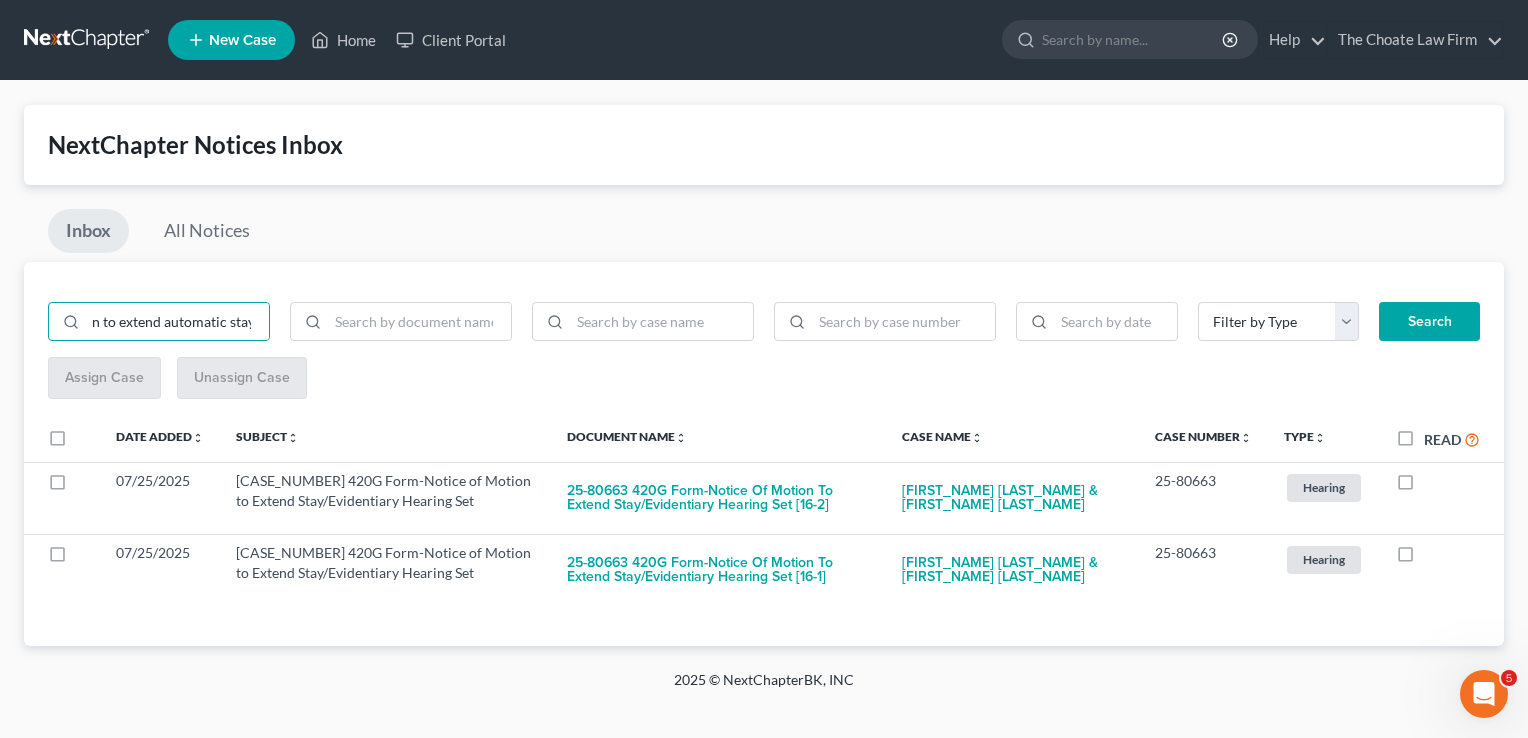 click on "Search" at bounding box center (1429, 322) 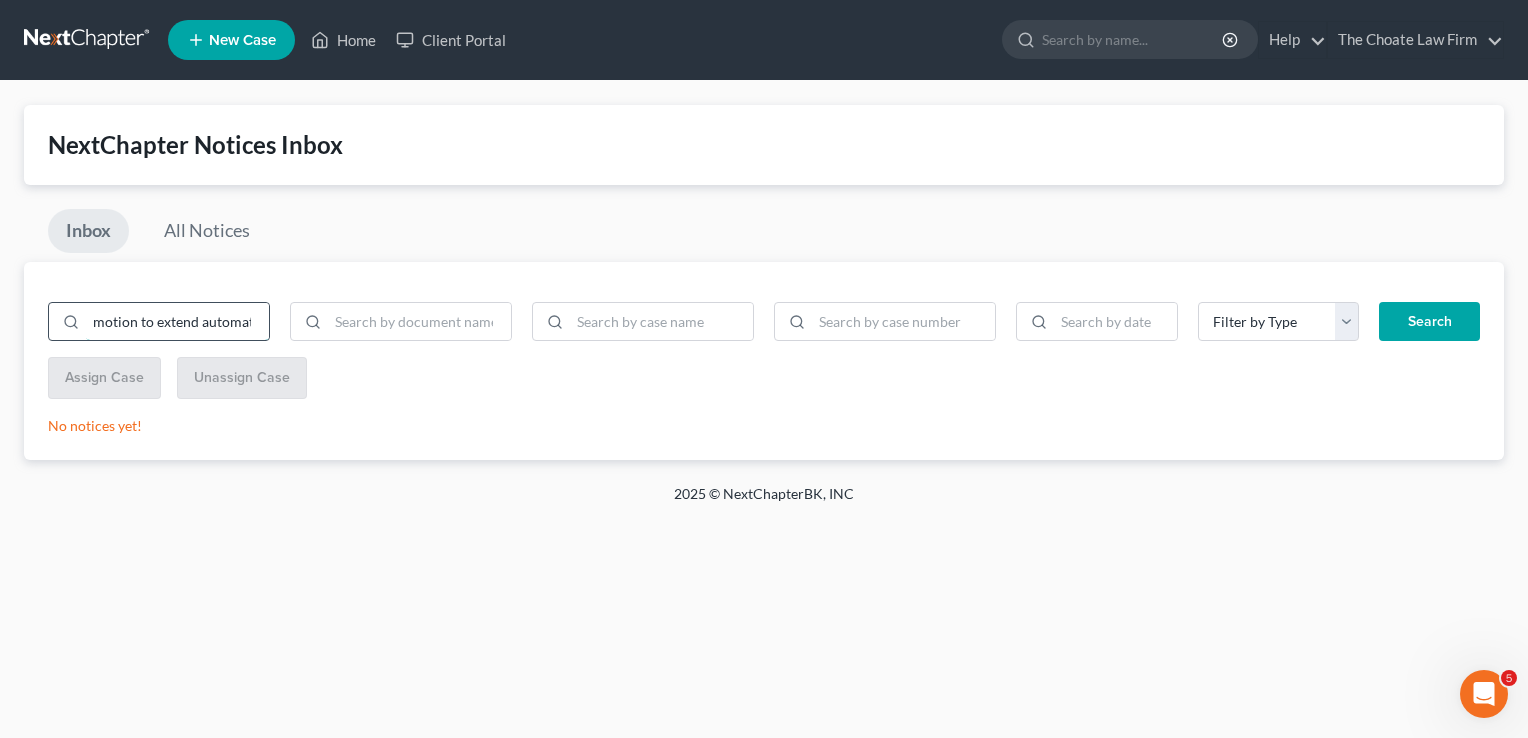 click on "motion to extend automatic stay" at bounding box center (177, 322) 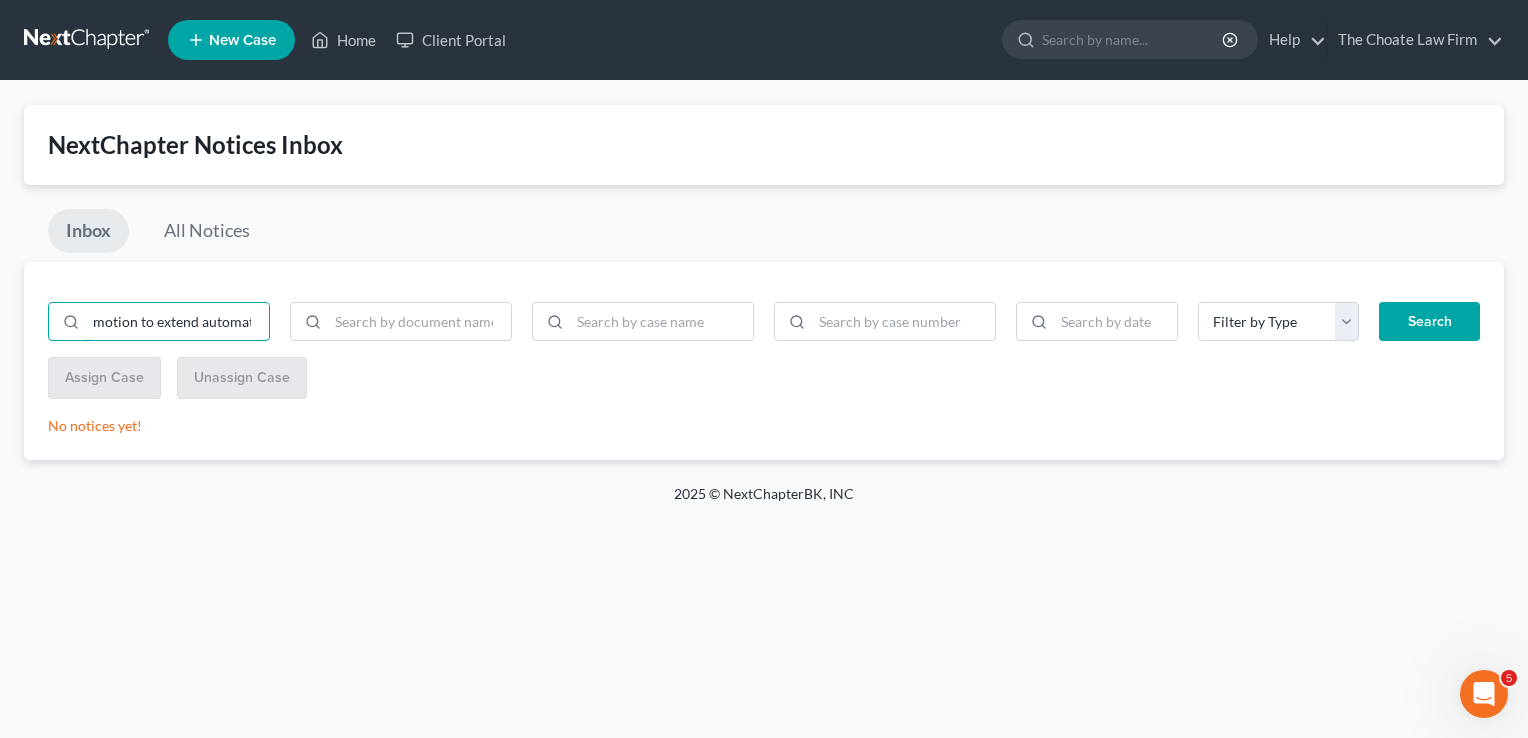 scroll, scrollTop: 0, scrollLeft: 38, axis: horizontal 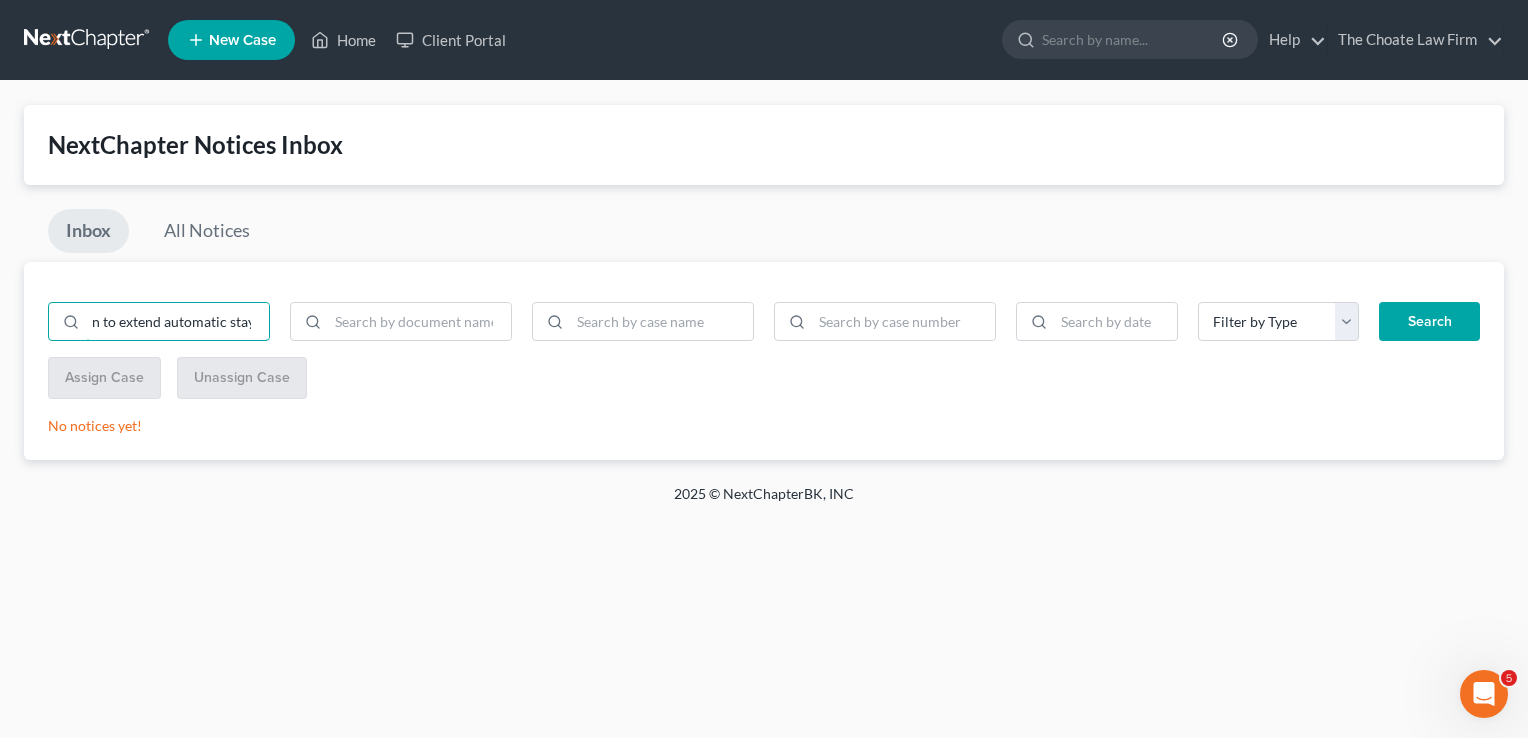 drag, startPoint x: 197, startPoint y: 318, endPoint x: 406, endPoint y: 414, distance: 229.99348 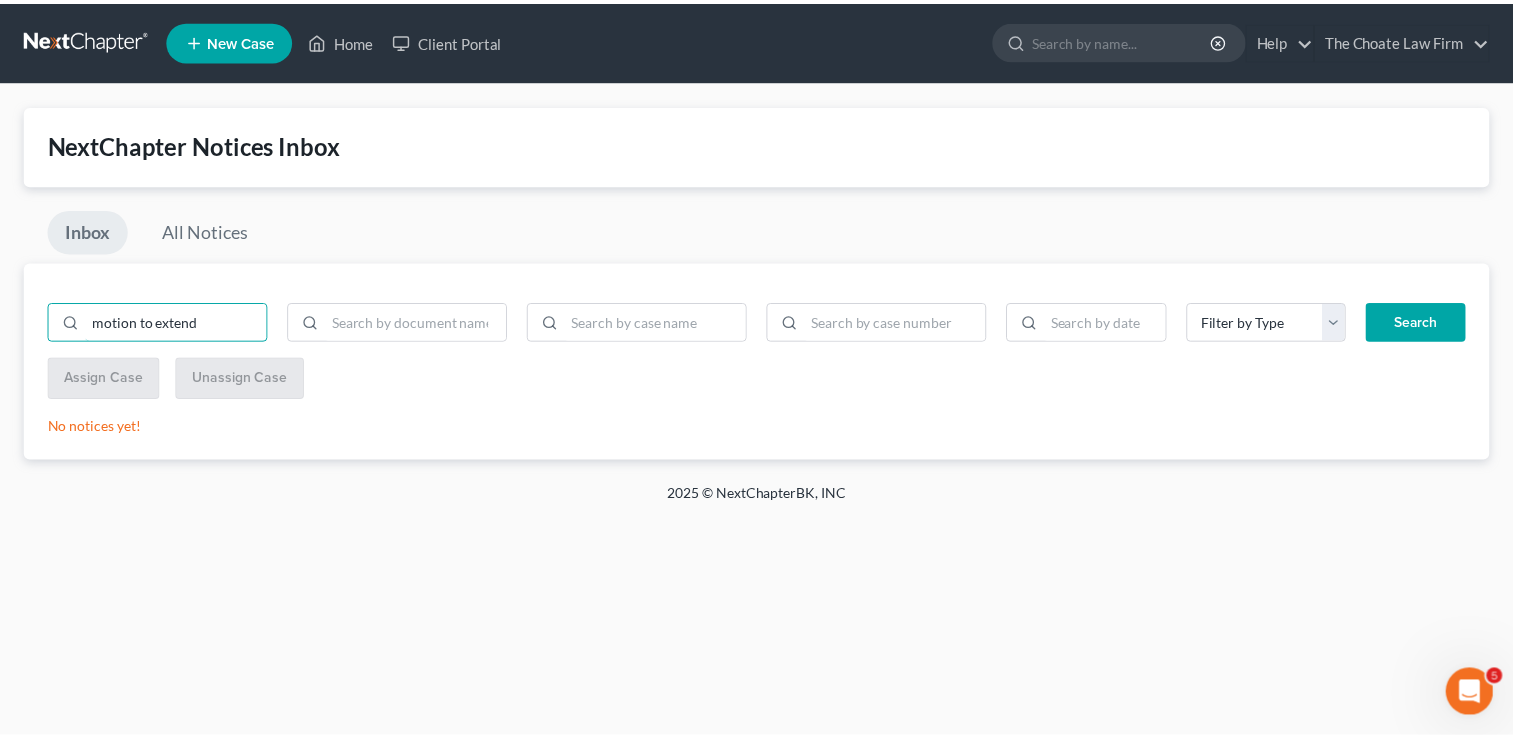 scroll, scrollTop: 0, scrollLeft: 0, axis: both 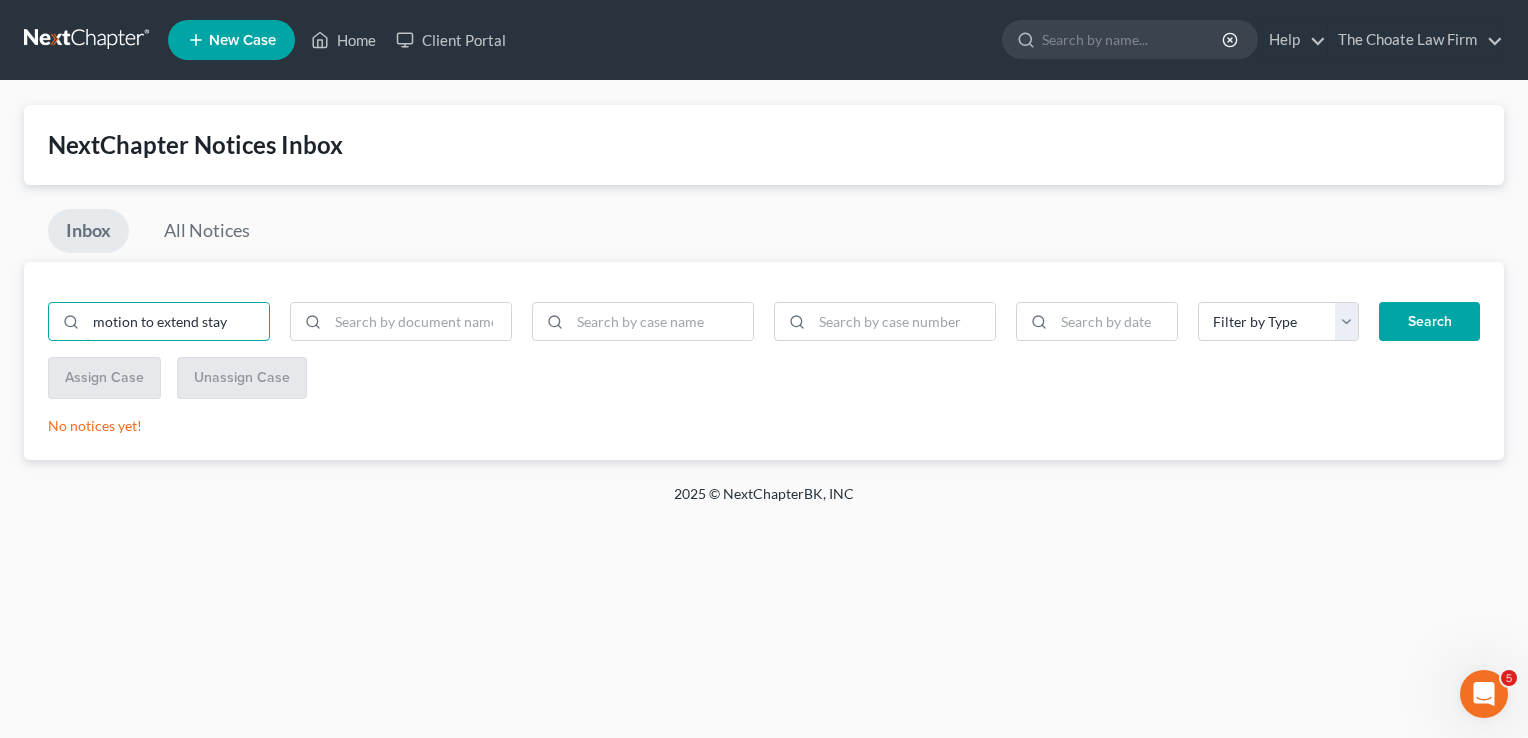 type on "motion to extend stay" 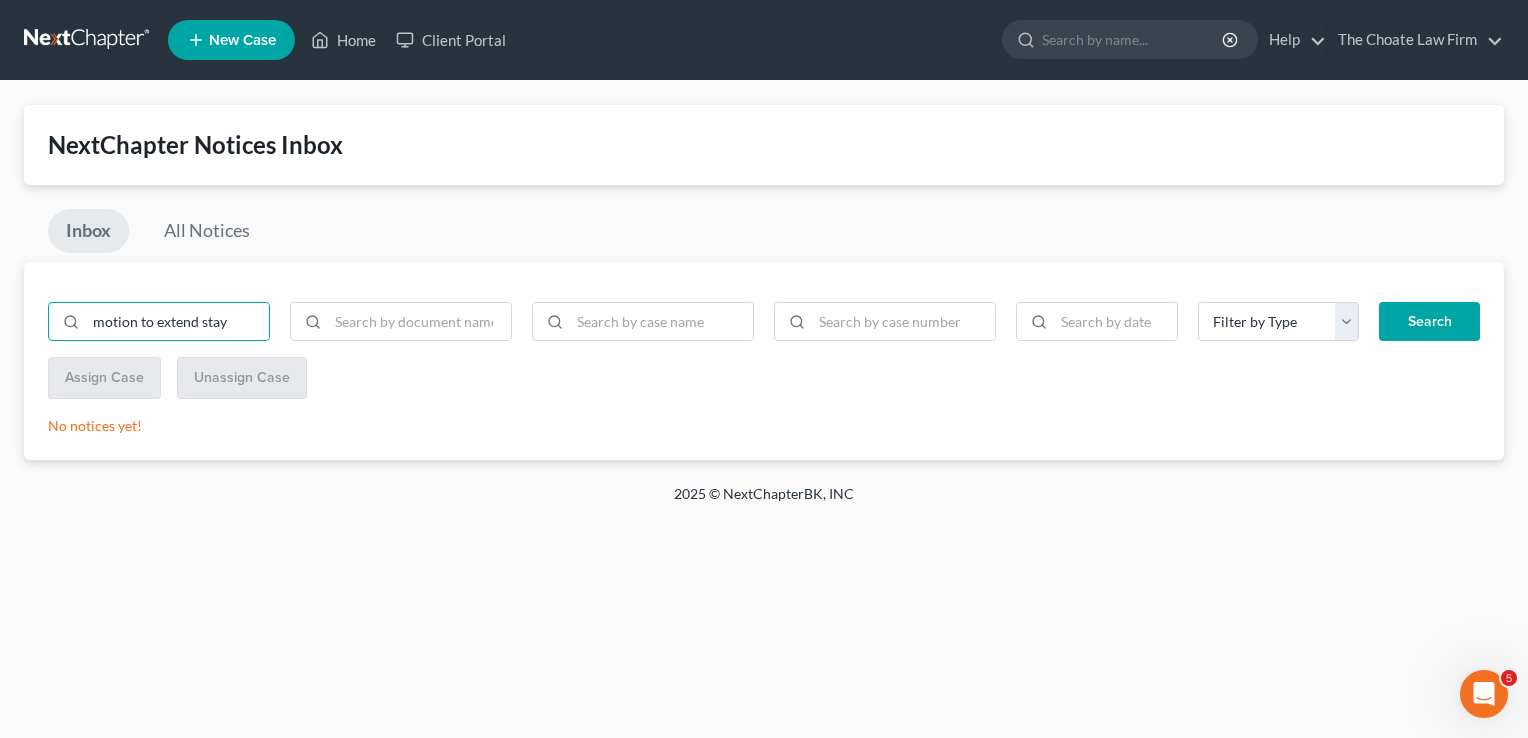 click on "Search" at bounding box center (1429, 322) 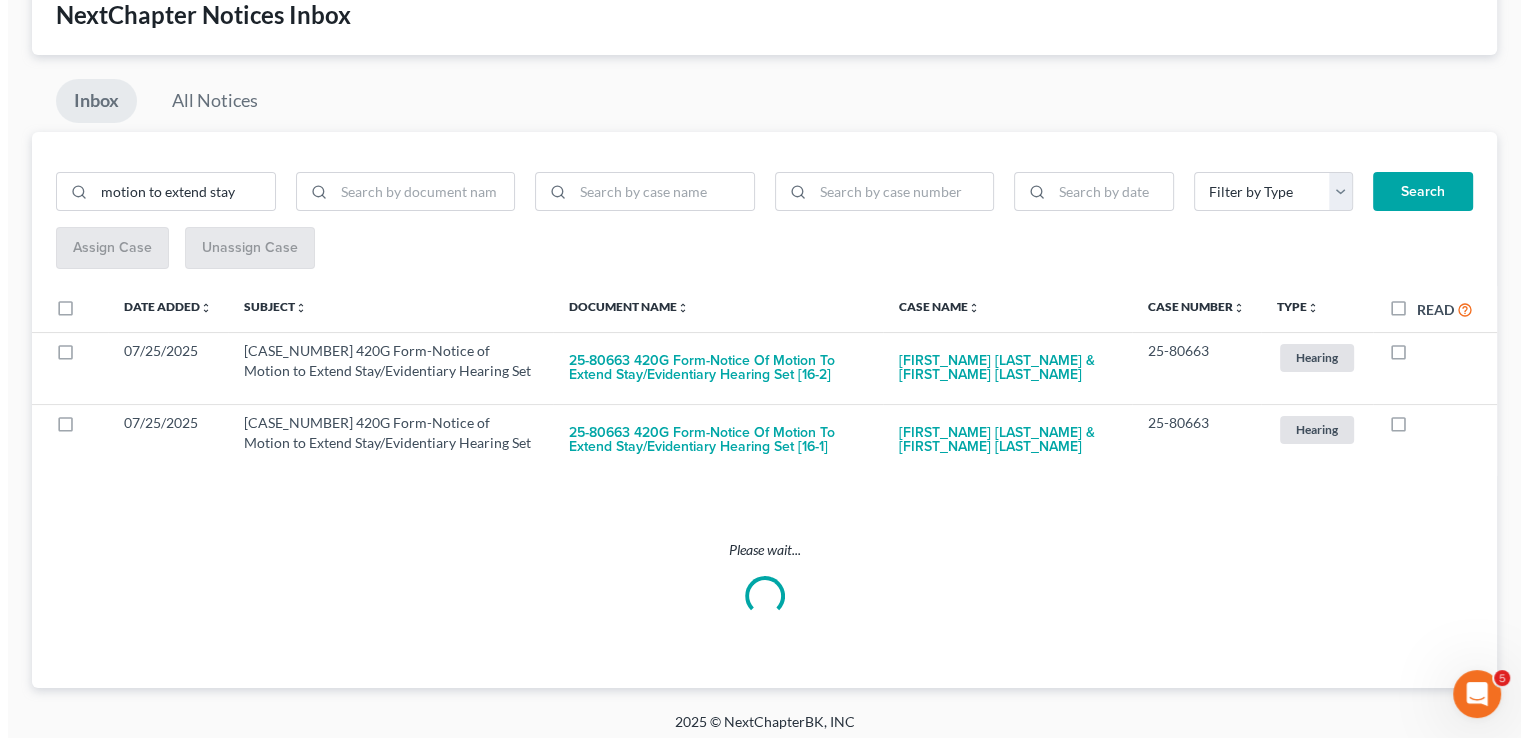 scroll, scrollTop: 0, scrollLeft: 0, axis: both 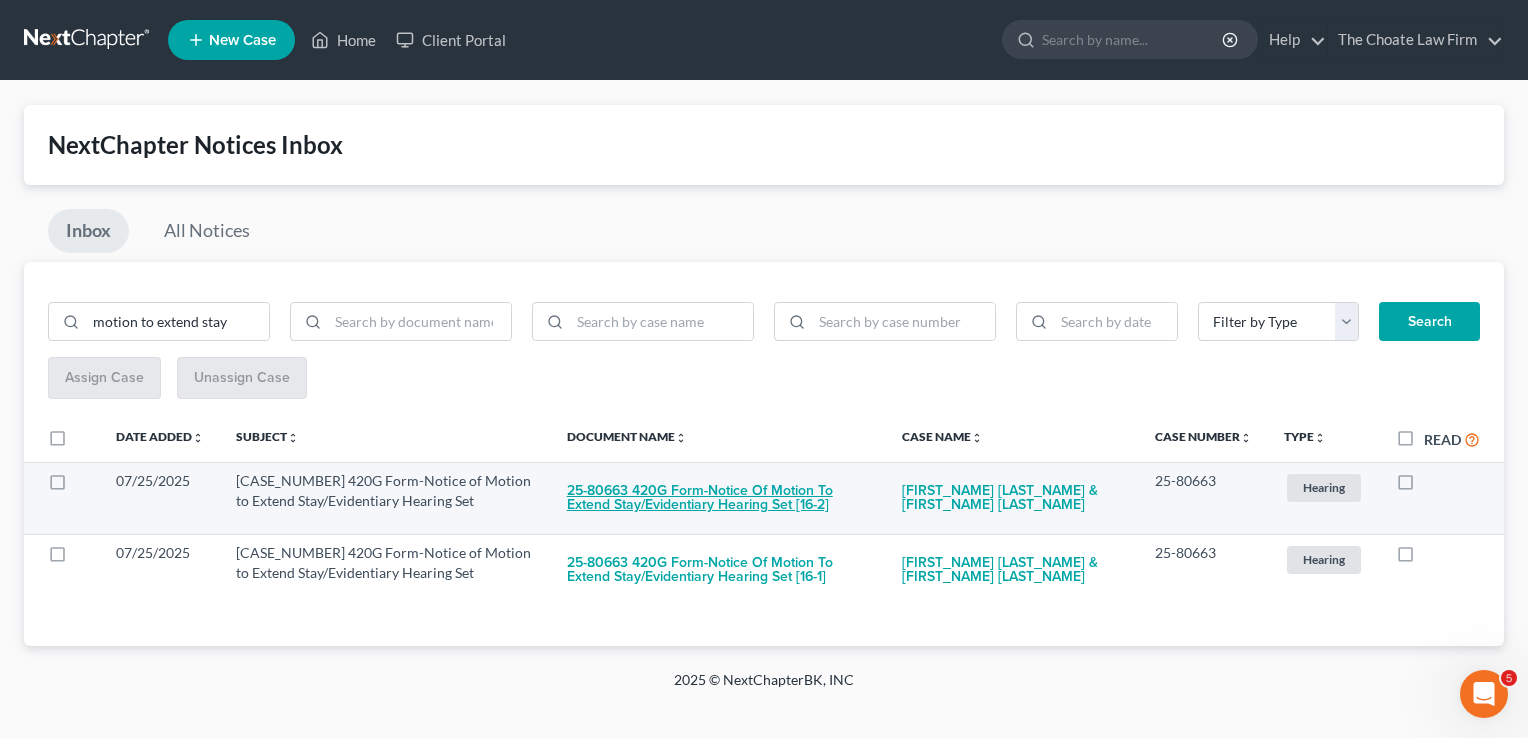 click on "25-80663 420G Form-Notice of Motion to Extend Stay/Evidentiary Hearing Set [16-2]" at bounding box center [718, 498] 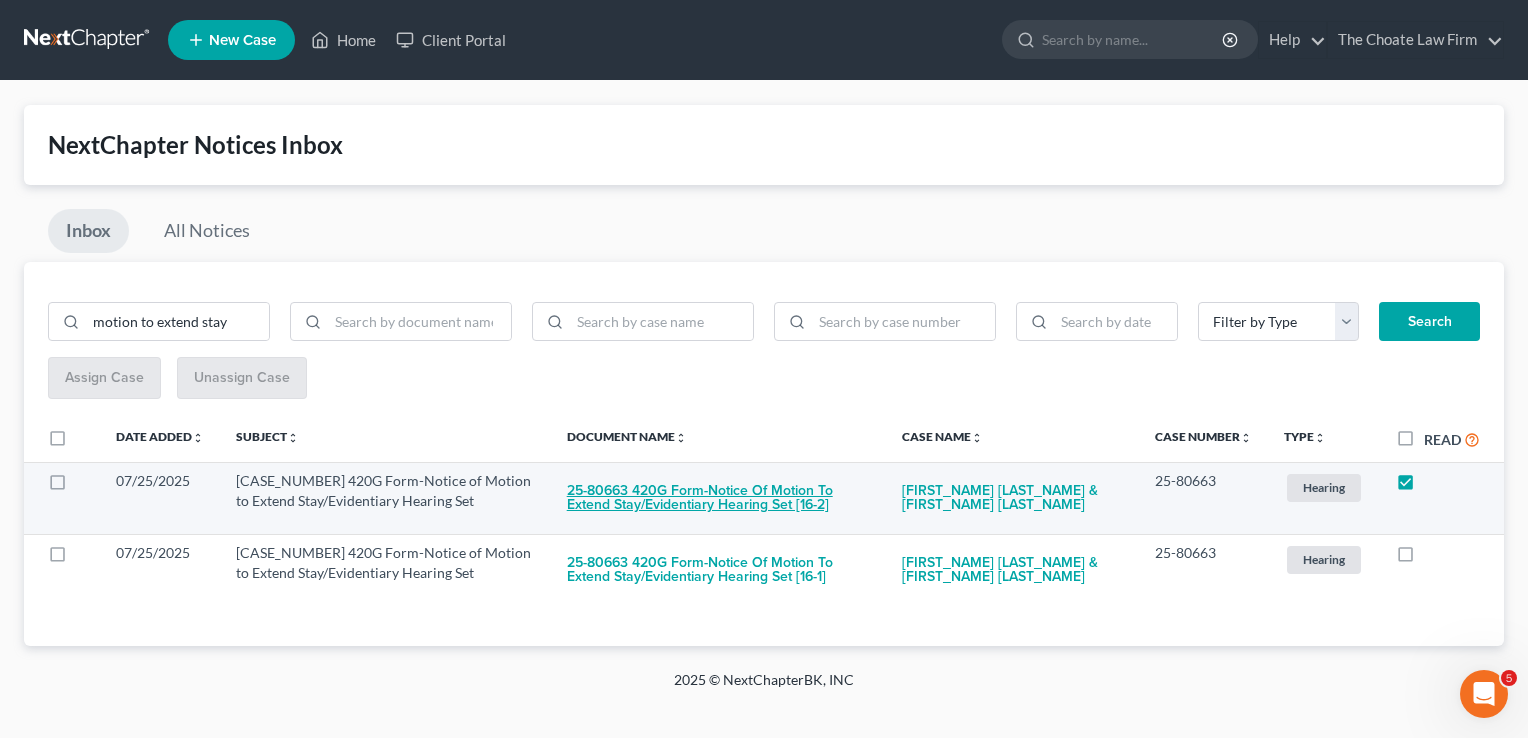 checkbox on "true" 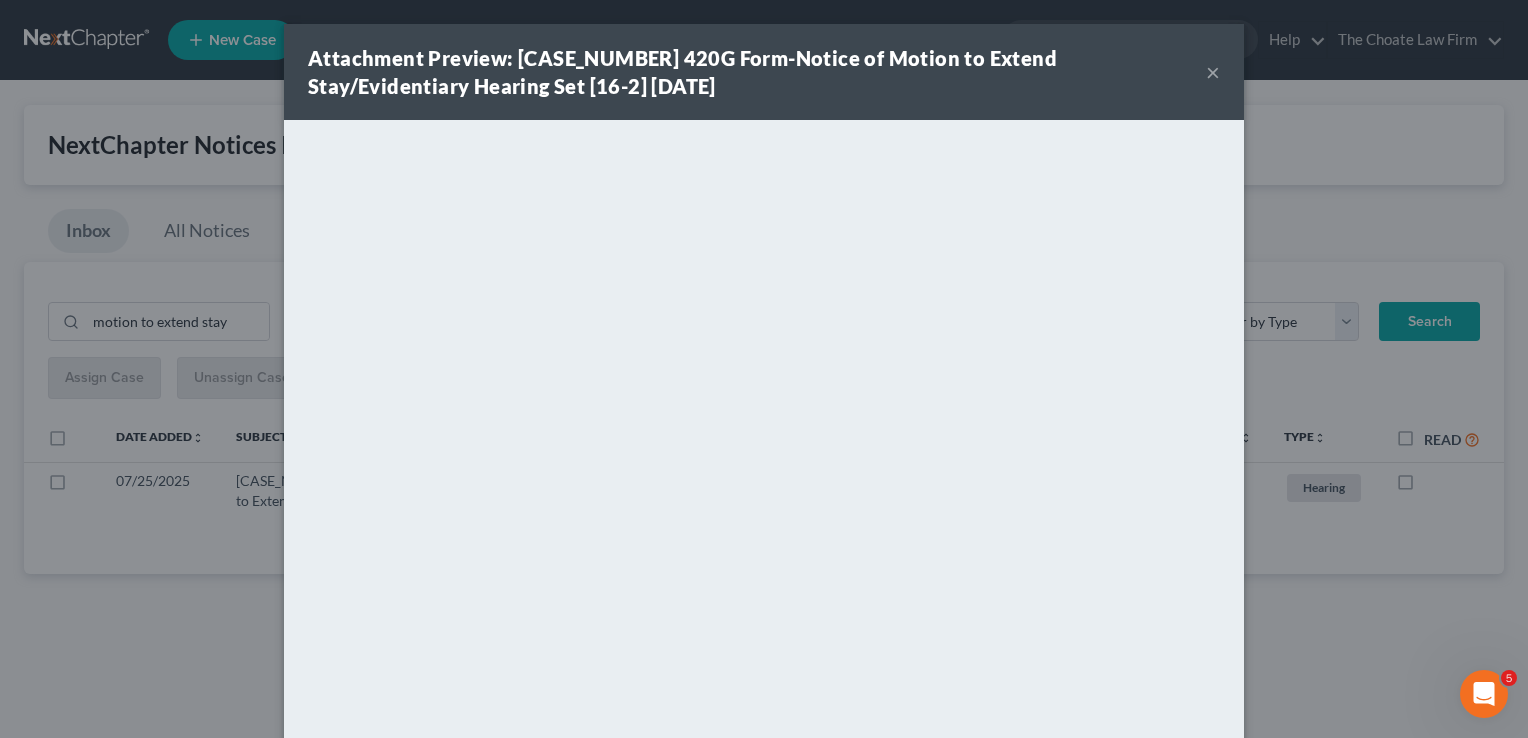 click on "×" at bounding box center (1213, 72) 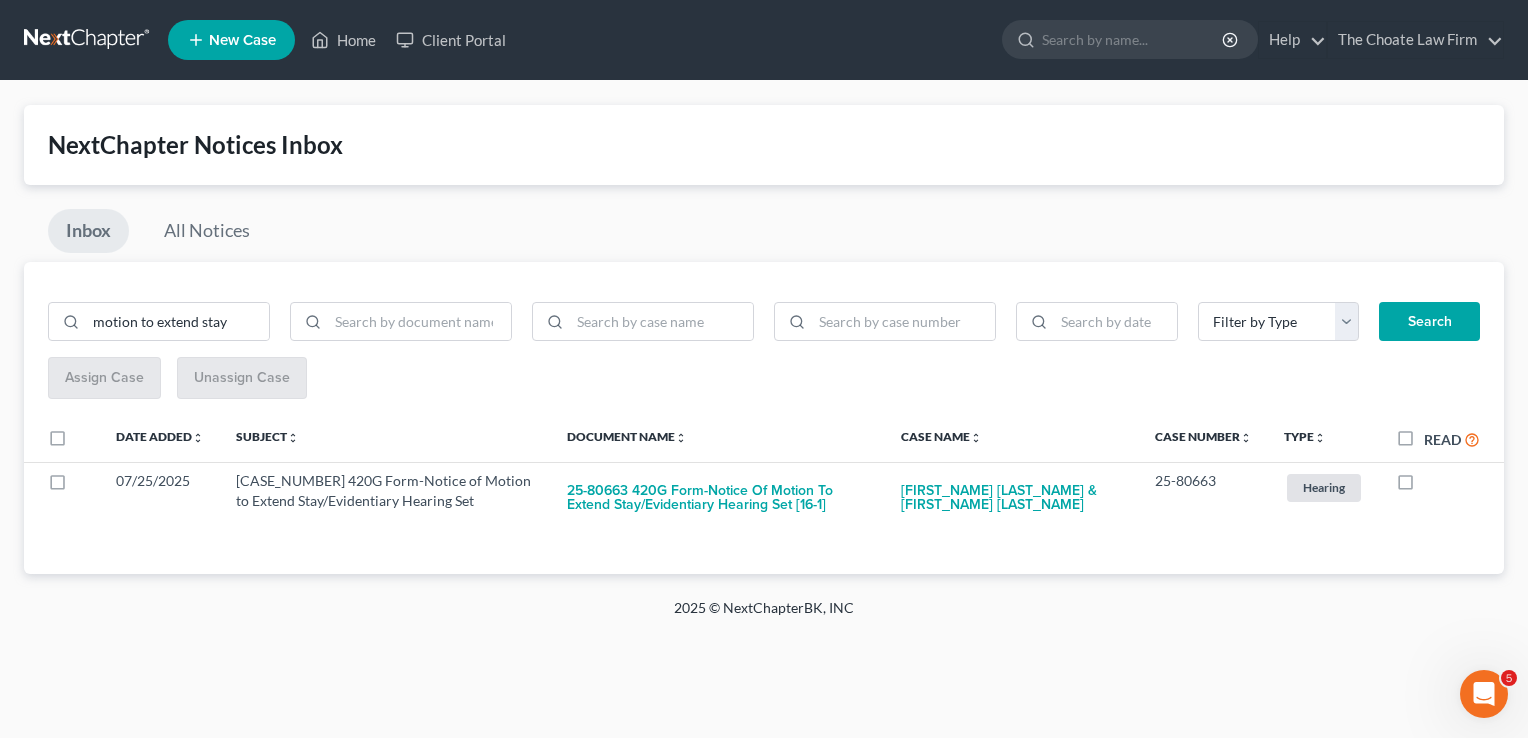 click on "Read" at bounding box center (1452, 439) 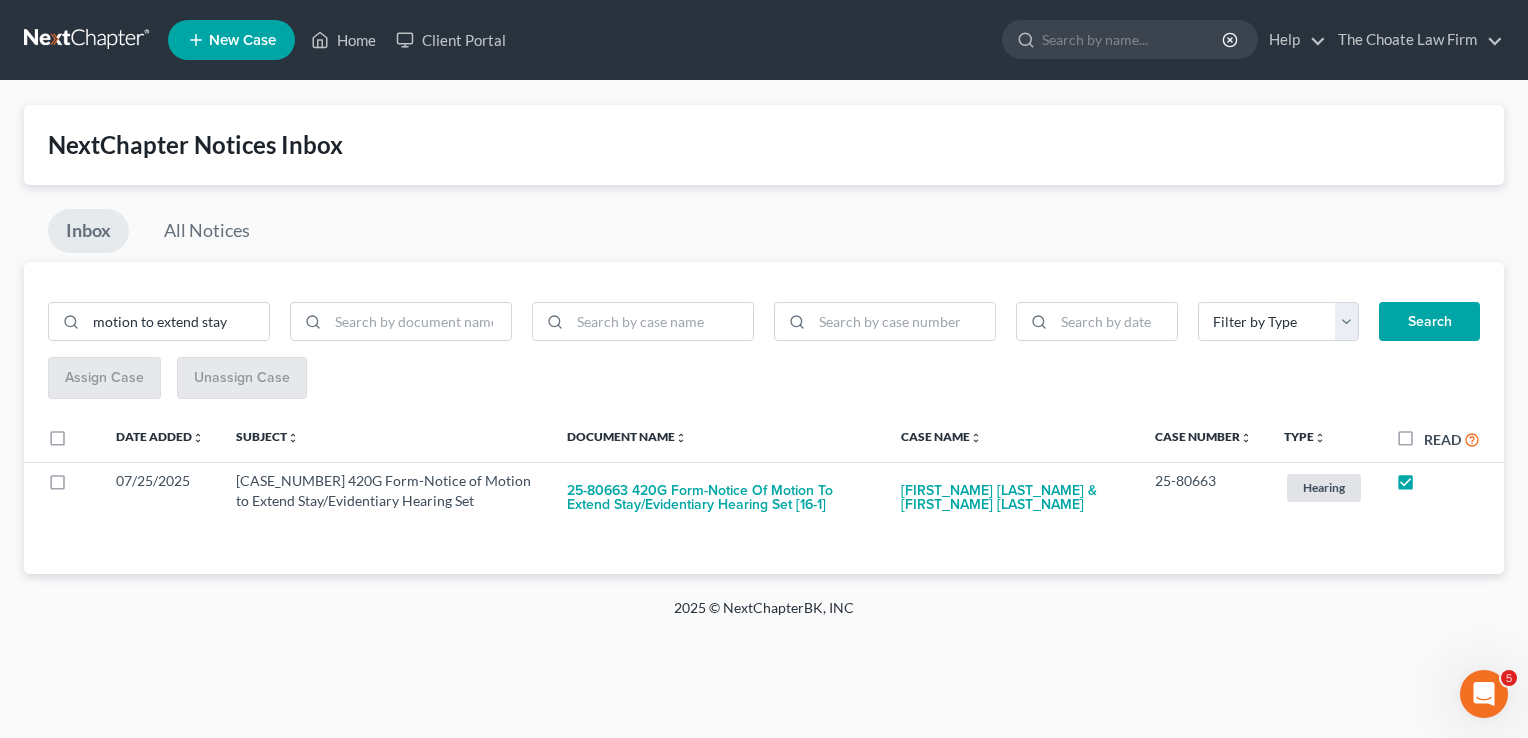 checkbox on "true" 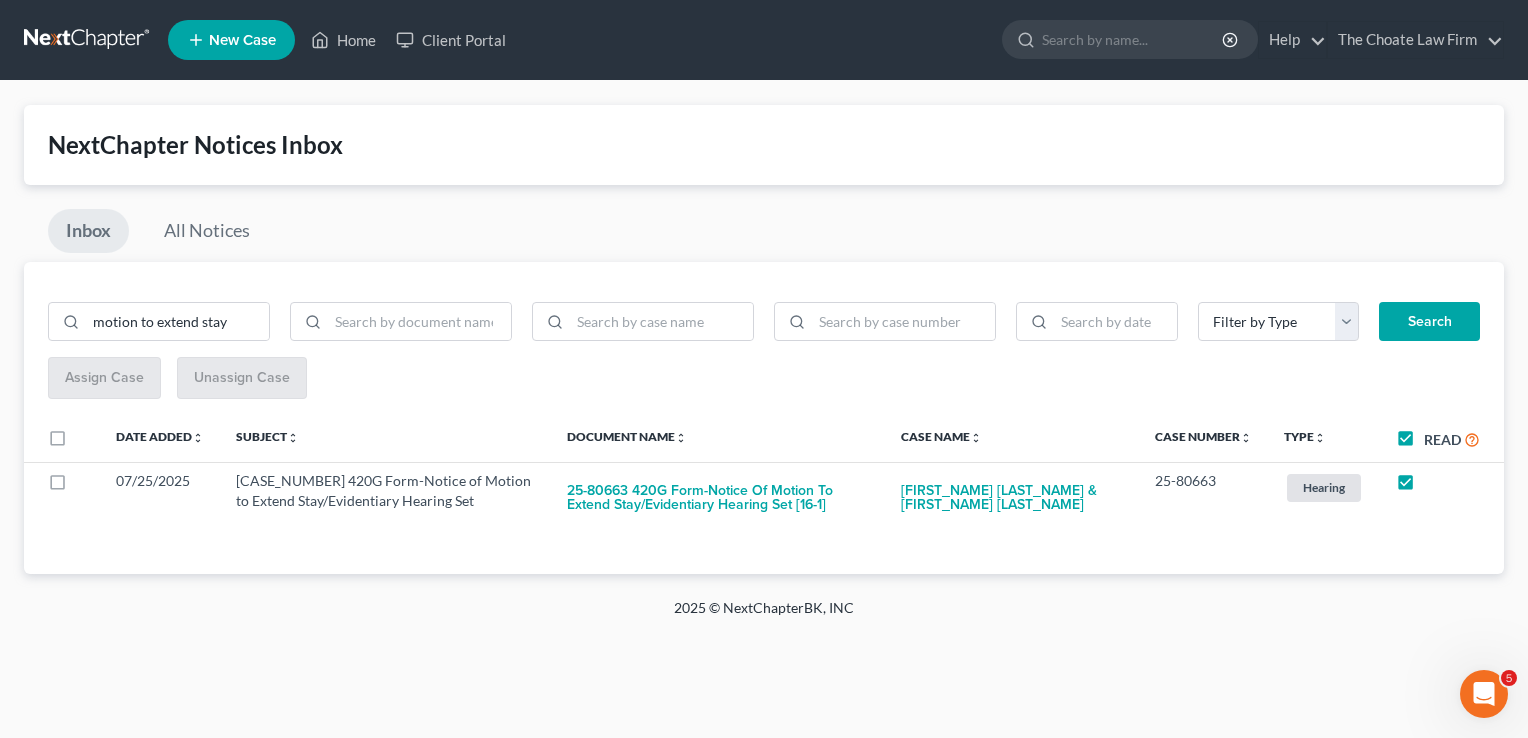 checkbox on "true" 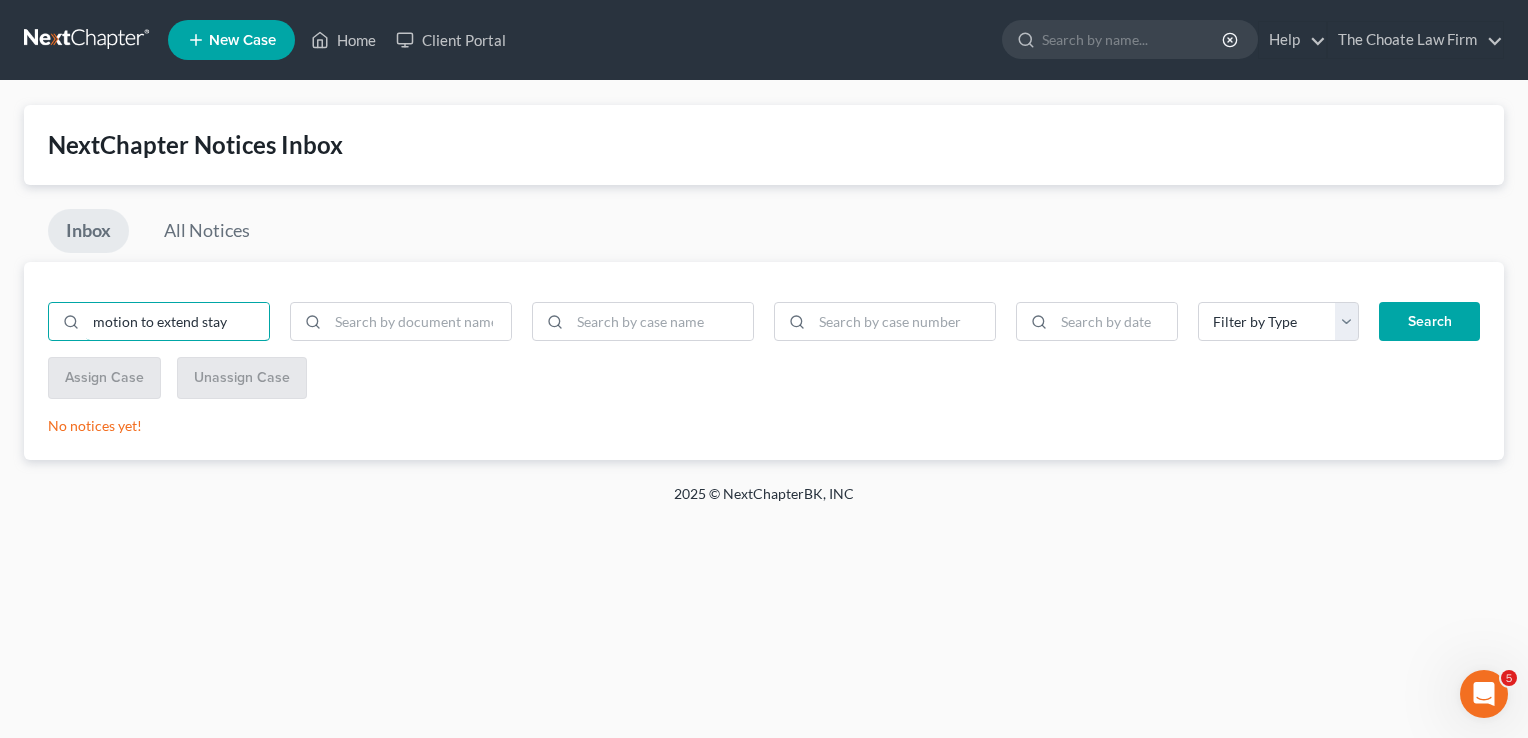 drag, startPoint x: 248, startPoint y: 322, endPoint x: 38, endPoint y: 333, distance: 210.2879 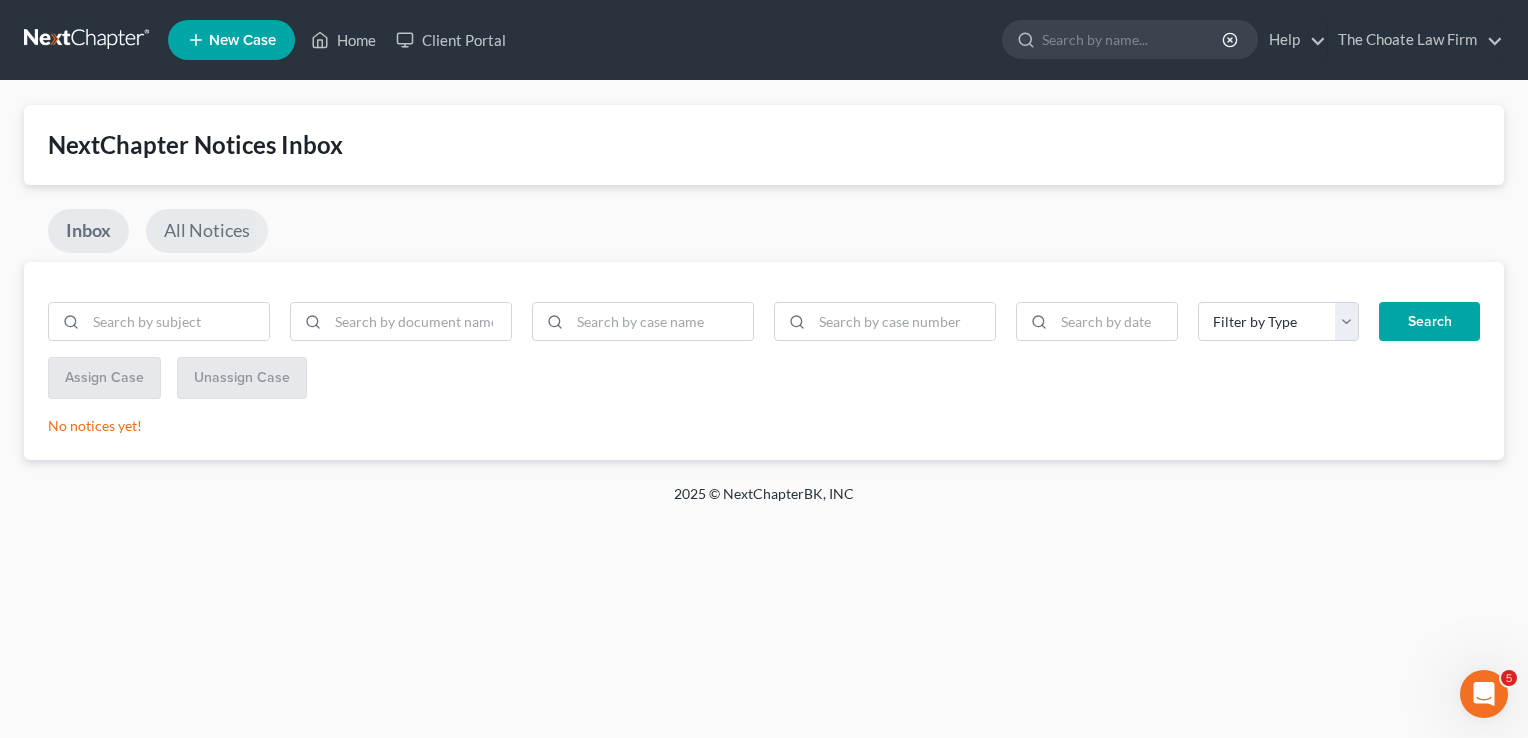 click on "All Notices" at bounding box center [207, 231] 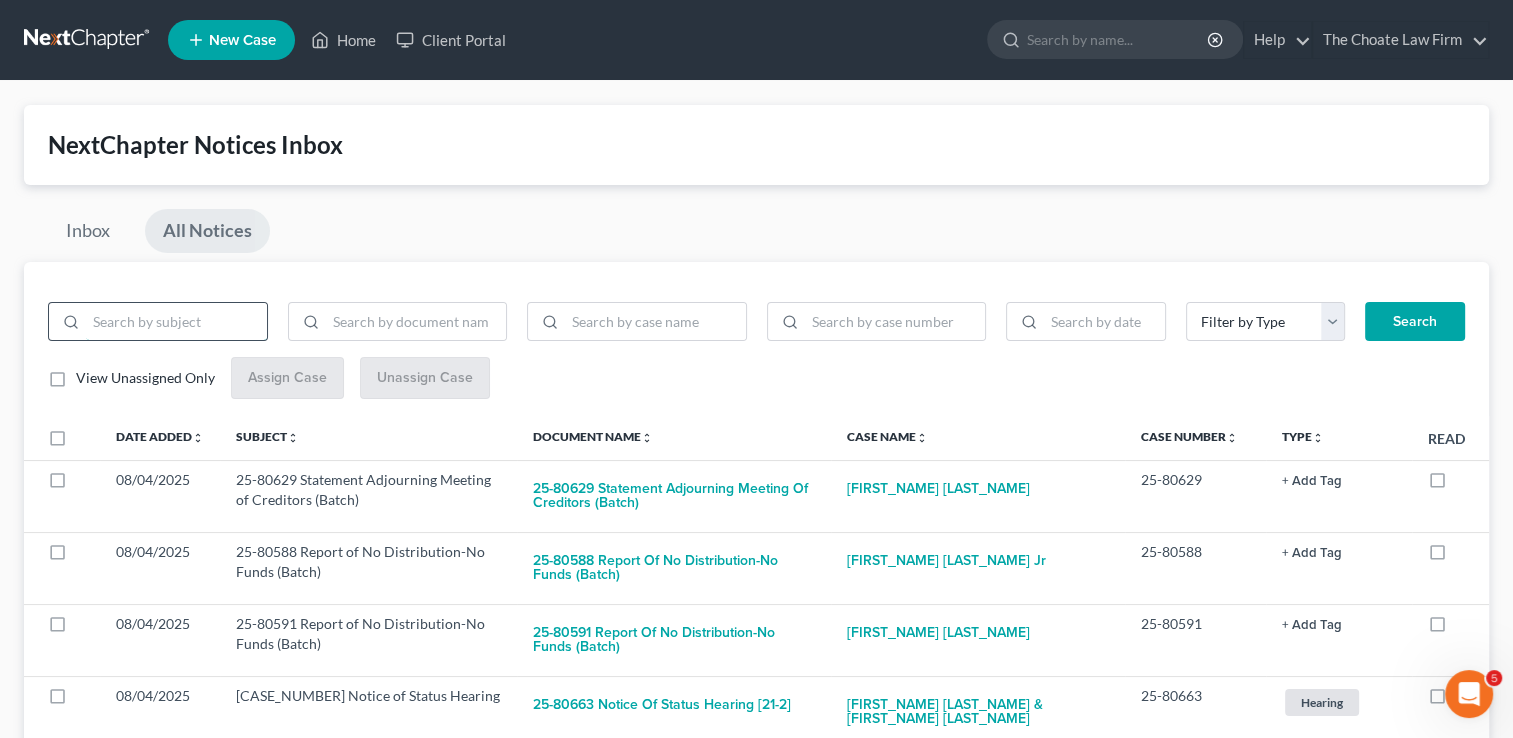 click at bounding box center [176, 322] 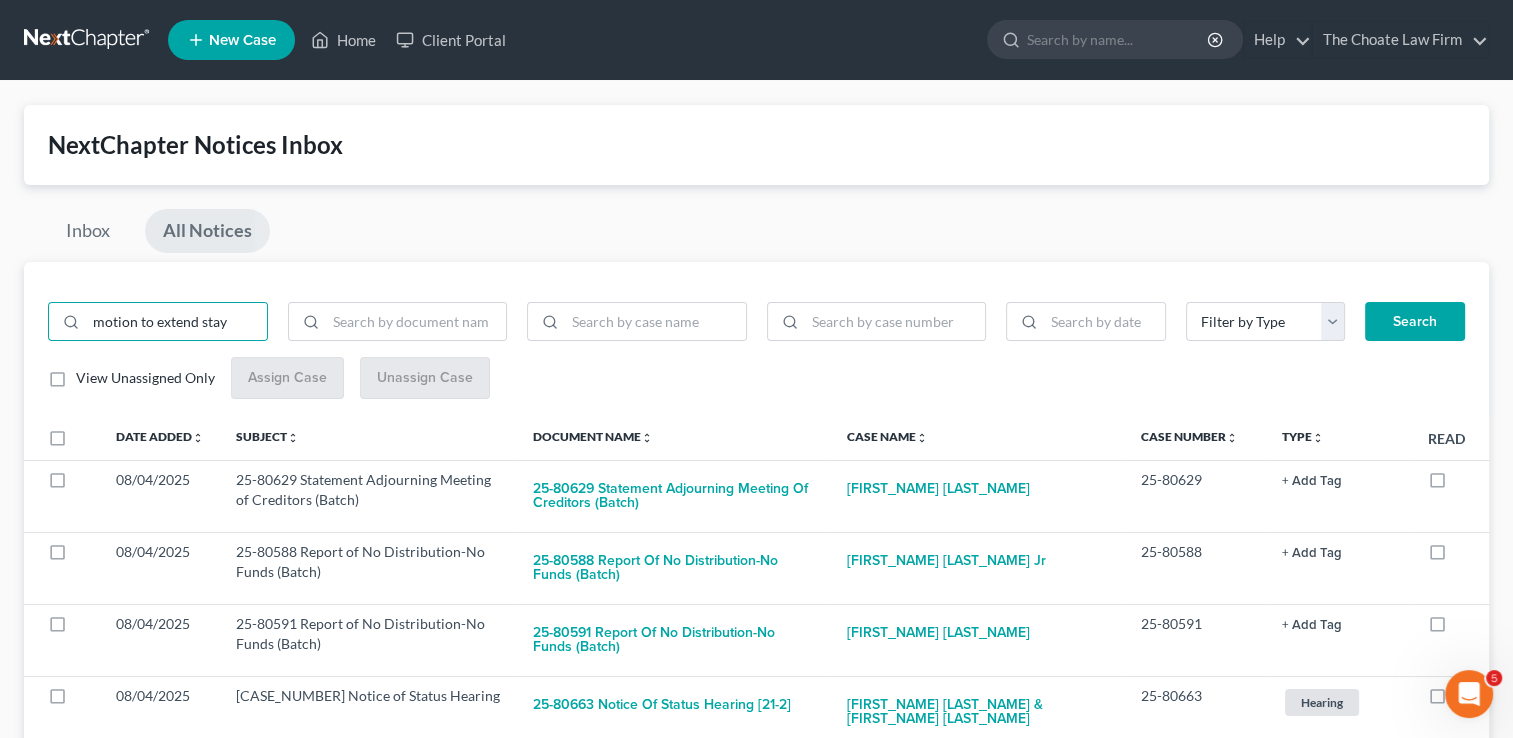 click on "Search" at bounding box center [1415, 322] 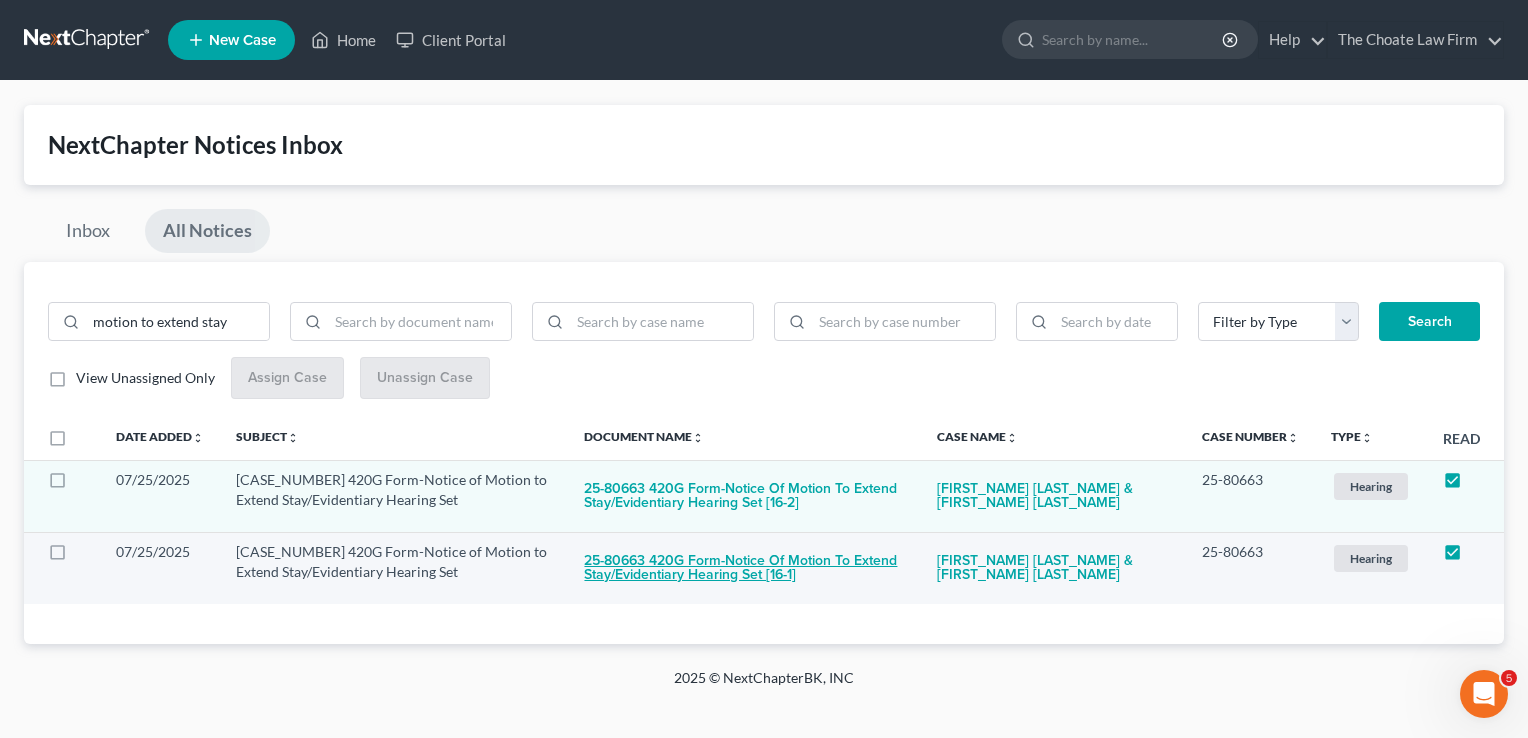 click on "25-80663 420G Form-Notice of Motion to Extend Stay/Evidentiary Hearing Set [16-1]" at bounding box center [744, 569] 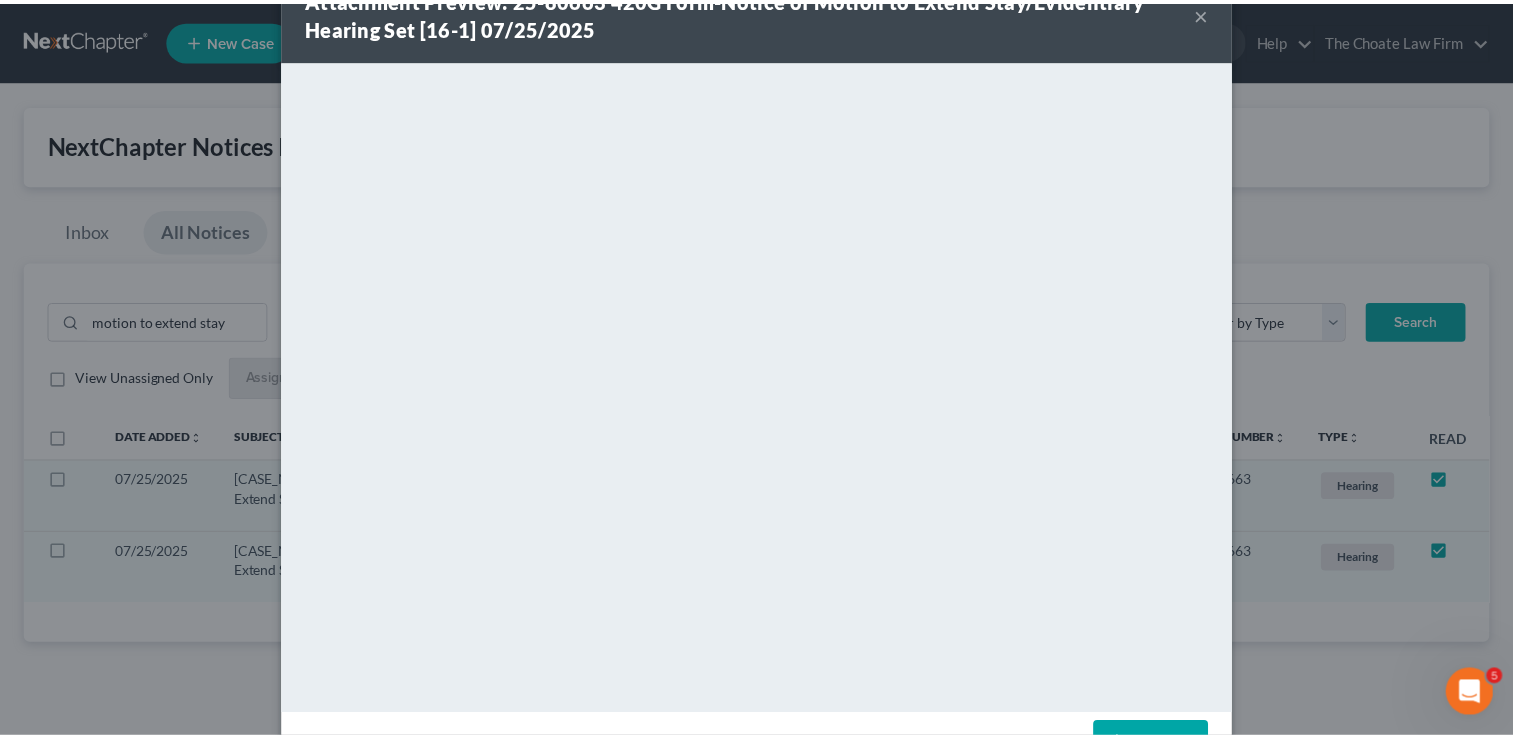 scroll, scrollTop: 0, scrollLeft: 0, axis: both 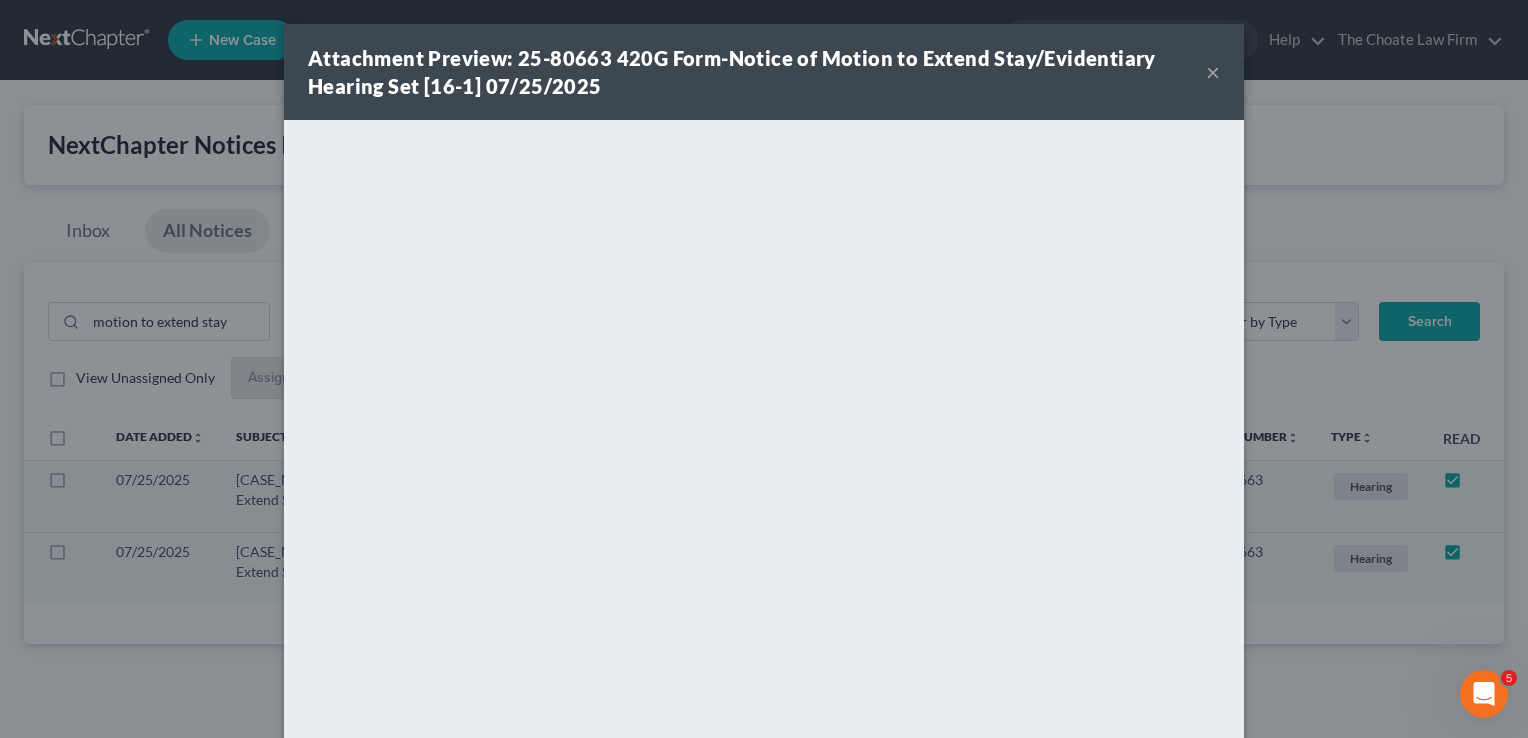 click on "×" at bounding box center (1213, 72) 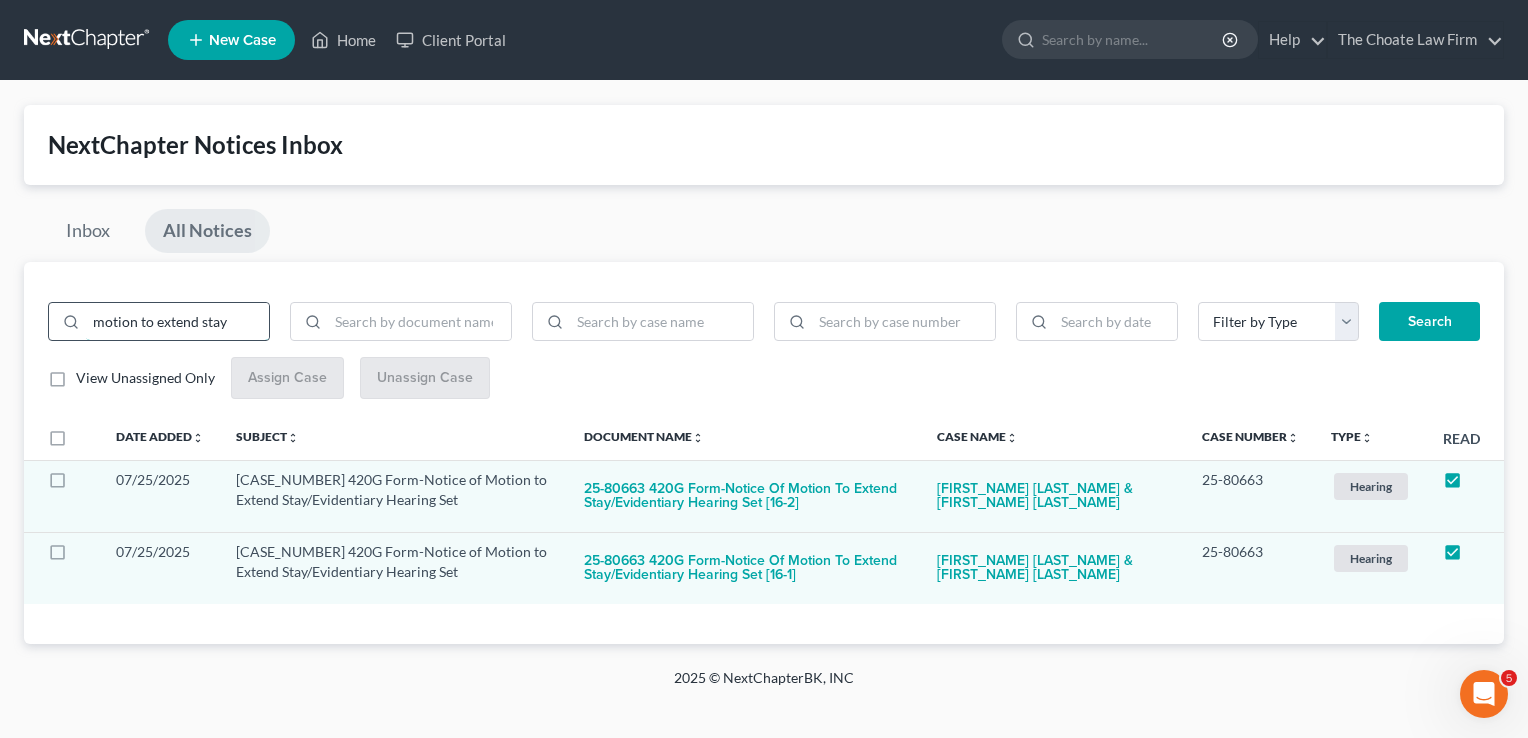 click on "motion to extend stay" at bounding box center [177, 322] 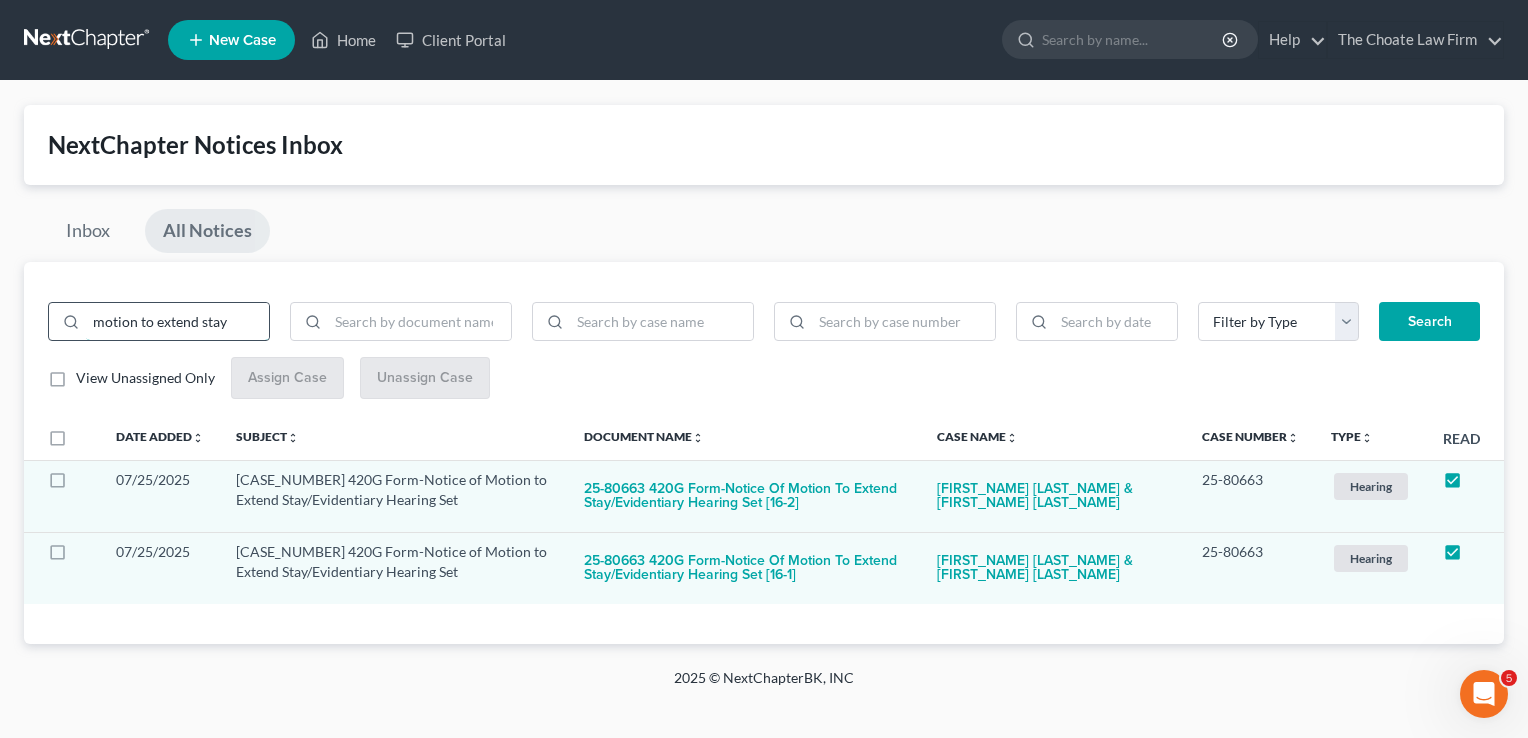 drag, startPoint x: 236, startPoint y: 322, endPoint x: 78, endPoint y: 328, distance: 158.11388 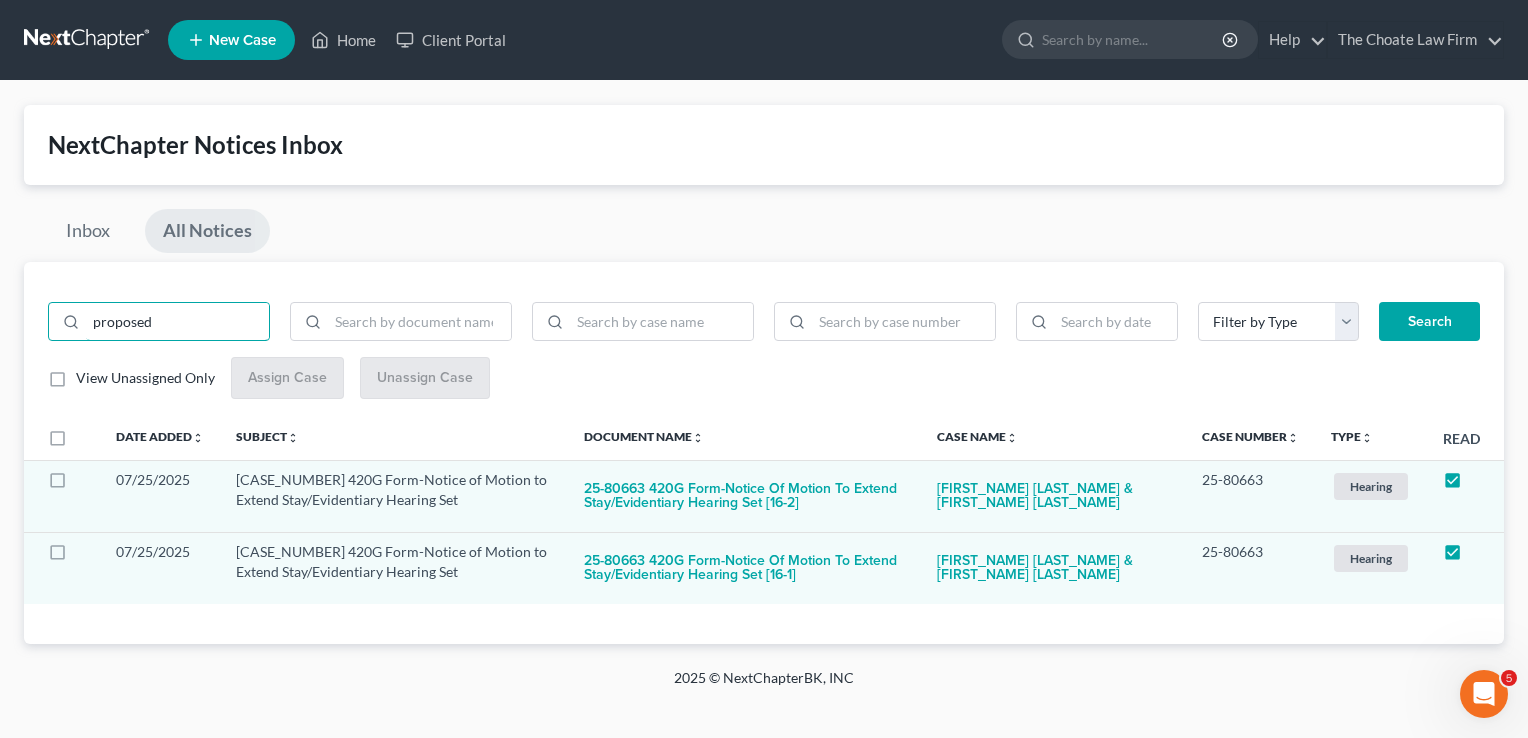 type on "proposed" 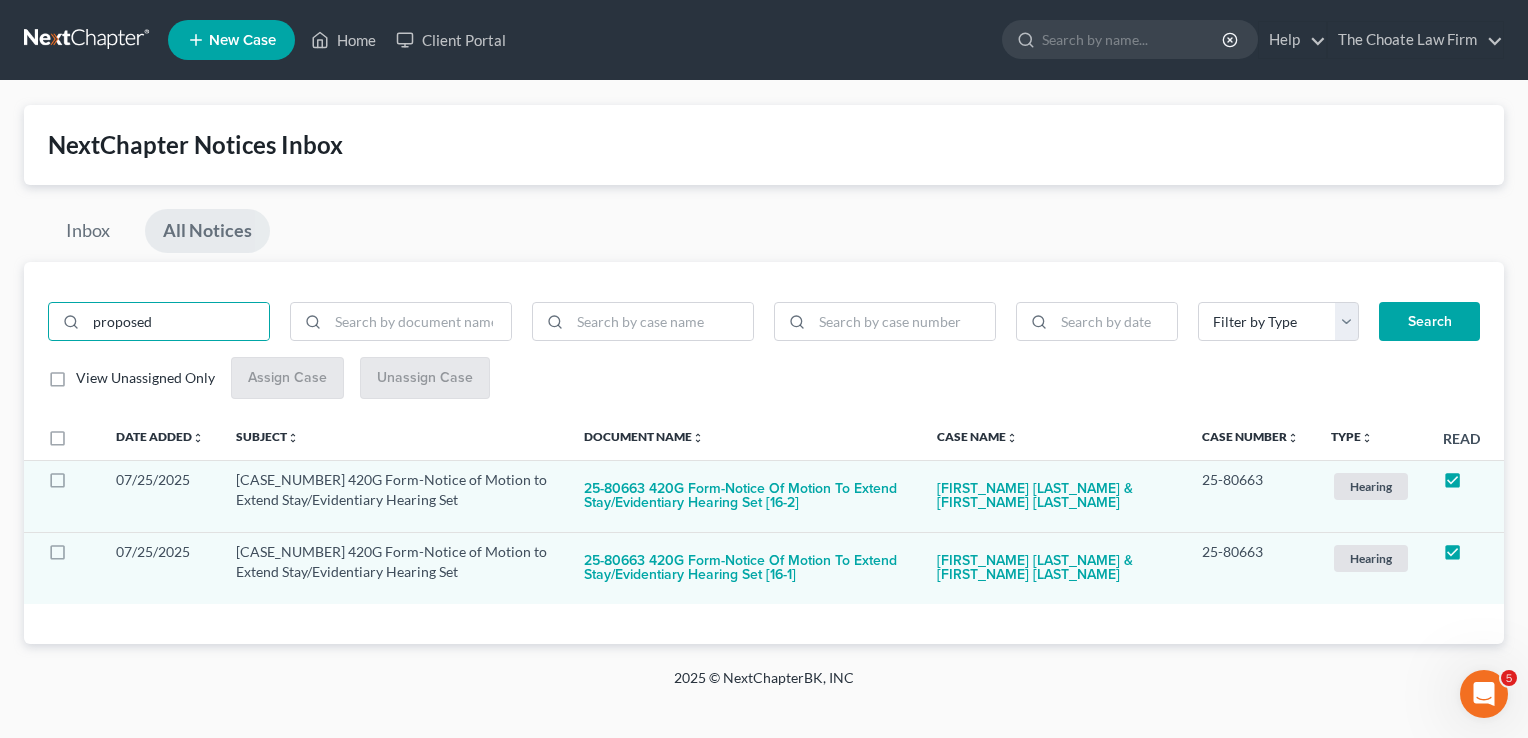 click on "Search" at bounding box center [1429, 322] 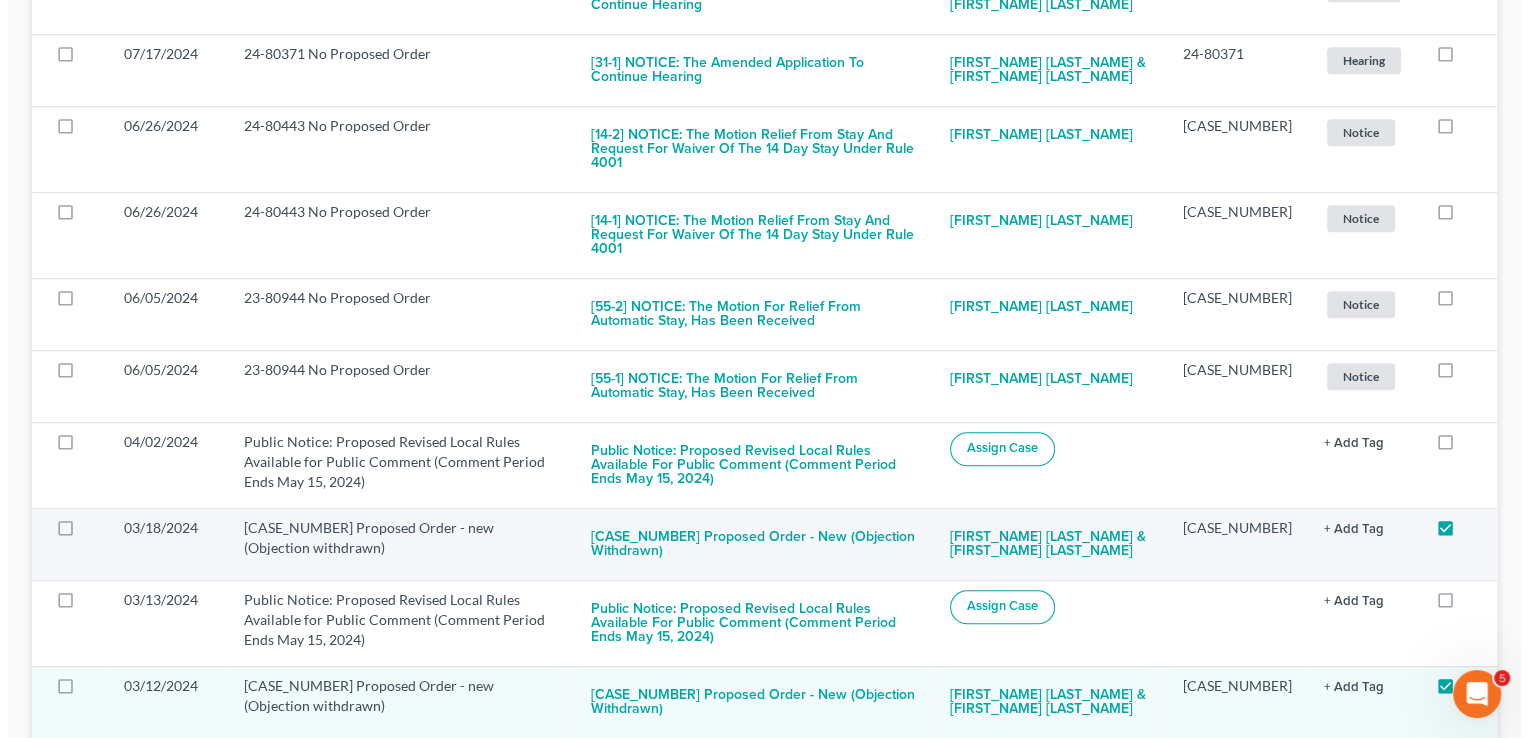 scroll, scrollTop: 1300, scrollLeft: 0, axis: vertical 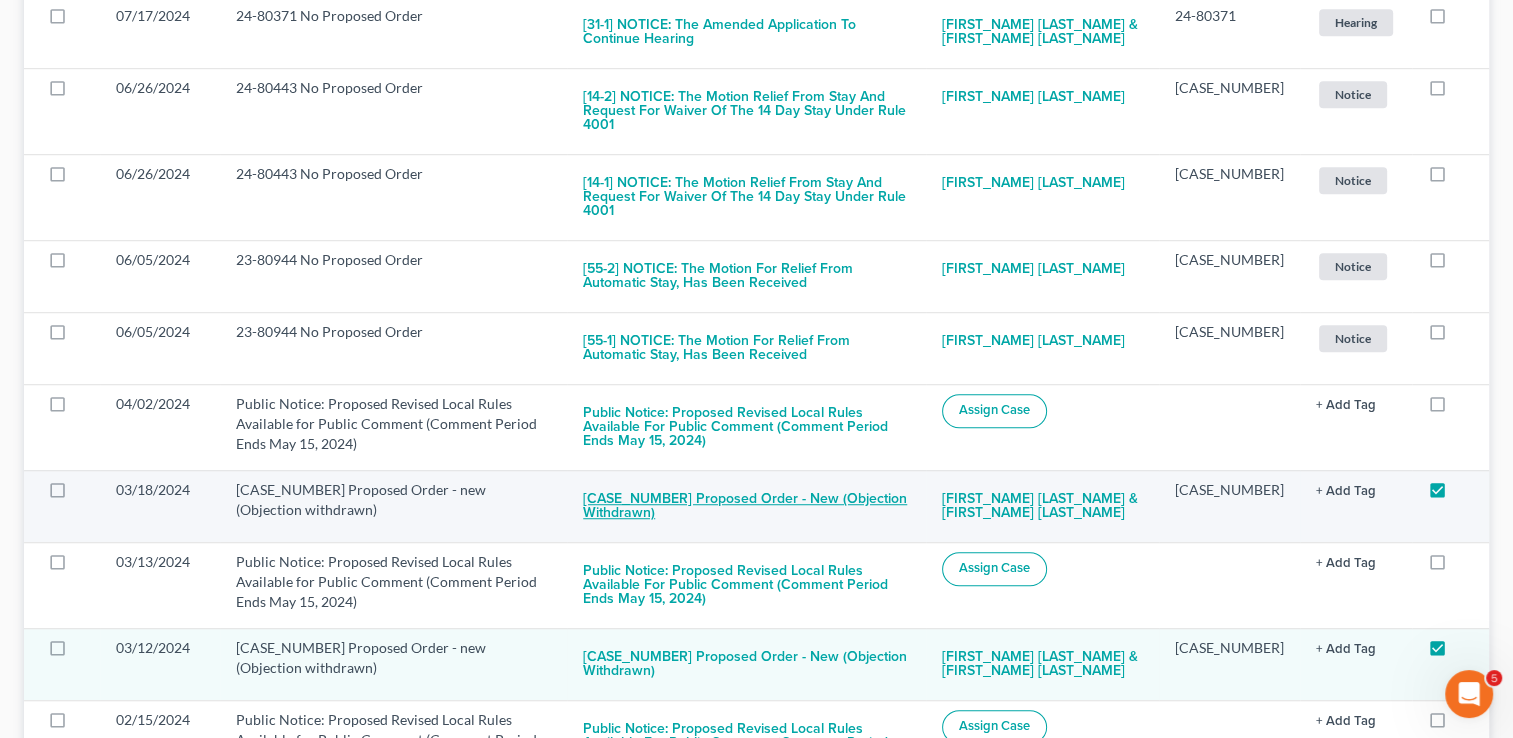 click on "23-80639 Proposed Order - new (Objection withdrawn)" at bounding box center [746, 507] 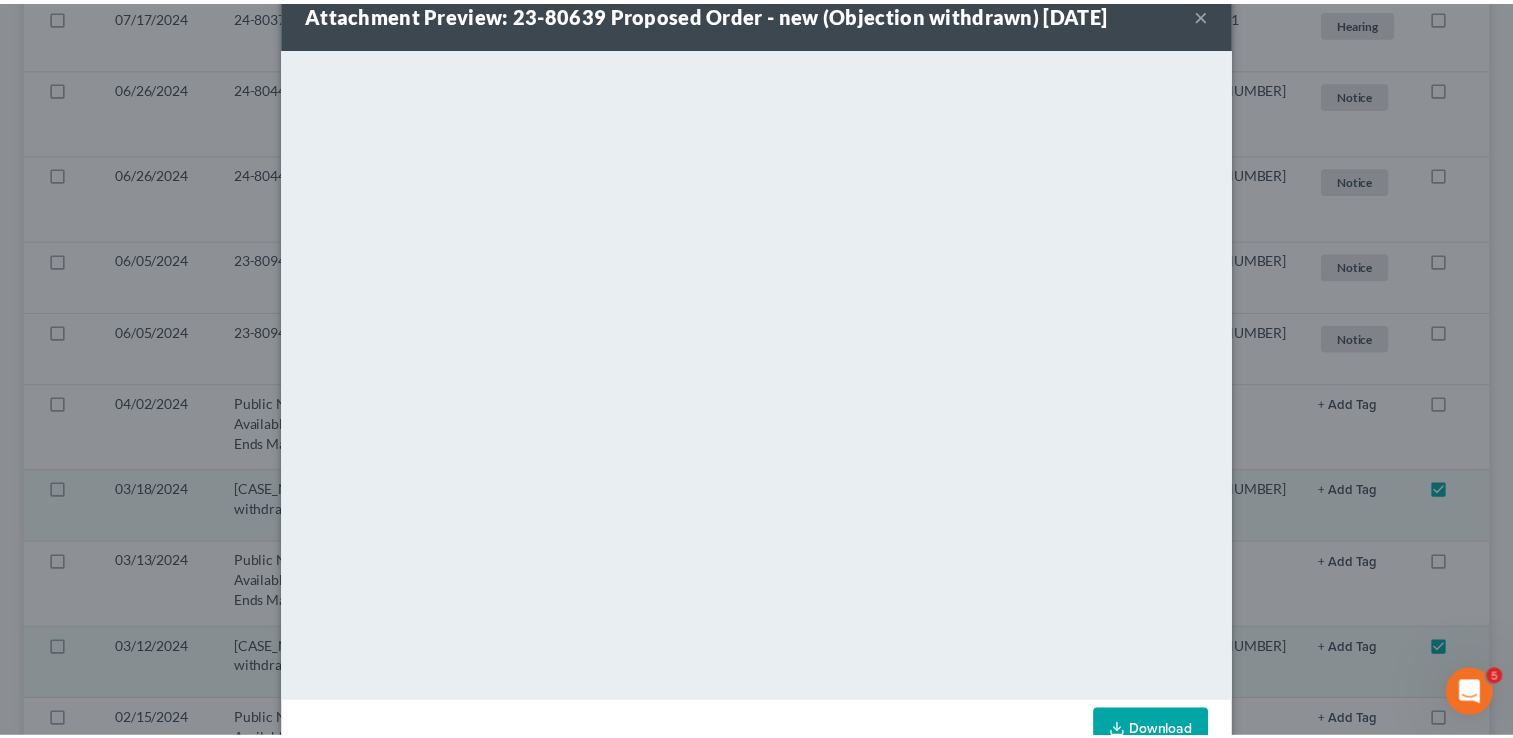 scroll, scrollTop: 0, scrollLeft: 0, axis: both 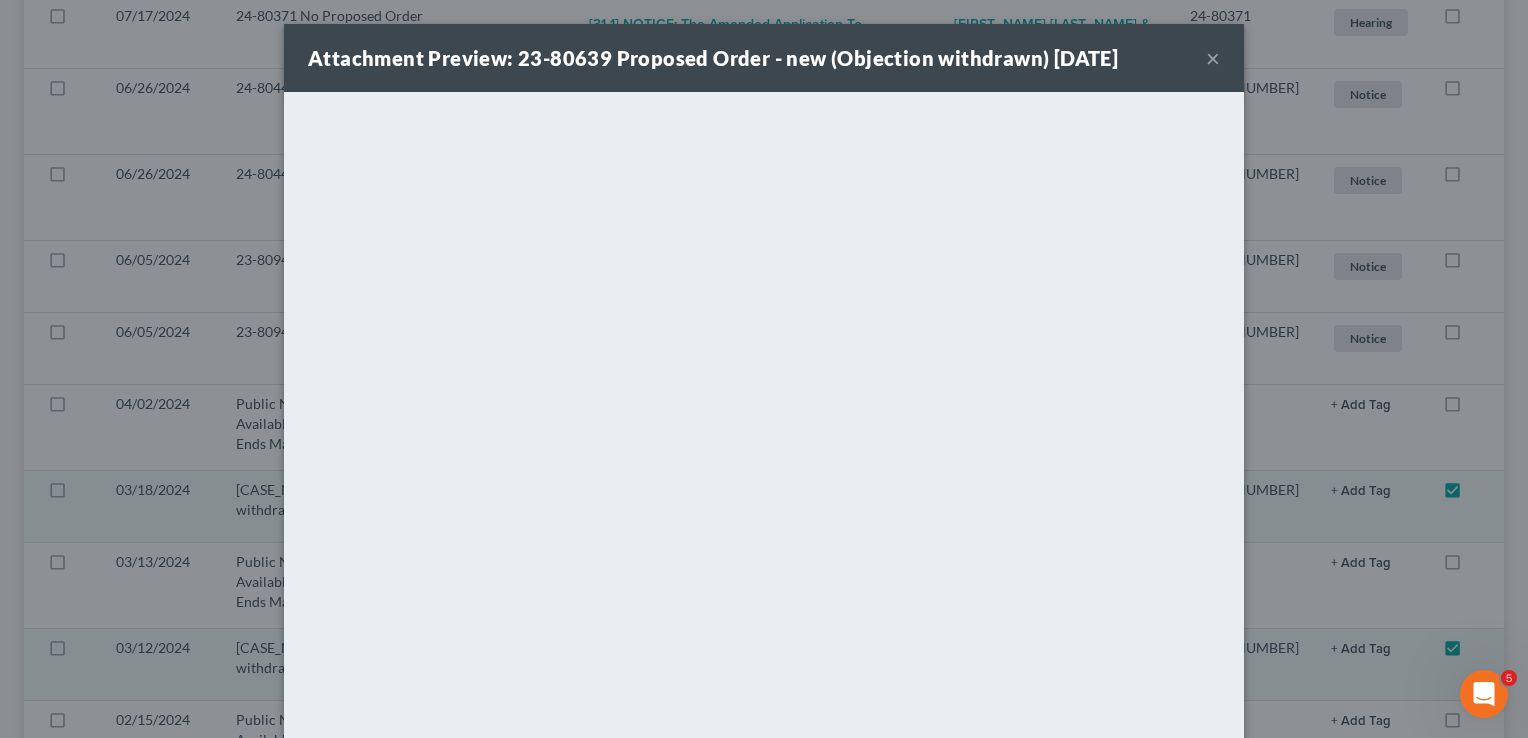 click on "×" at bounding box center [1213, 58] 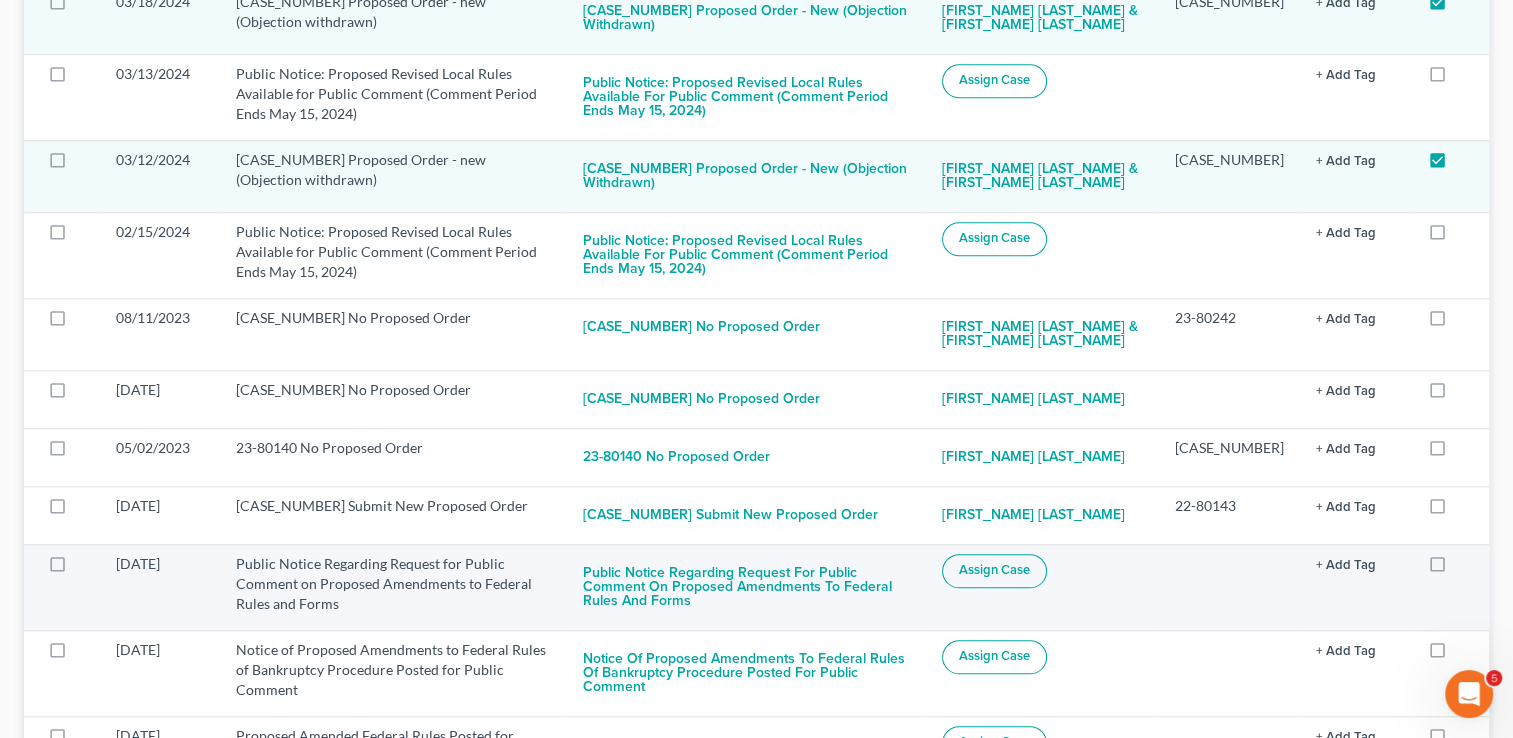 scroll, scrollTop: 1800, scrollLeft: 0, axis: vertical 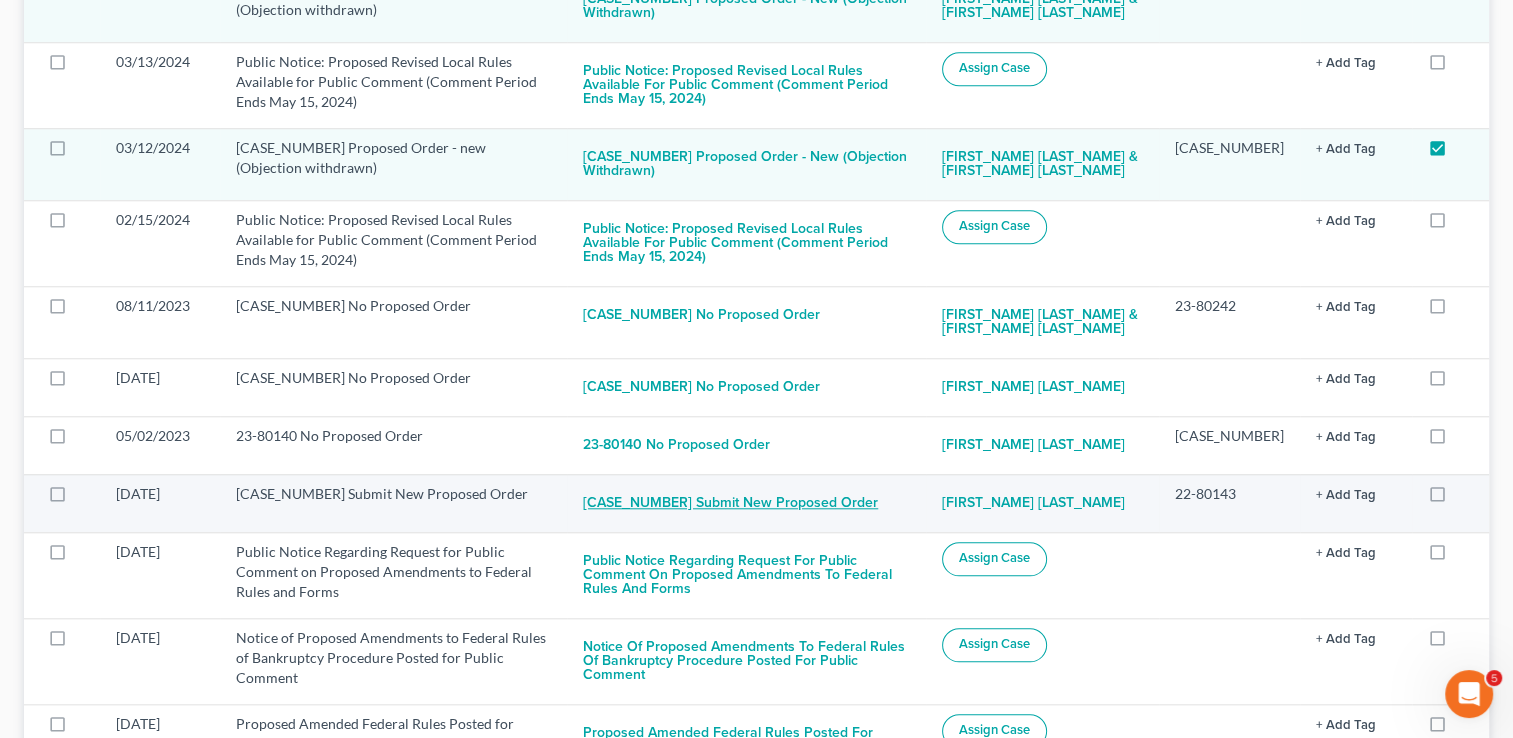 click on "22-80143 Submit New Proposed Order" at bounding box center [730, 504] 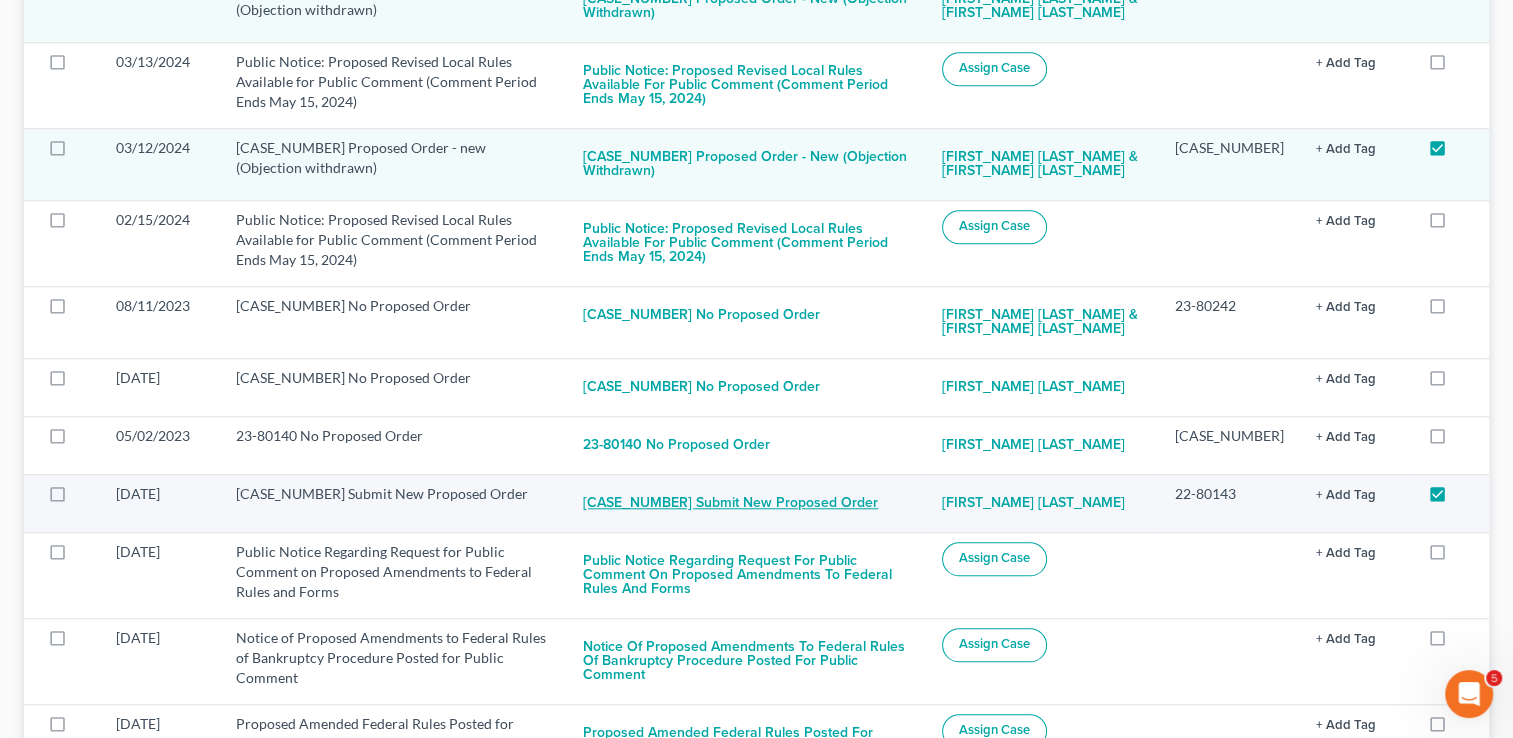 checkbox on "true" 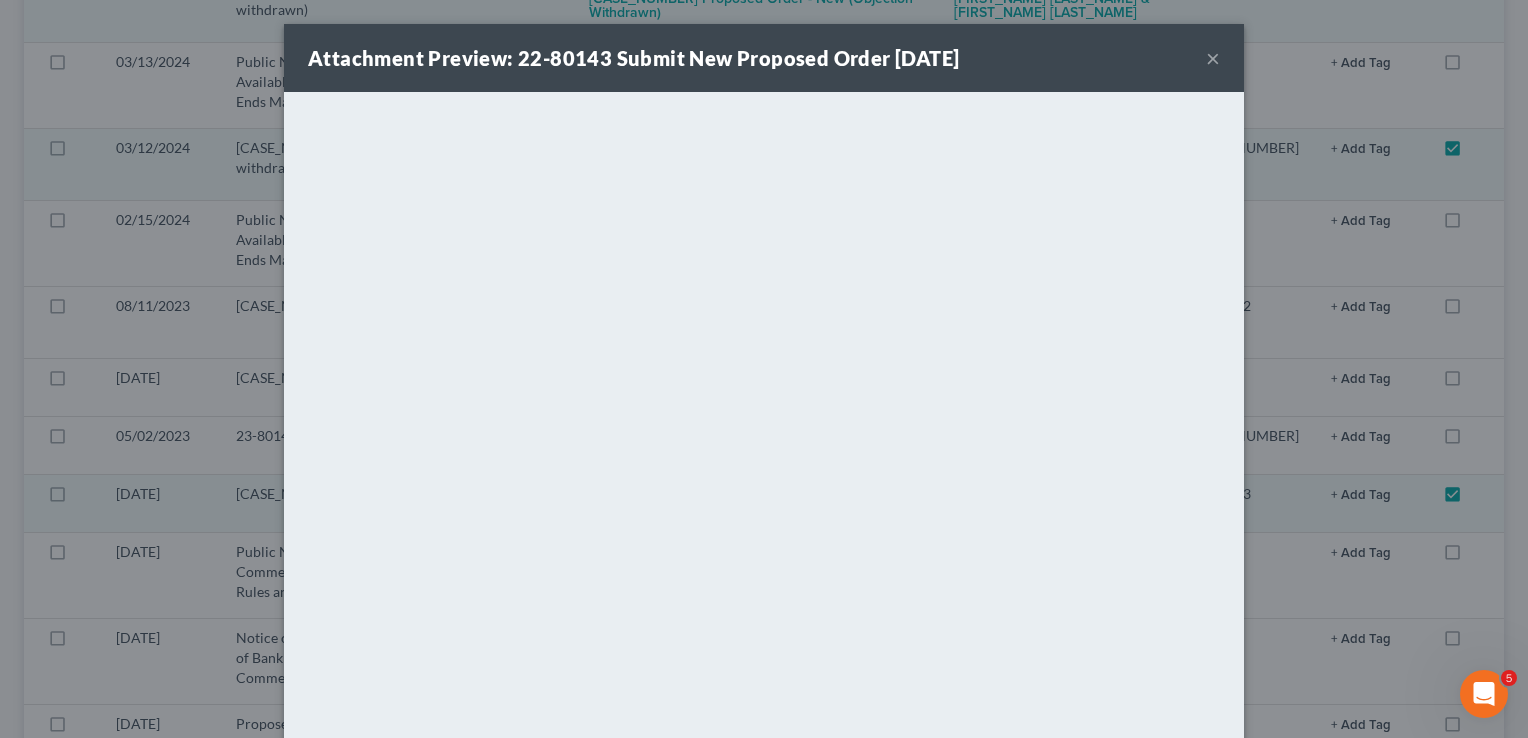 click on "×" at bounding box center [1213, 58] 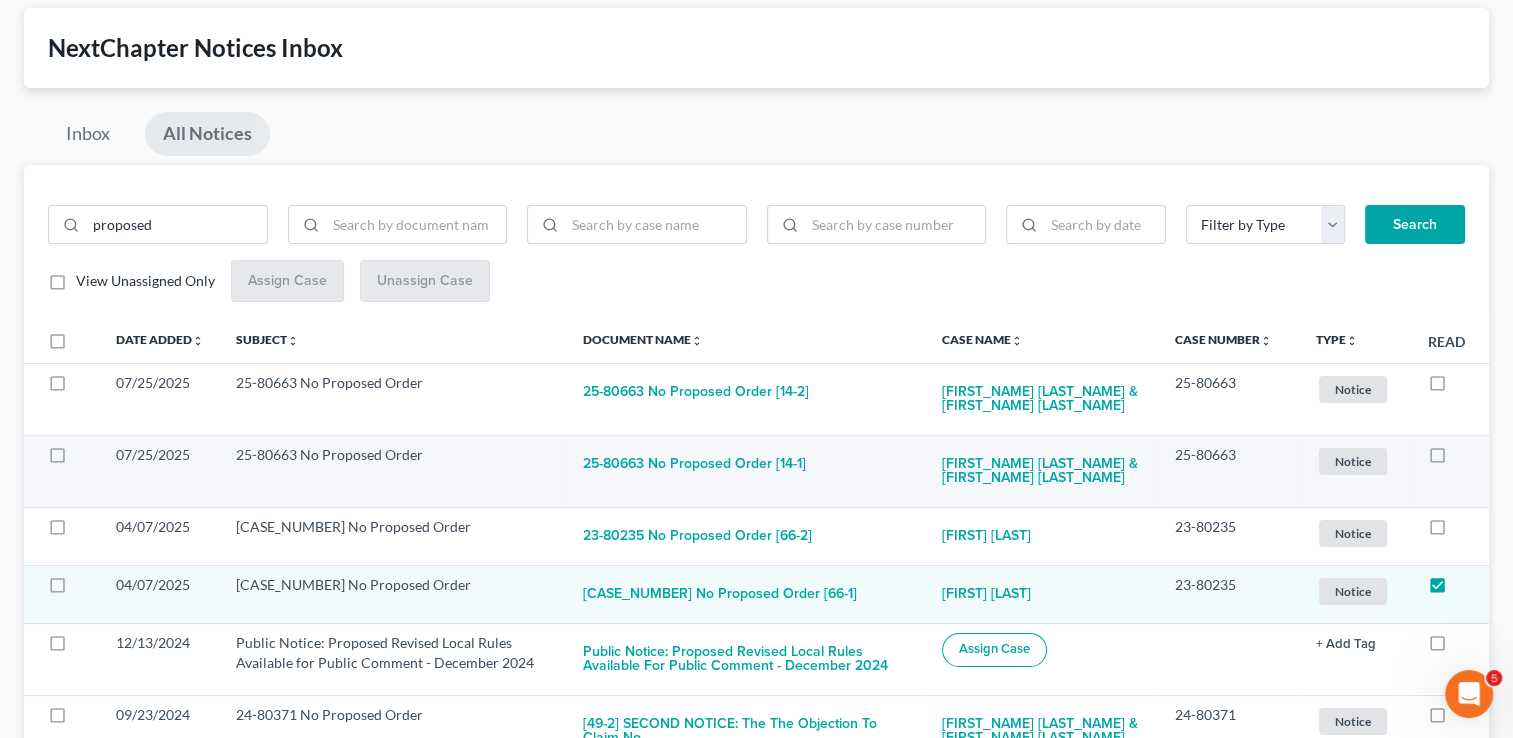scroll, scrollTop: 0, scrollLeft: 0, axis: both 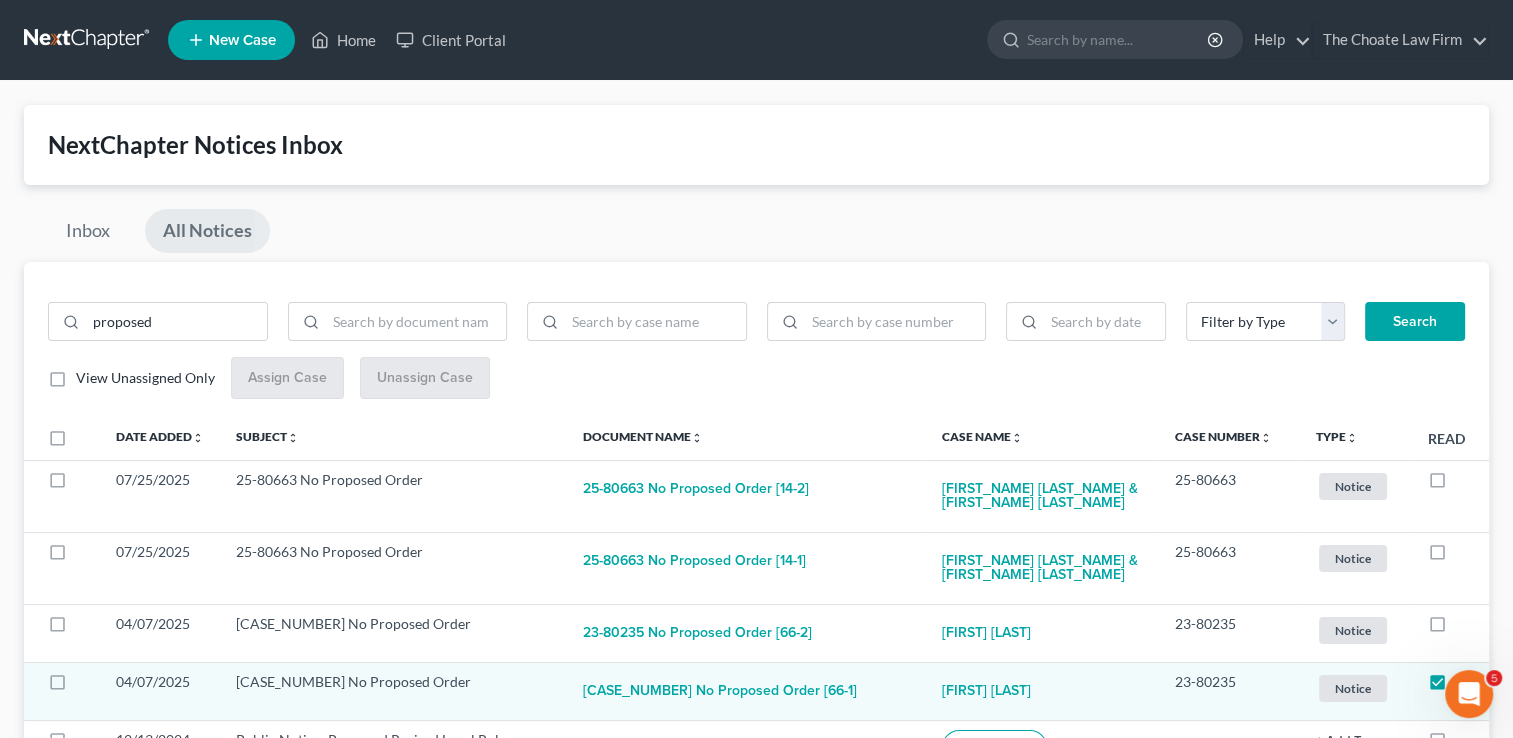 click at bounding box center [88, 40] 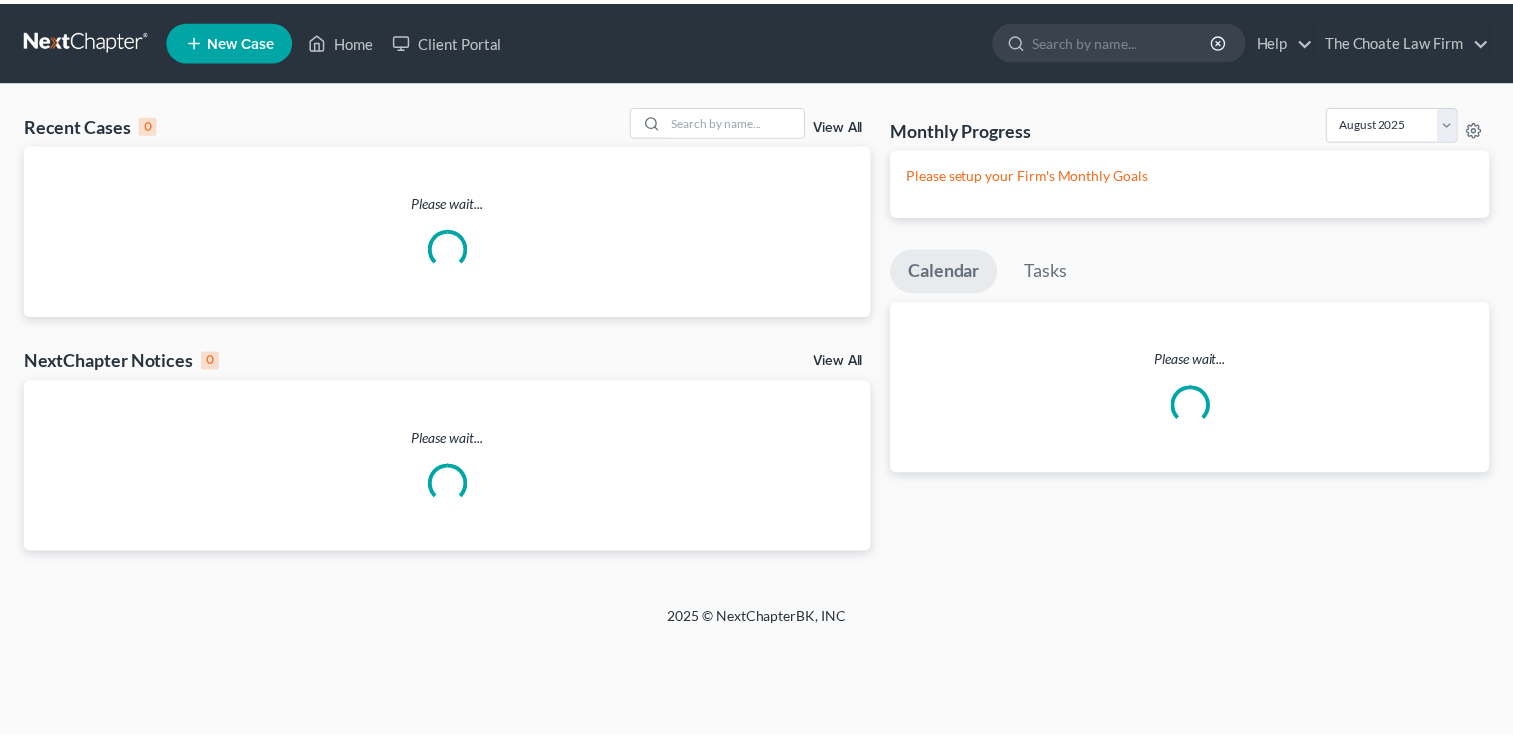 scroll, scrollTop: 0, scrollLeft: 0, axis: both 